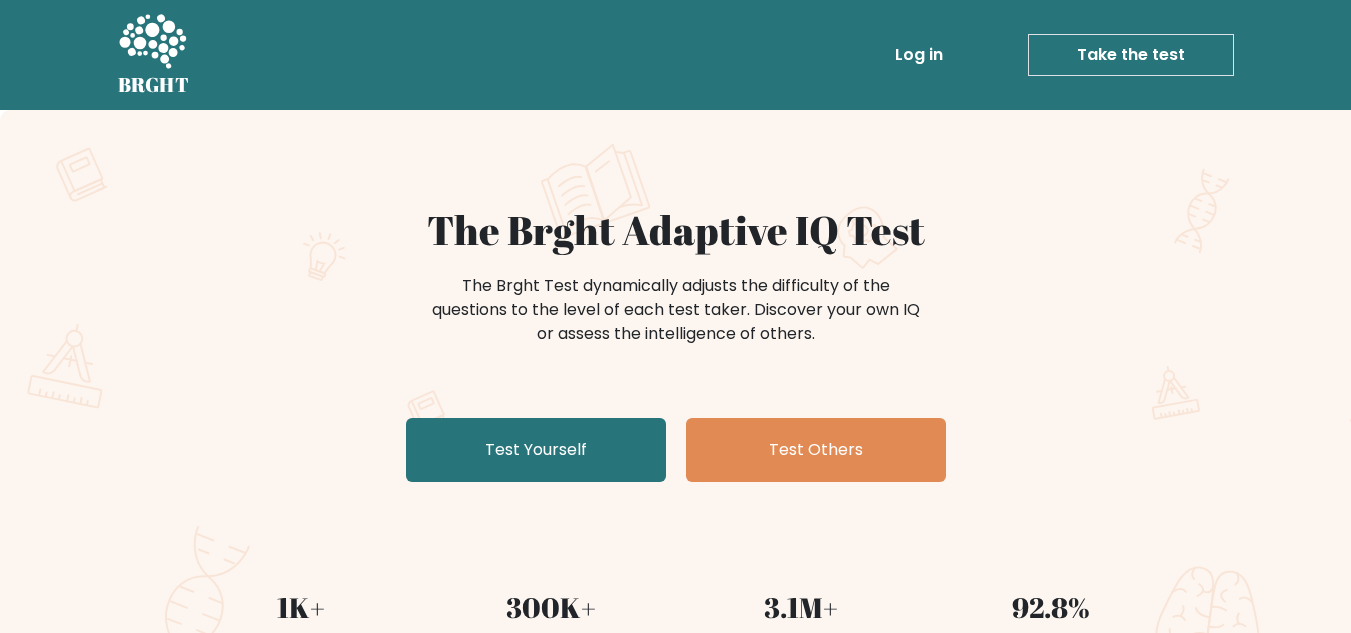 click on "Test Yourself" at bounding box center [536, 450] 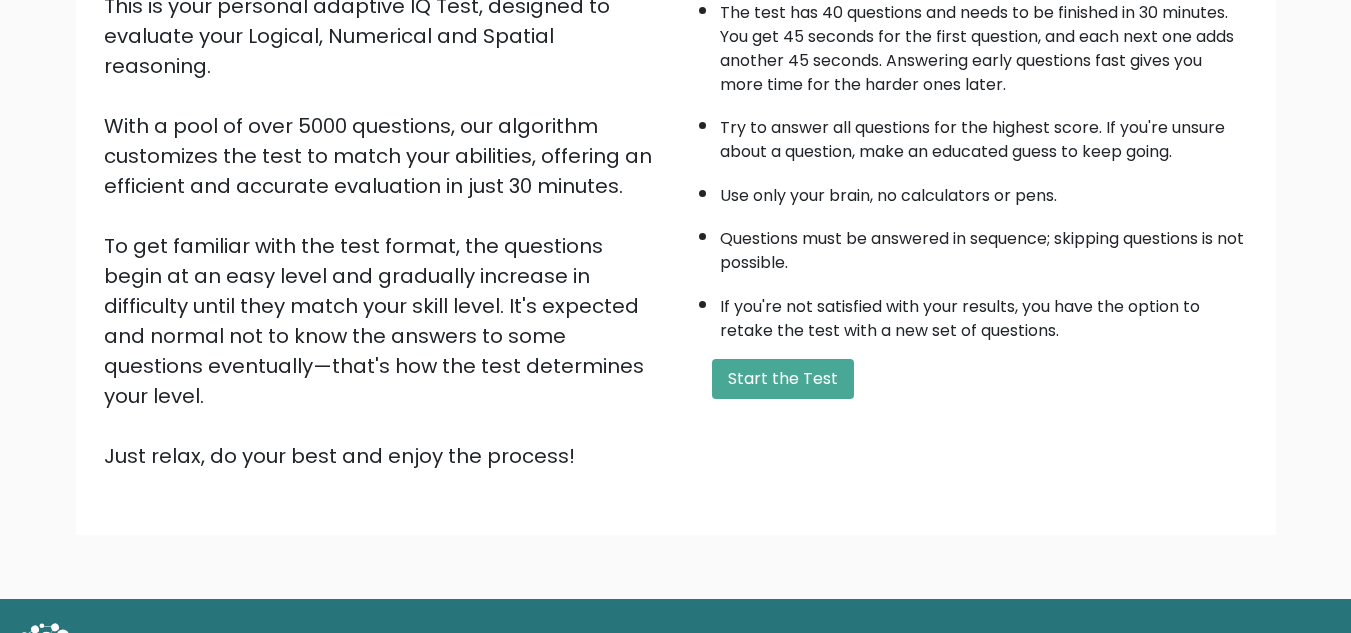 scroll, scrollTop: 283, scrollLeft: 0, axis: vertical 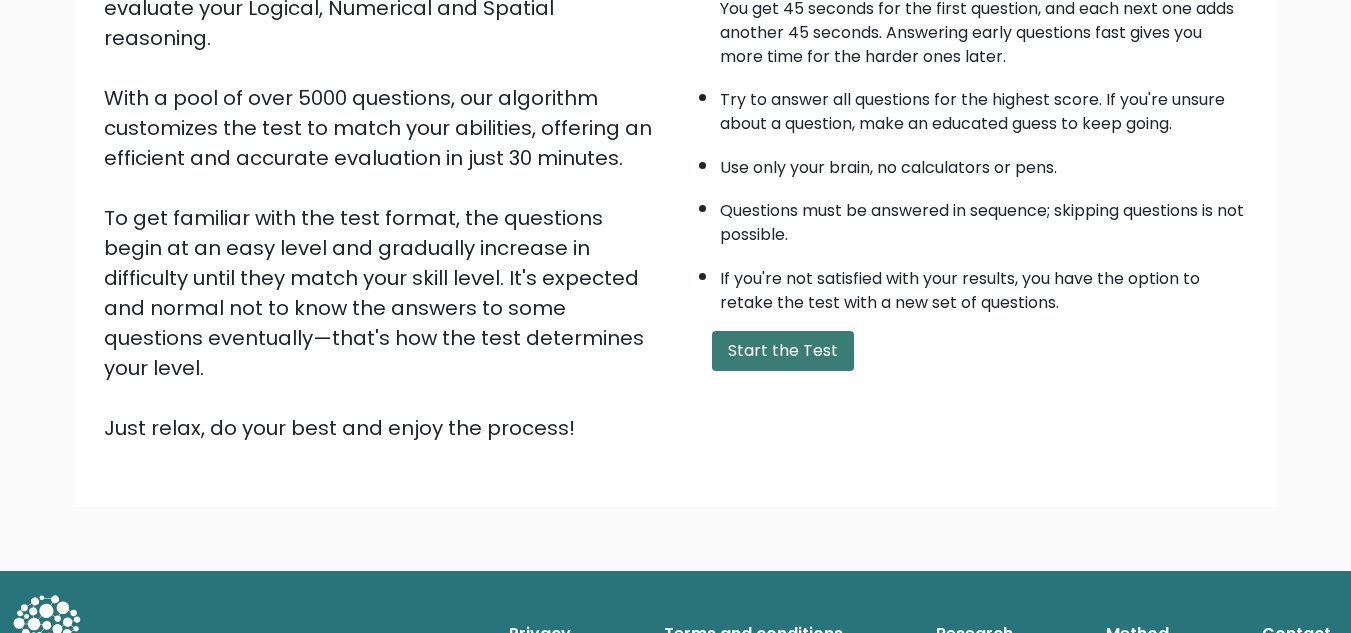 click on "Start the Test" at bounding box center [783, 351] 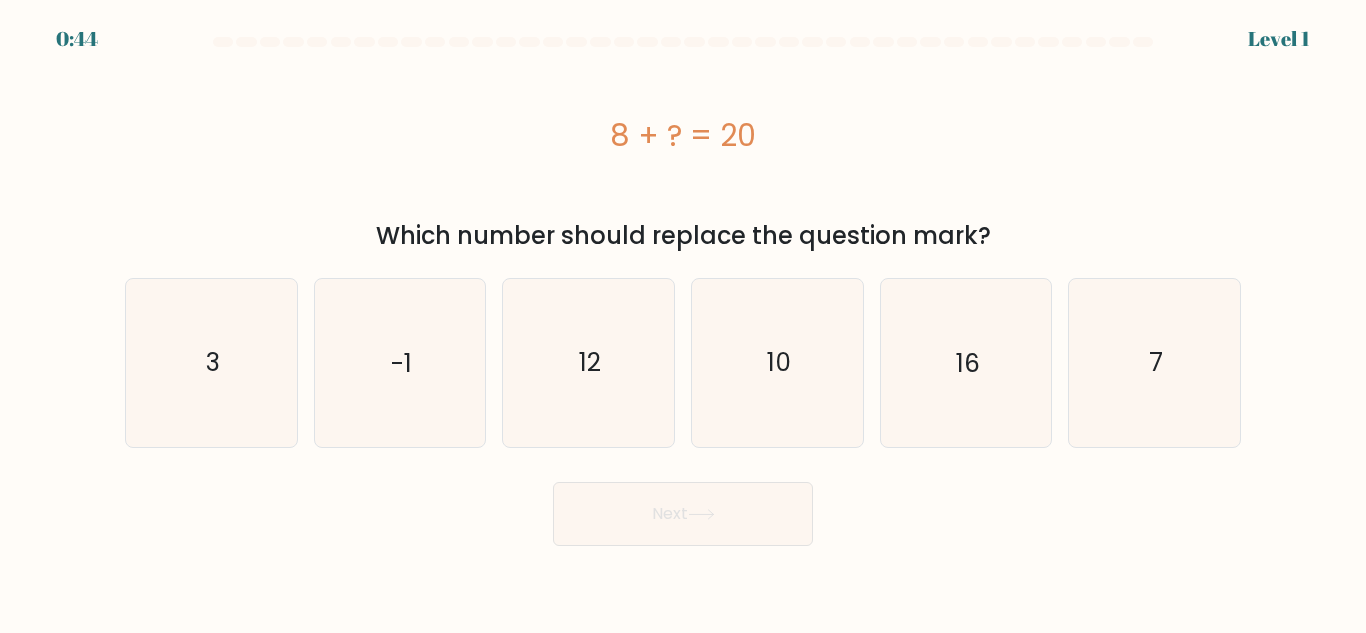 scroll, scrollTop: 0, scrollLeft: 0, axis: both 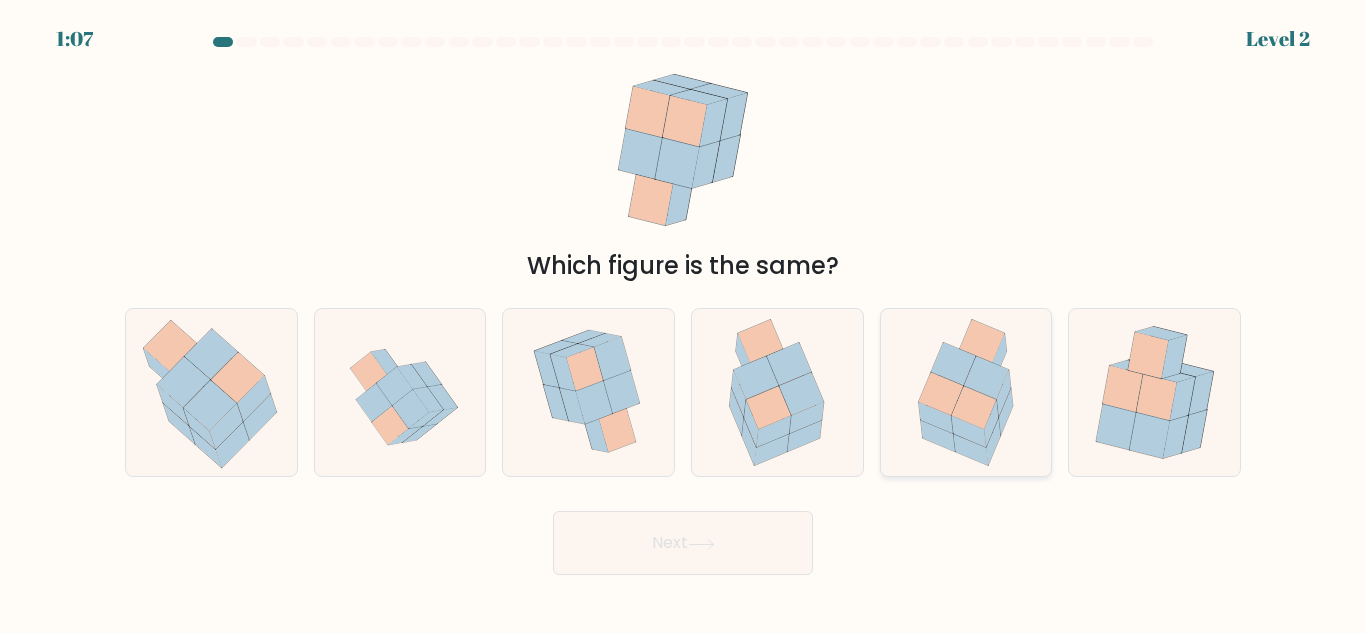 click at bounding box center [936, 417] 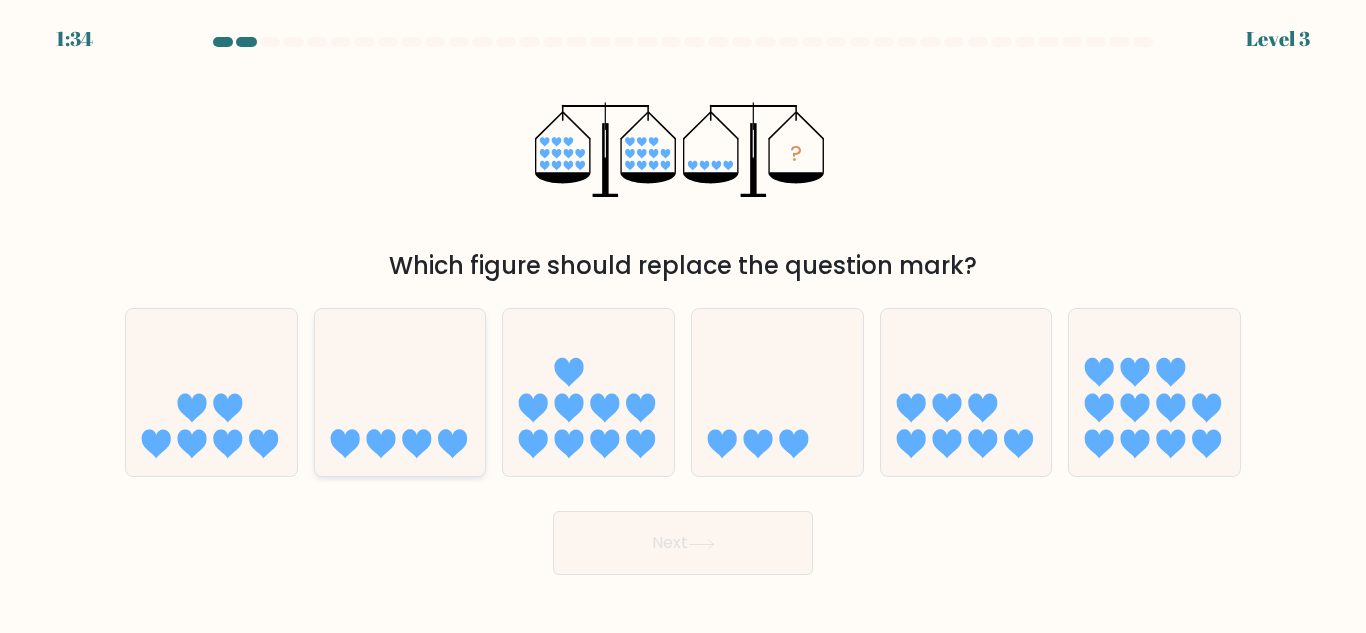 click at bounding box center (400, 392) 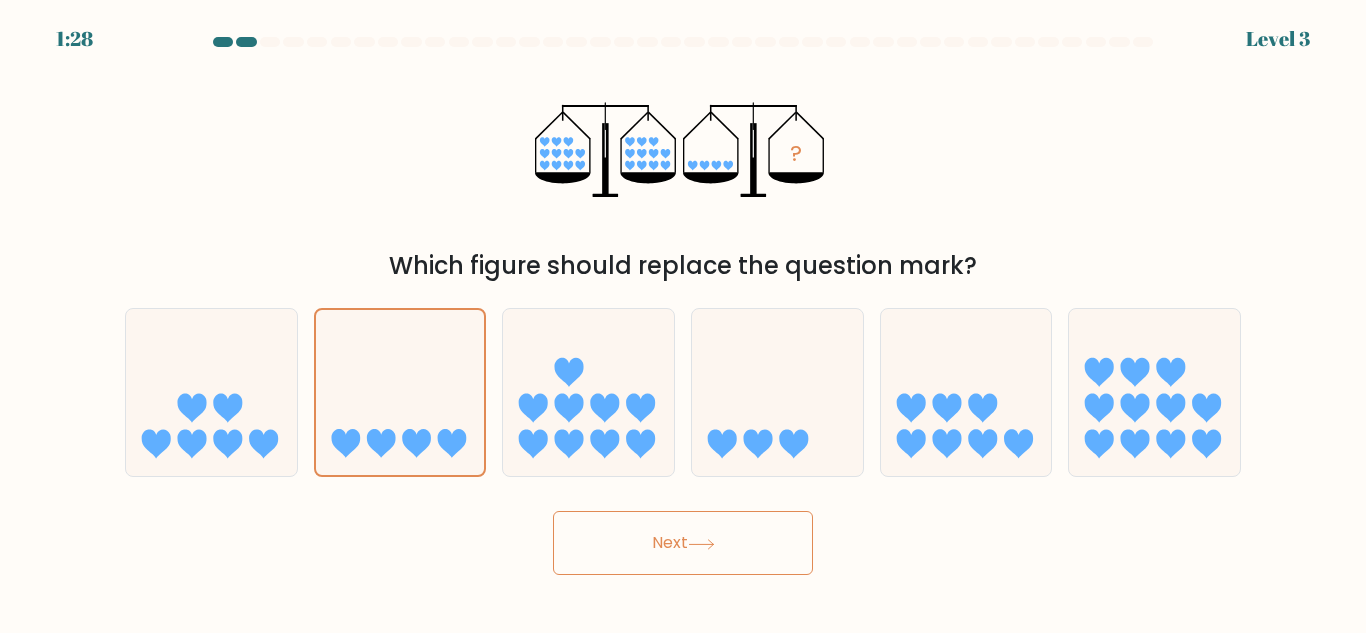 click on "Next" at bounding box center (683, 543) 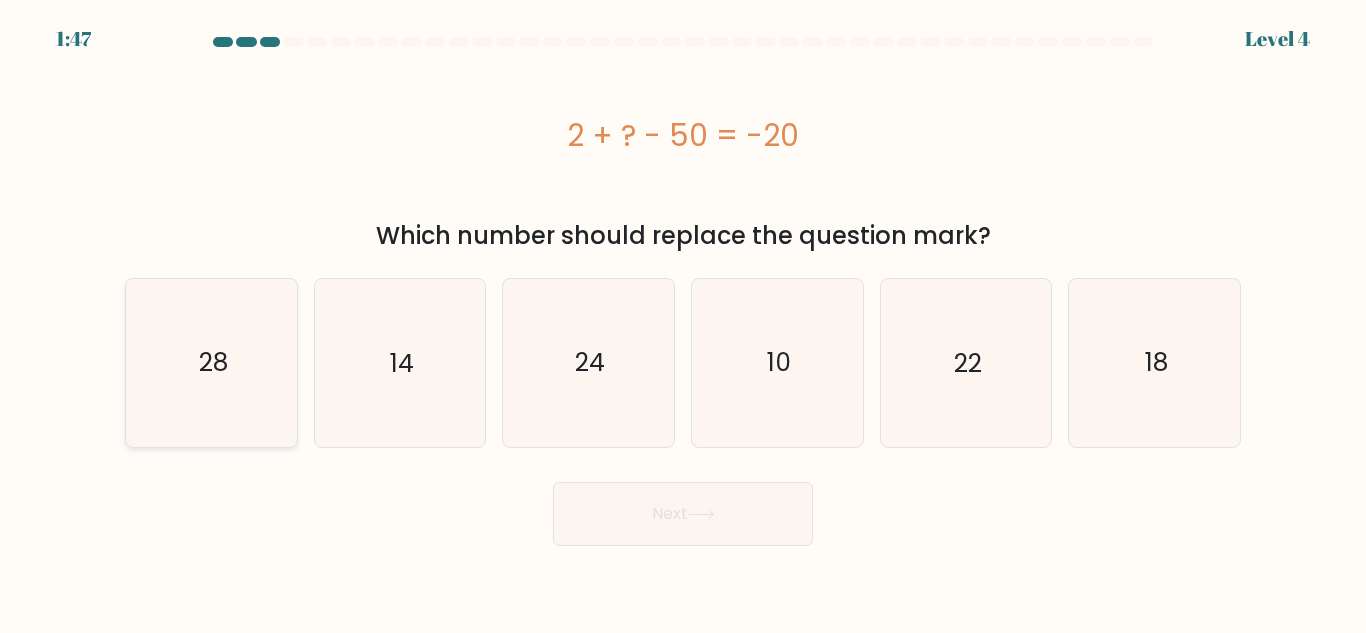 click on "28" at bounding box center (211, 362) 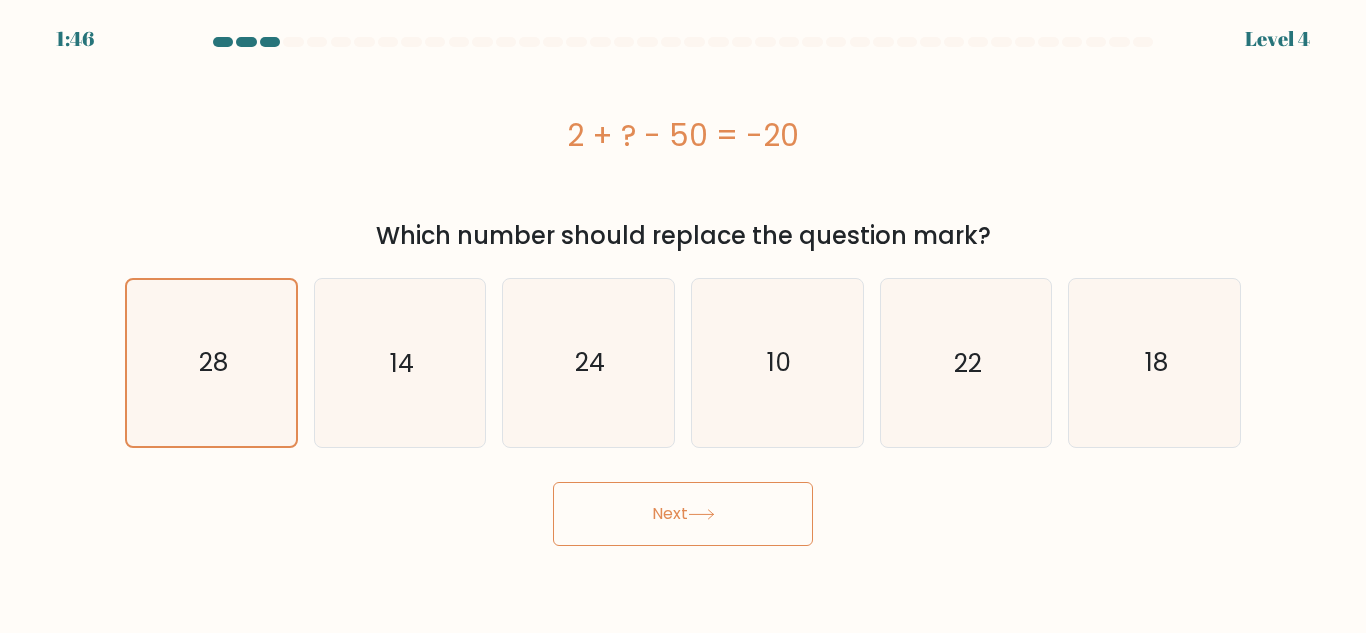 click on "Next" at bounding box center [683, 514] 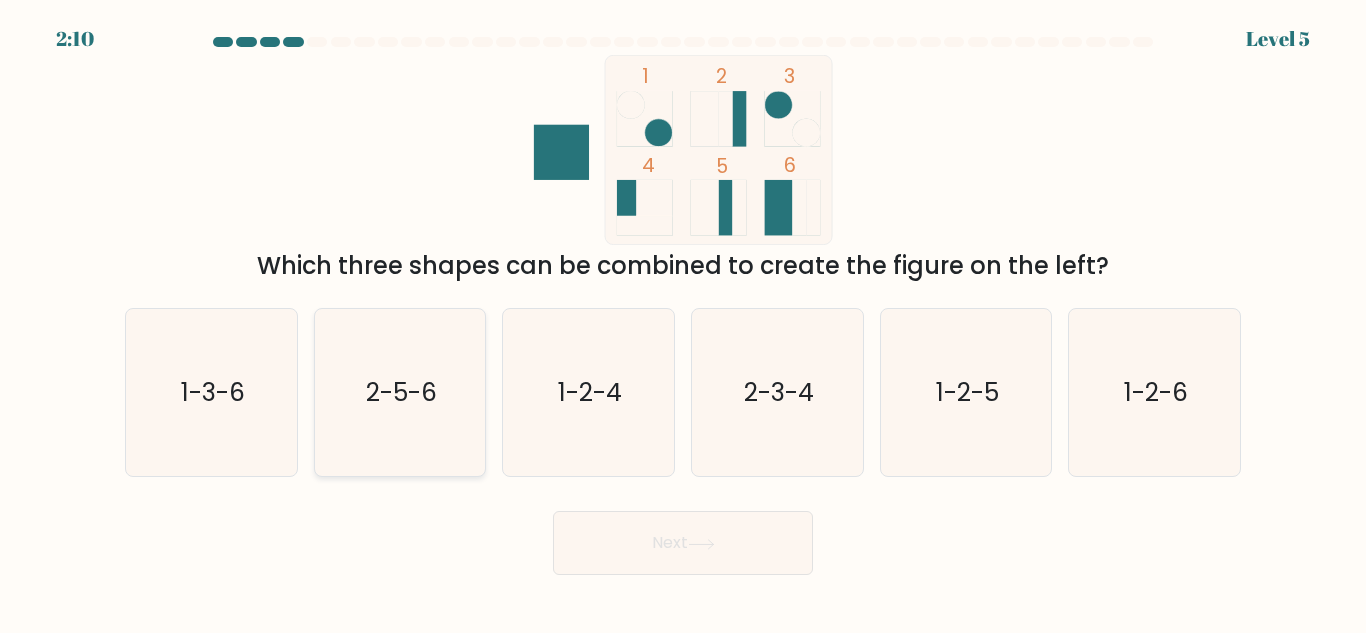 click on "2-5-6" at bounding box center [399, 392] 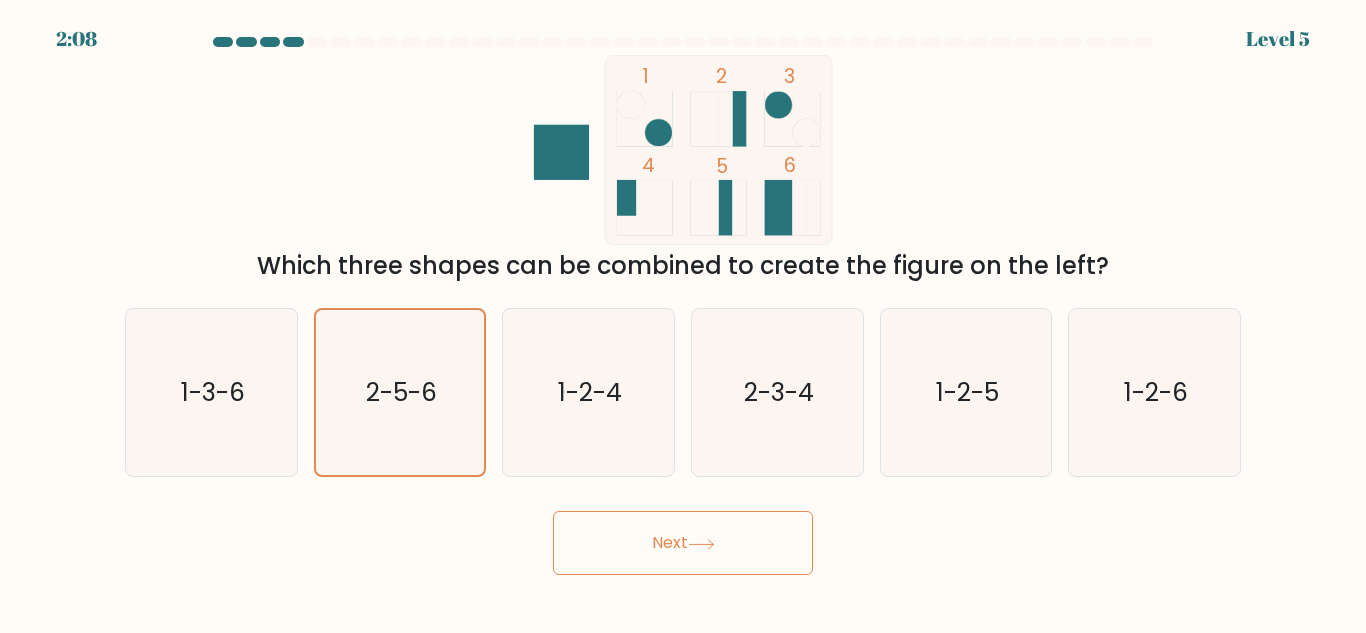 click on "Next" at bounding box center (683, 543) 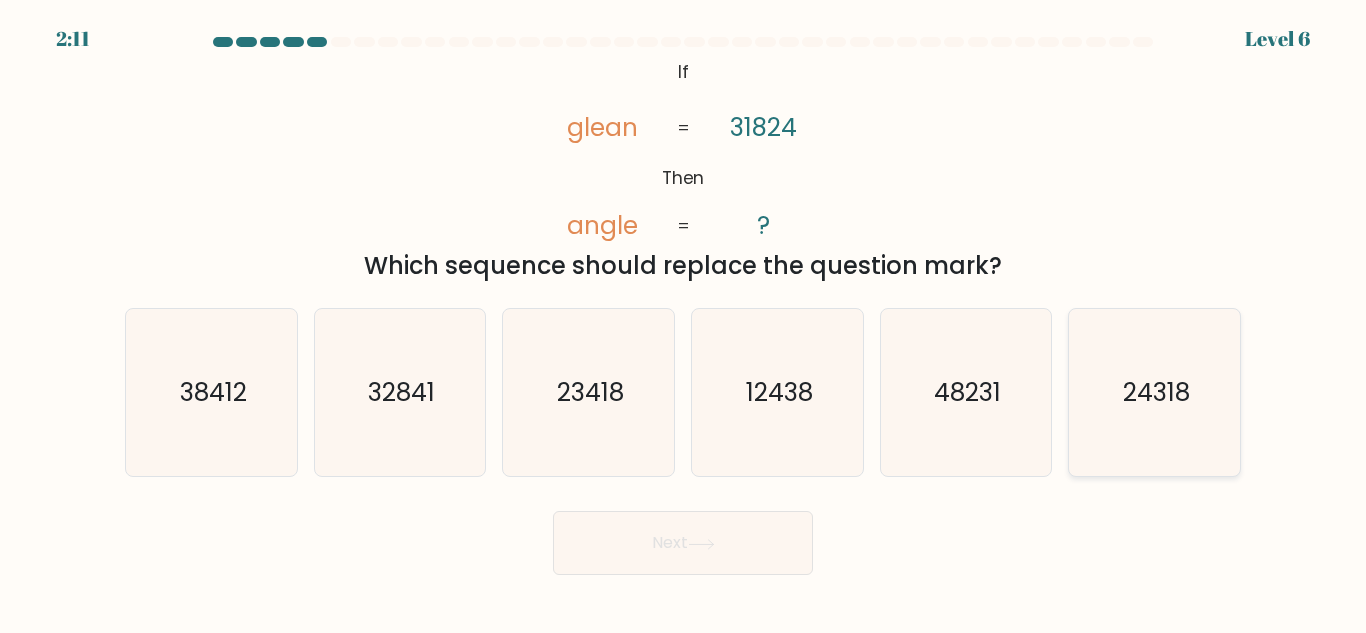 click on "24318" at bounding box center [1156, 392] 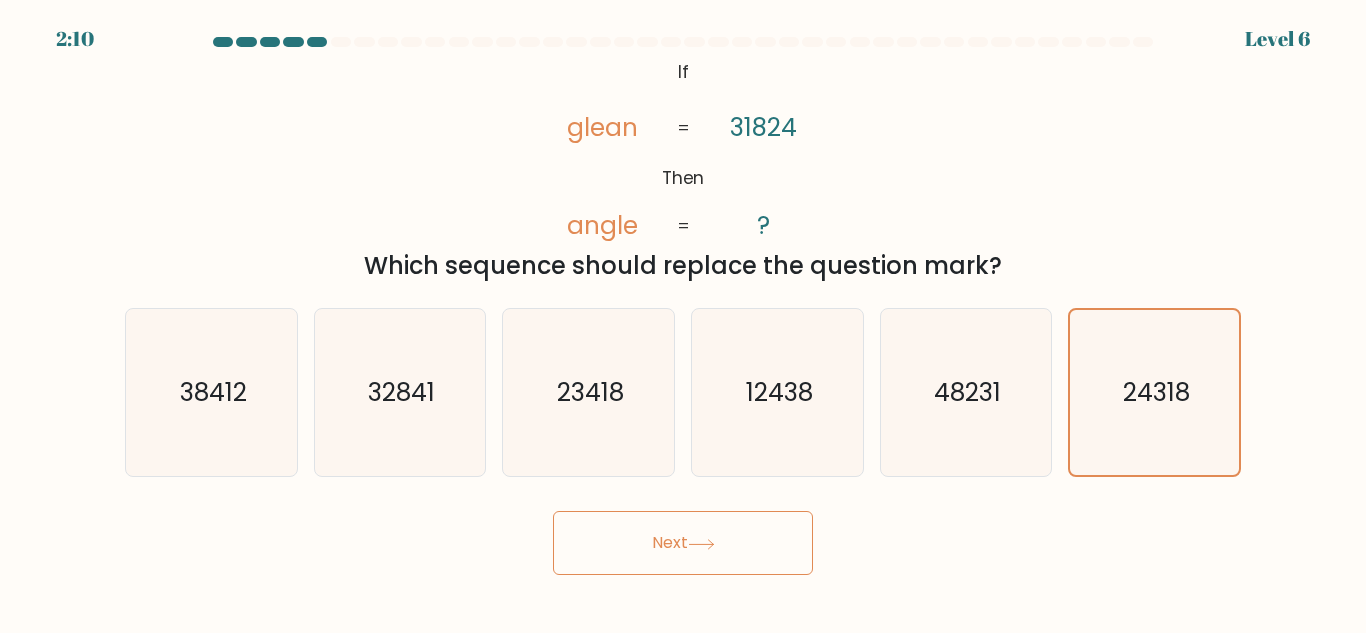 click on "Next" at bounding box center [683, 543] 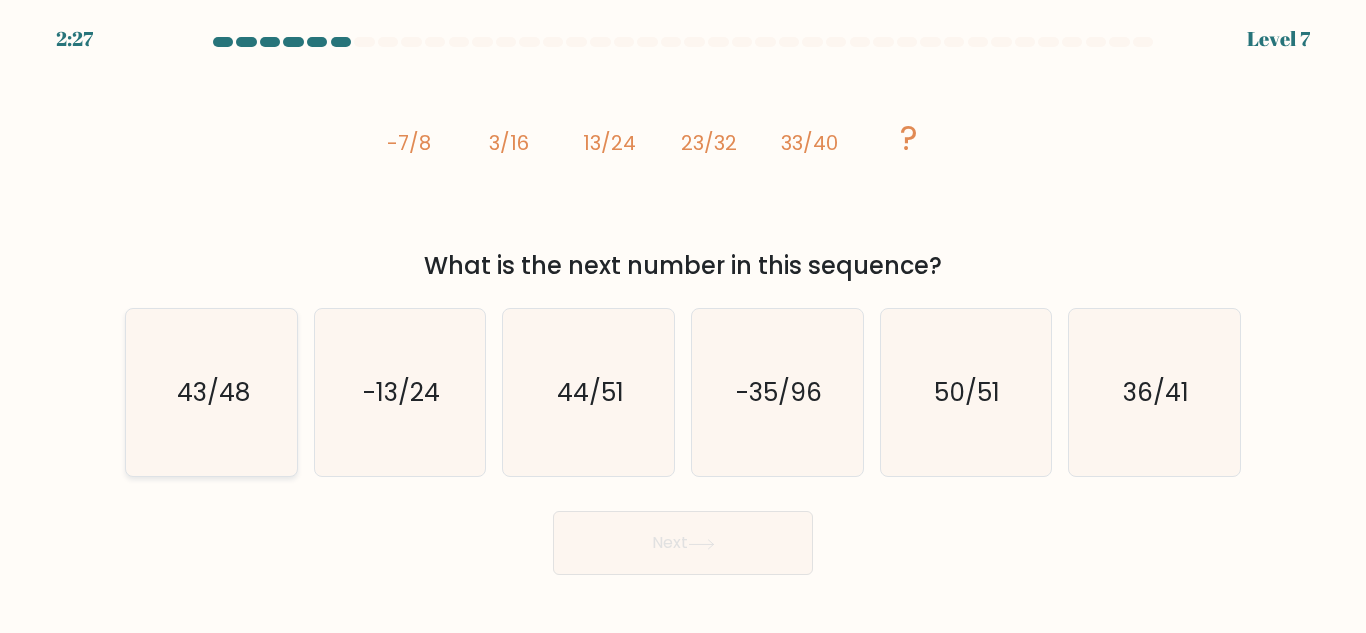 click on "43/48" at bounding box center (211, 392) 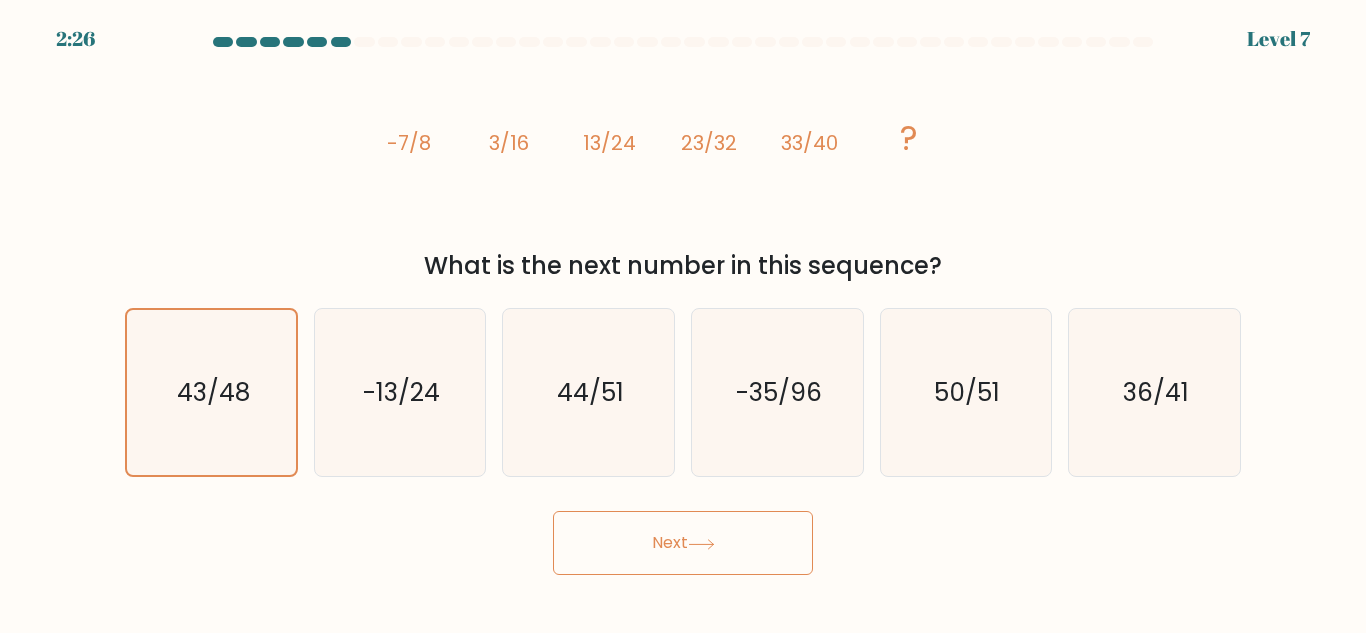 click at bounding box center (701, 544) 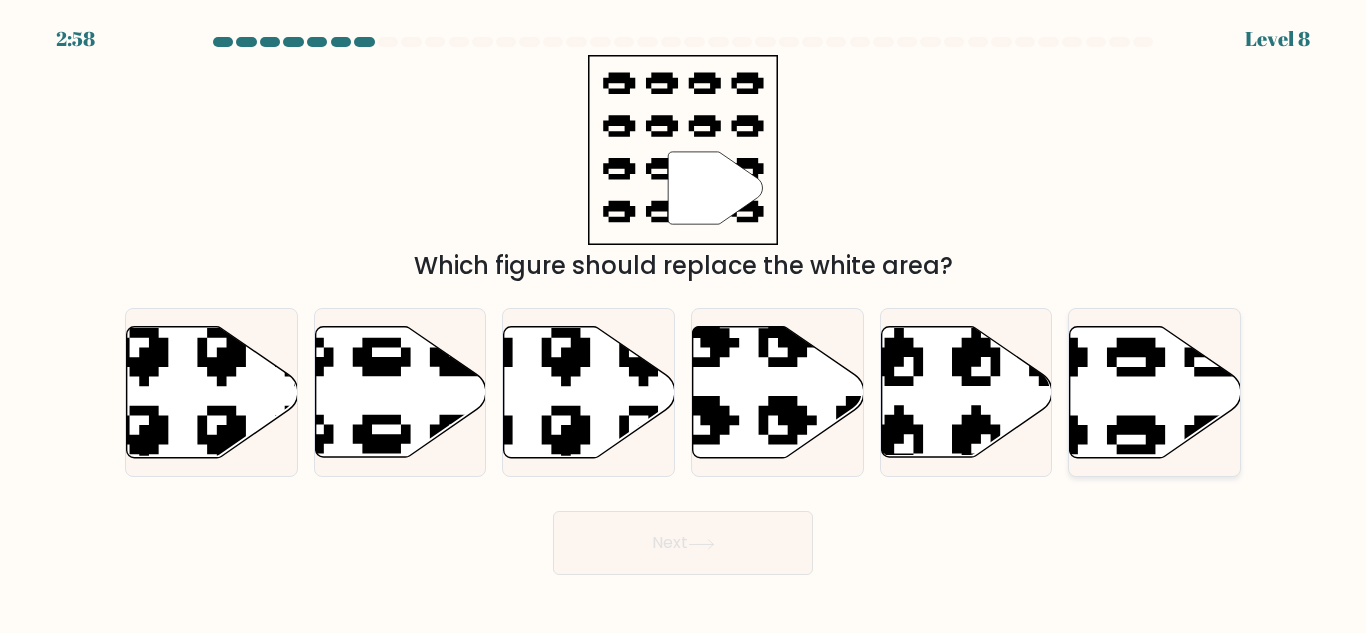 click at bounding box center [1155, 392] 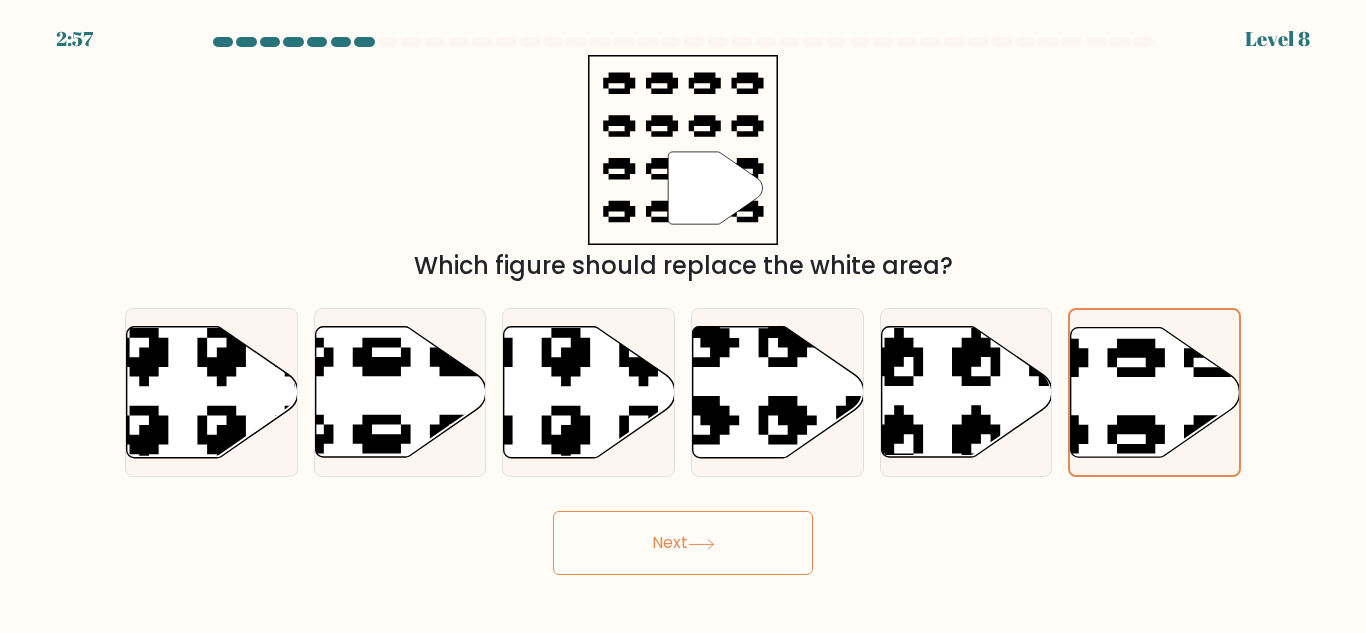click on "Next" at bounding box center (683, 543) 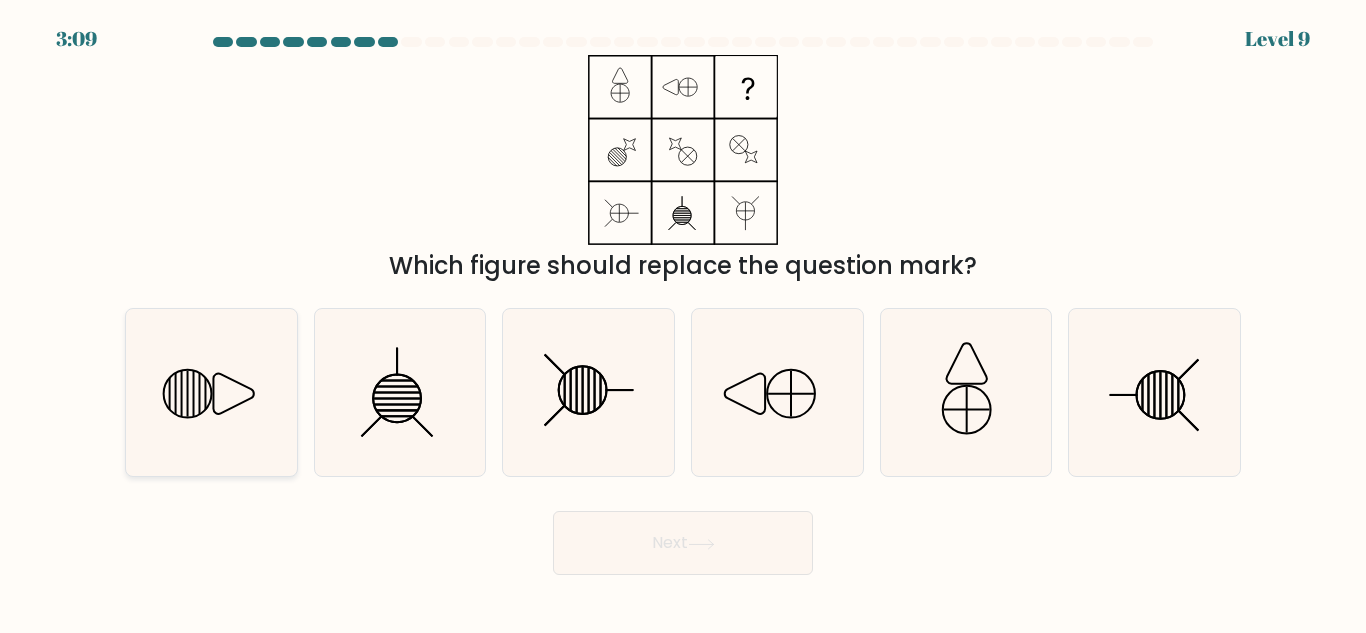 click at bounding box center (211, 392) 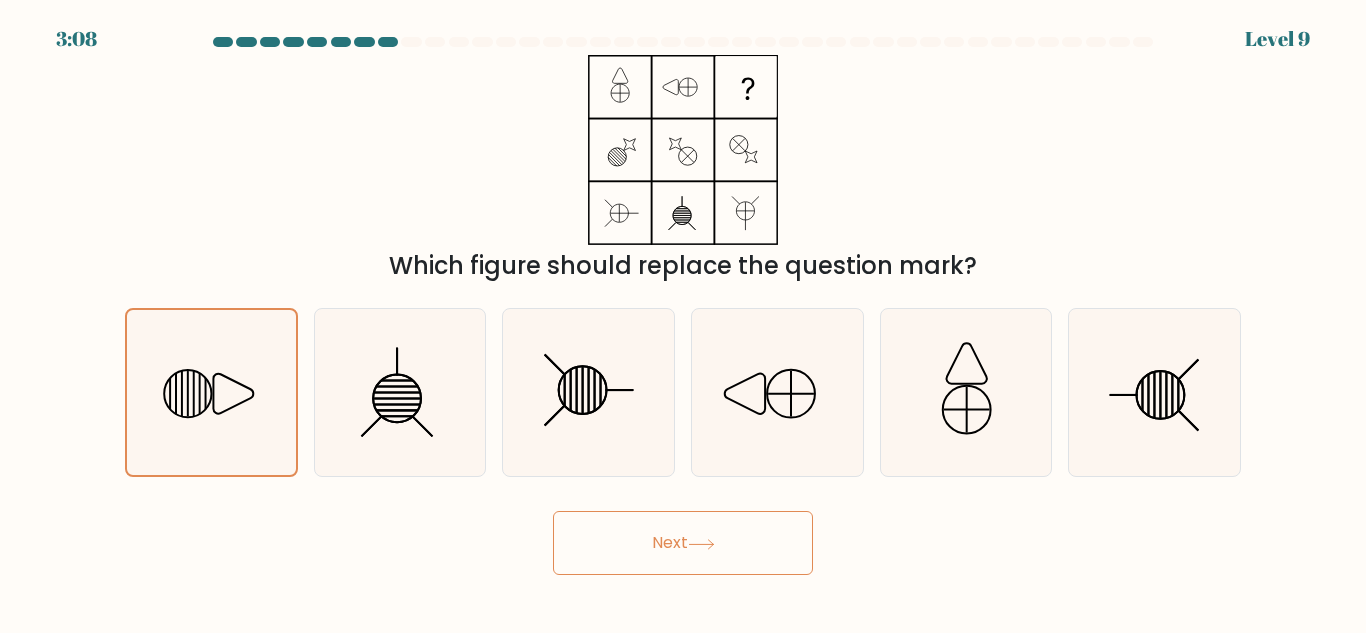 click on "Next" at bounding box center (683, 543) 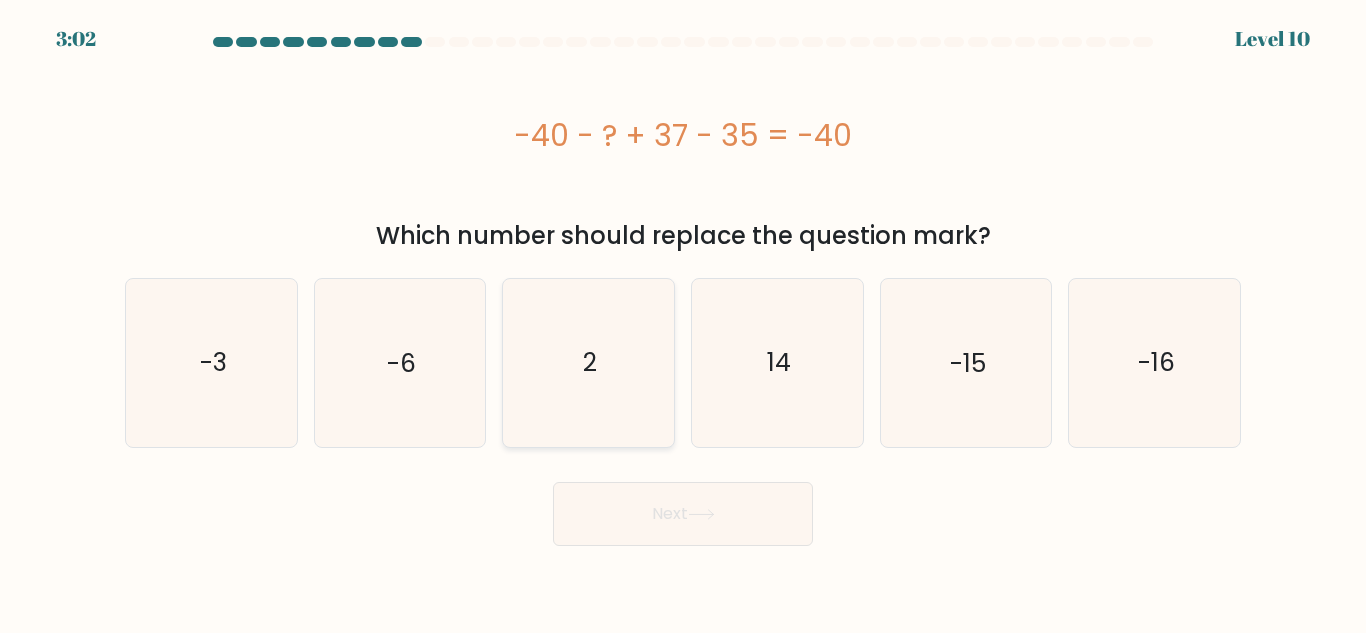 click on "2" at bounding box center [588, 362] 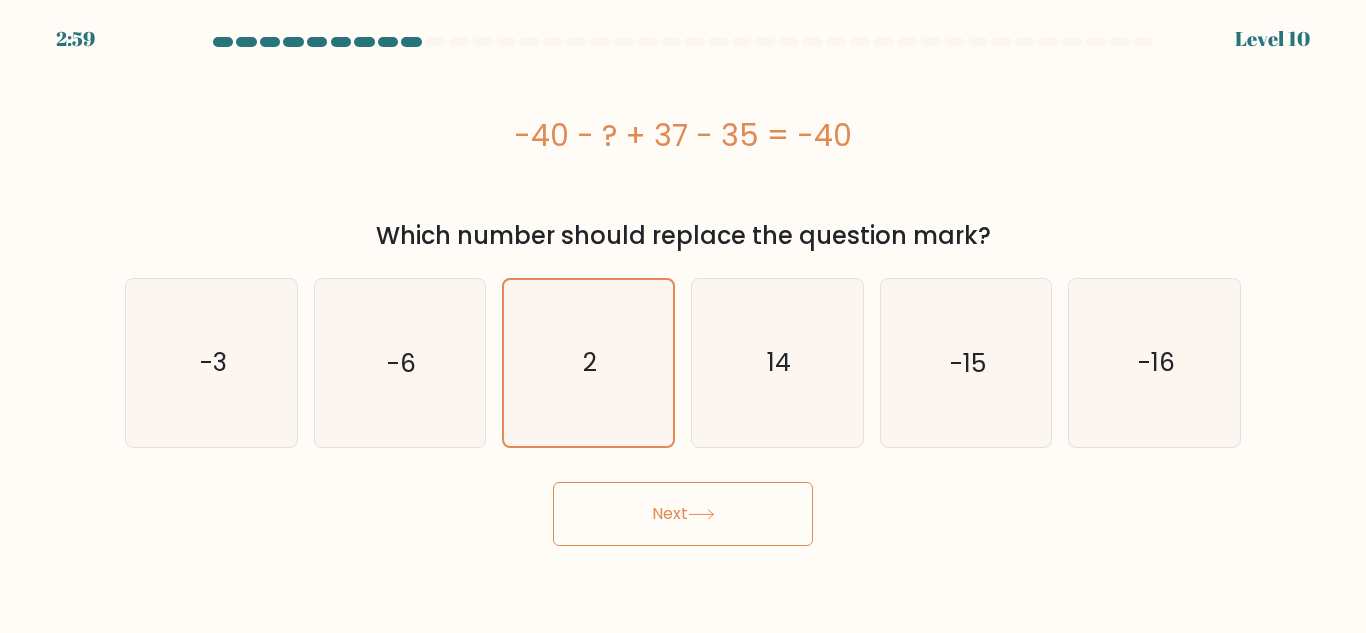 click on "Next" at bounding box center (683, 514) 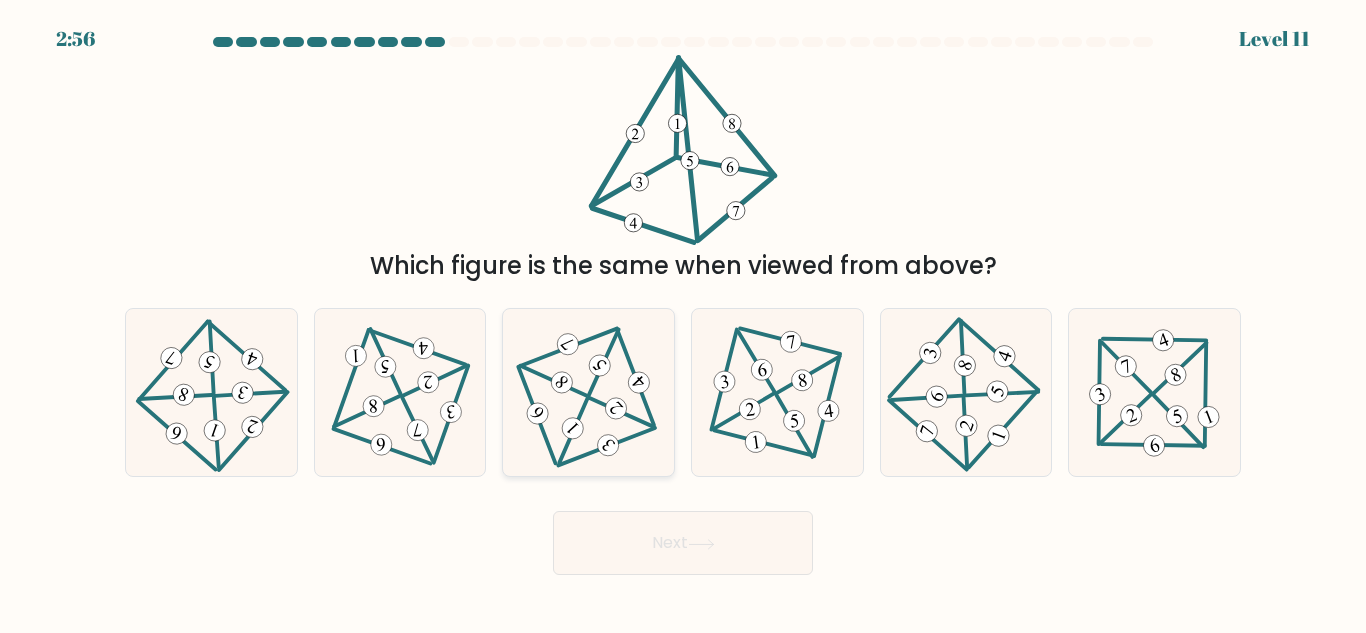 click at bounding box center (621, 412) 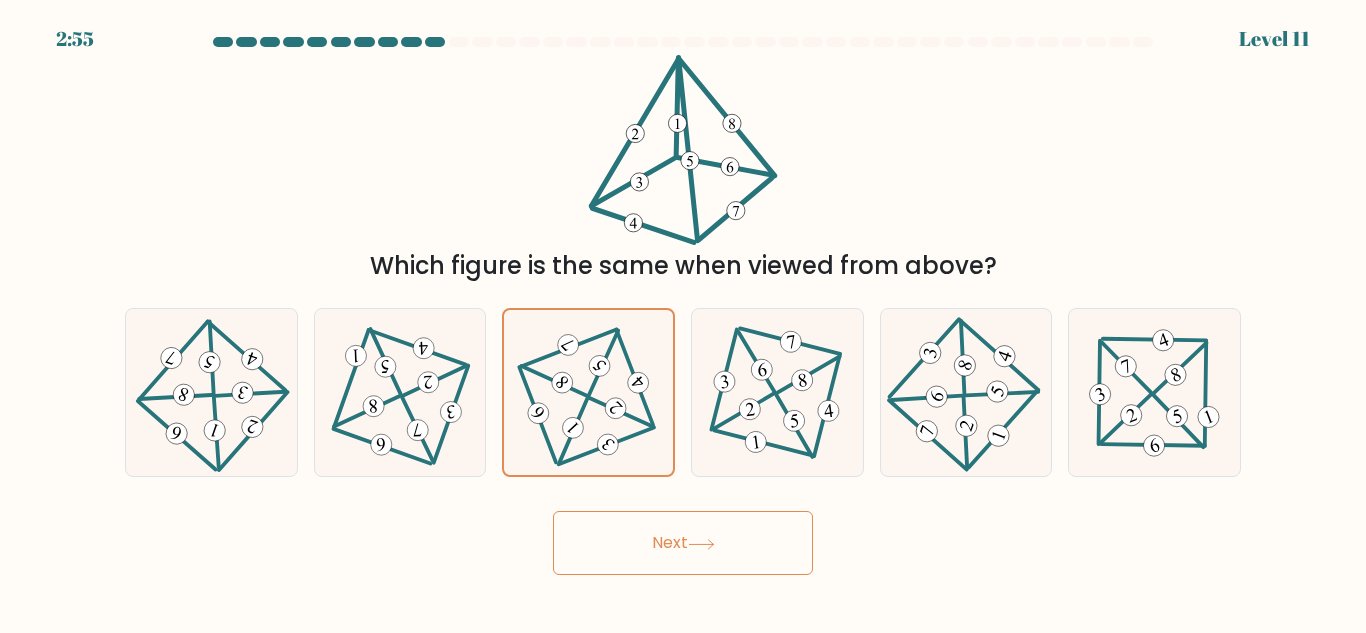 click on "Next" at bounding box center (683, 543) 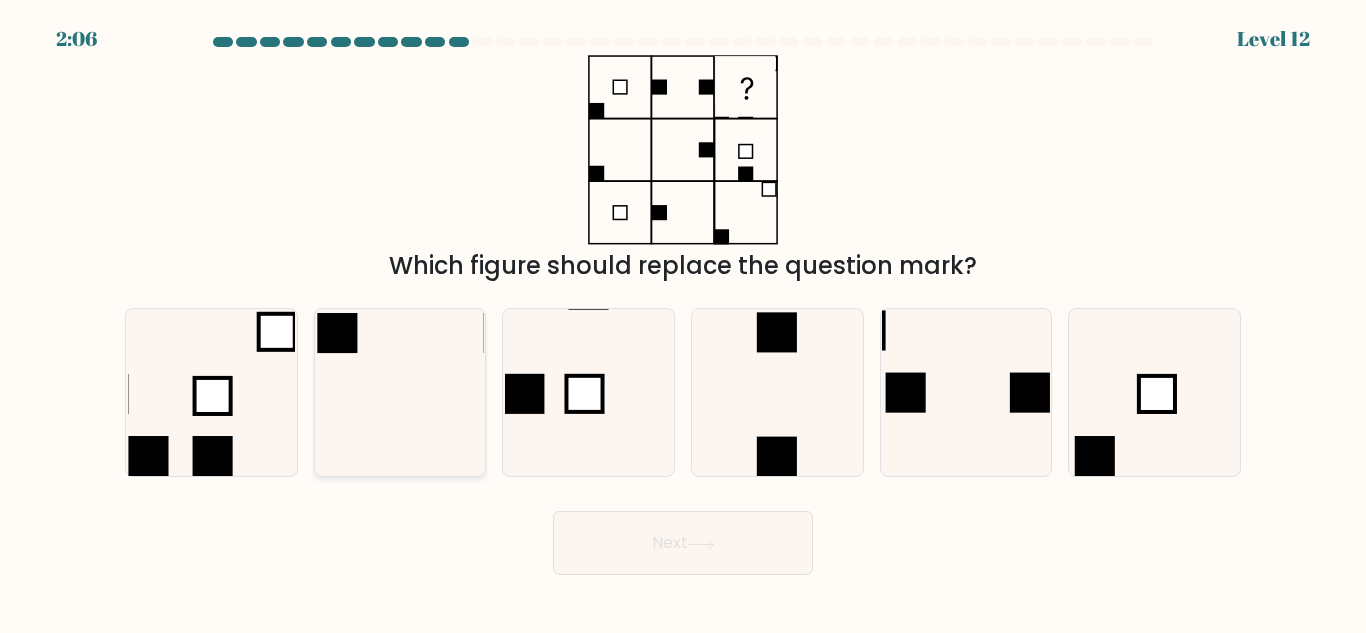 click at bounding box center [399, 392] 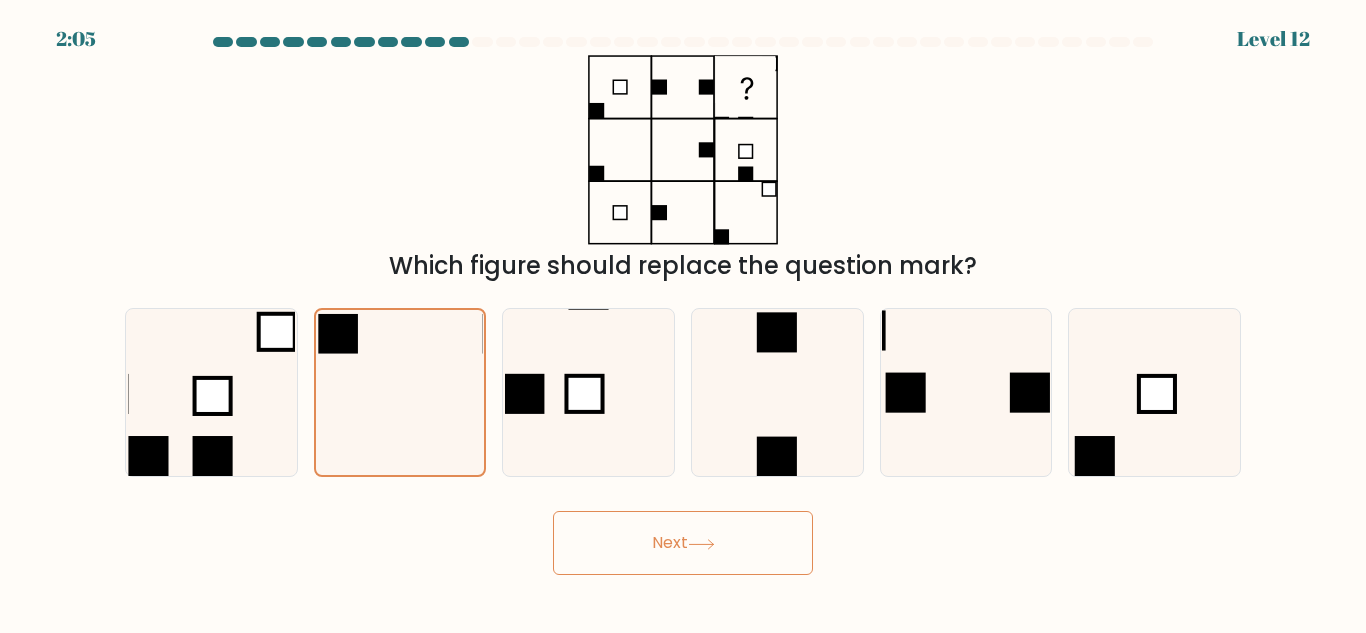 click on "Next" at bounding box center (683, 543) 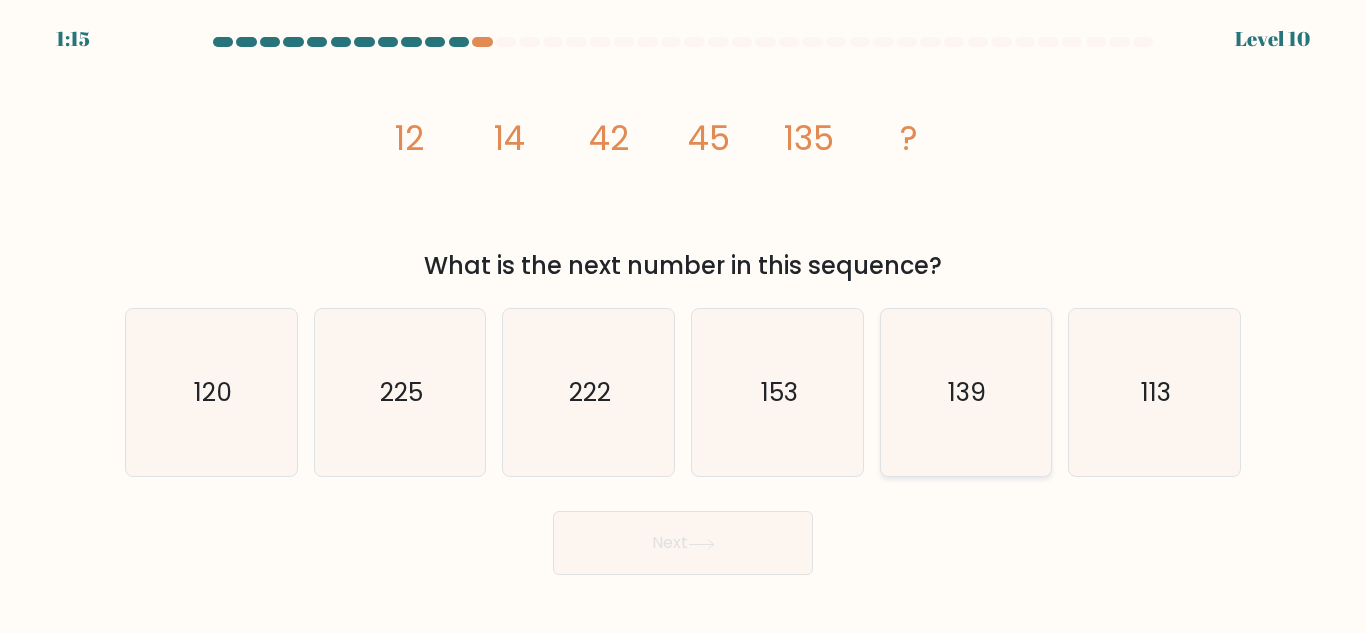 click on "139" at bounding box center [965, 392] 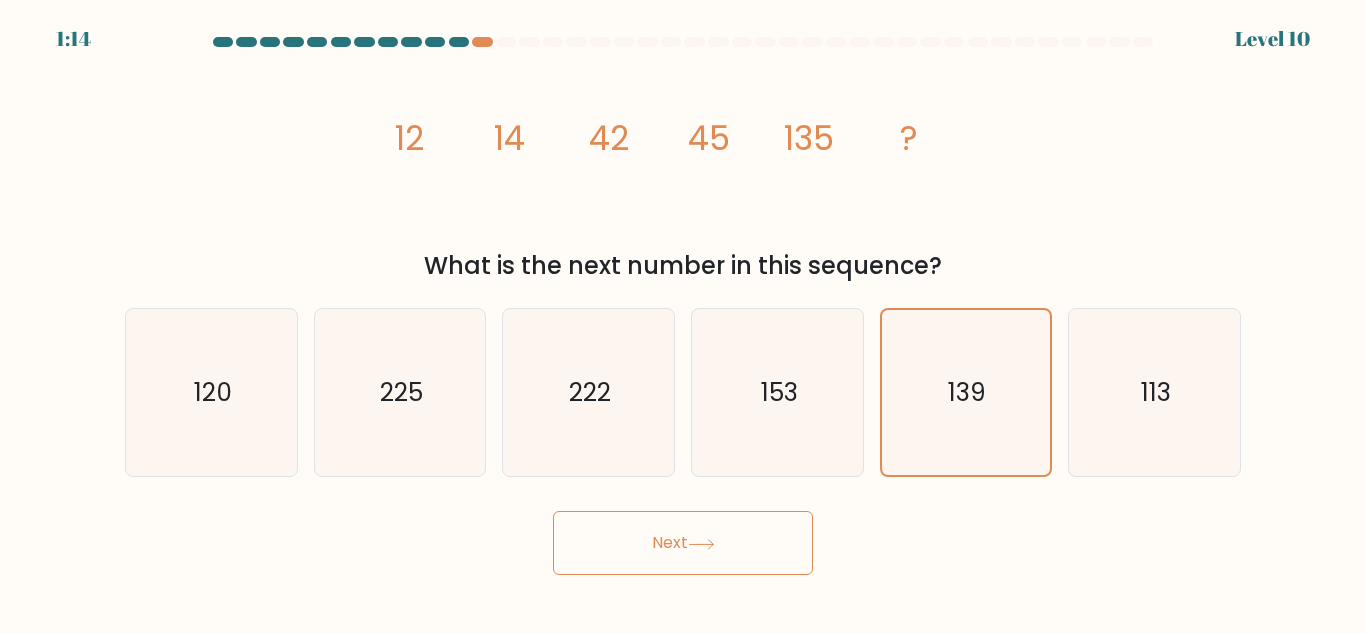click on "Next" at bounding box center (683, 543) 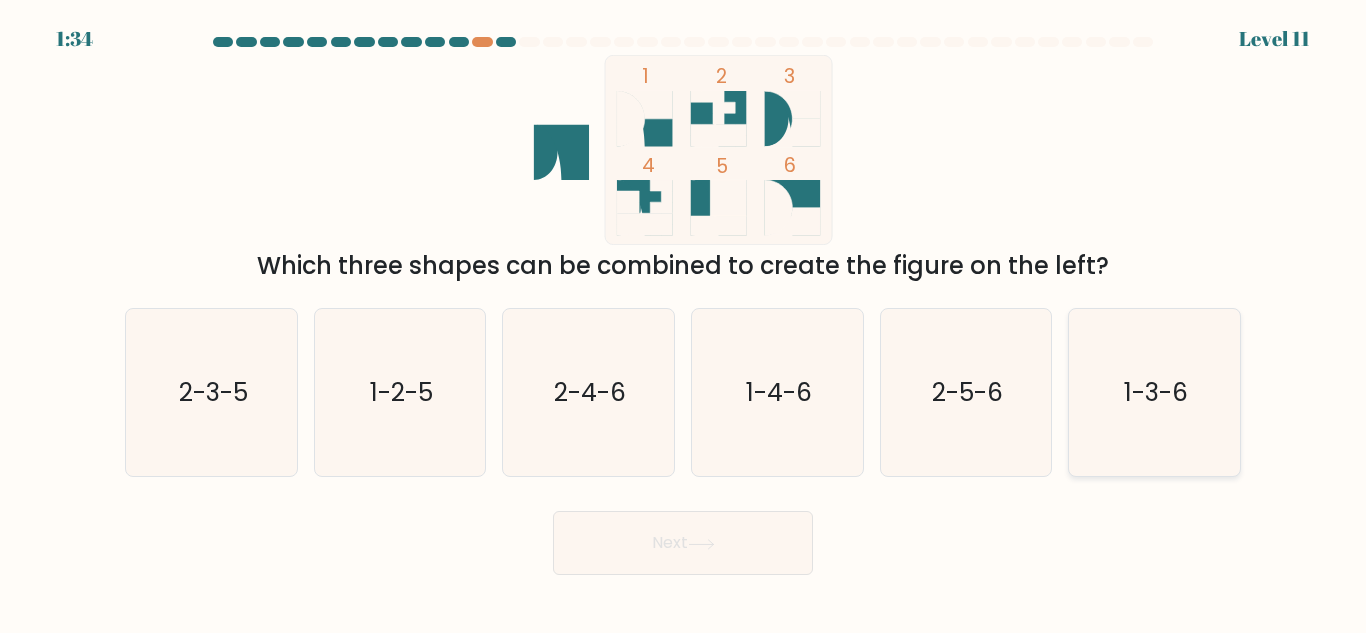 click on "1-3-6" at bounding box center (1154, 392) 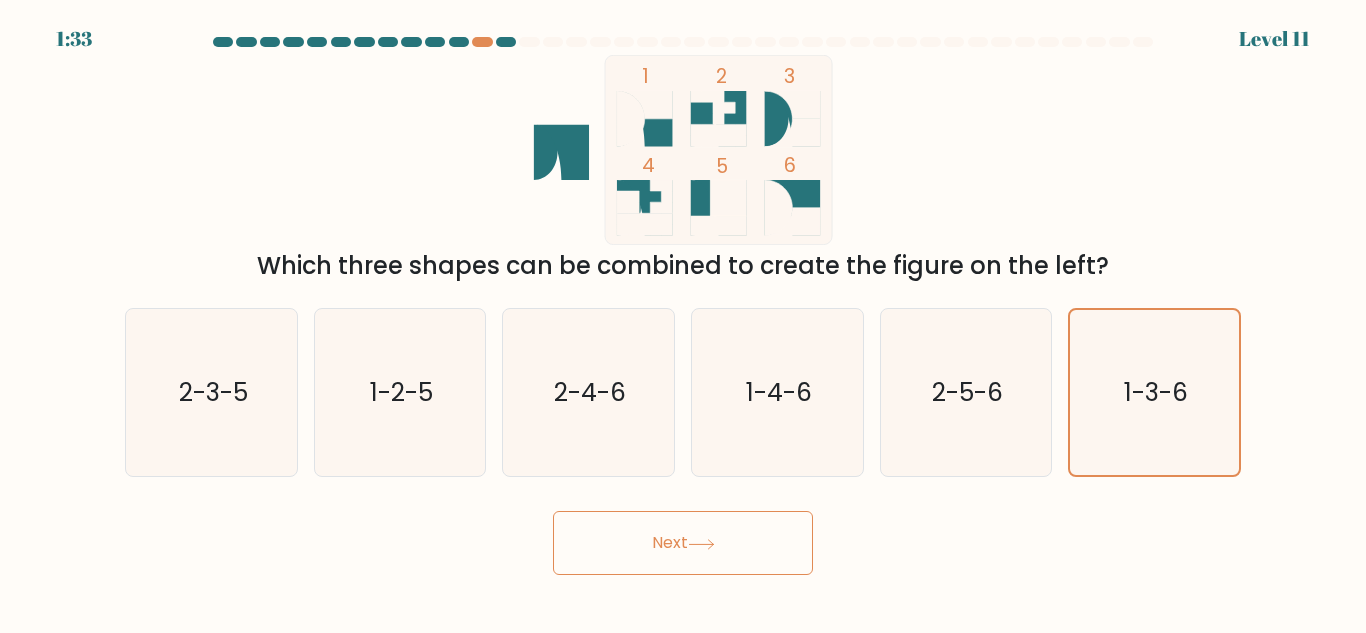 click on "Next" at bounding box center (683, 543) 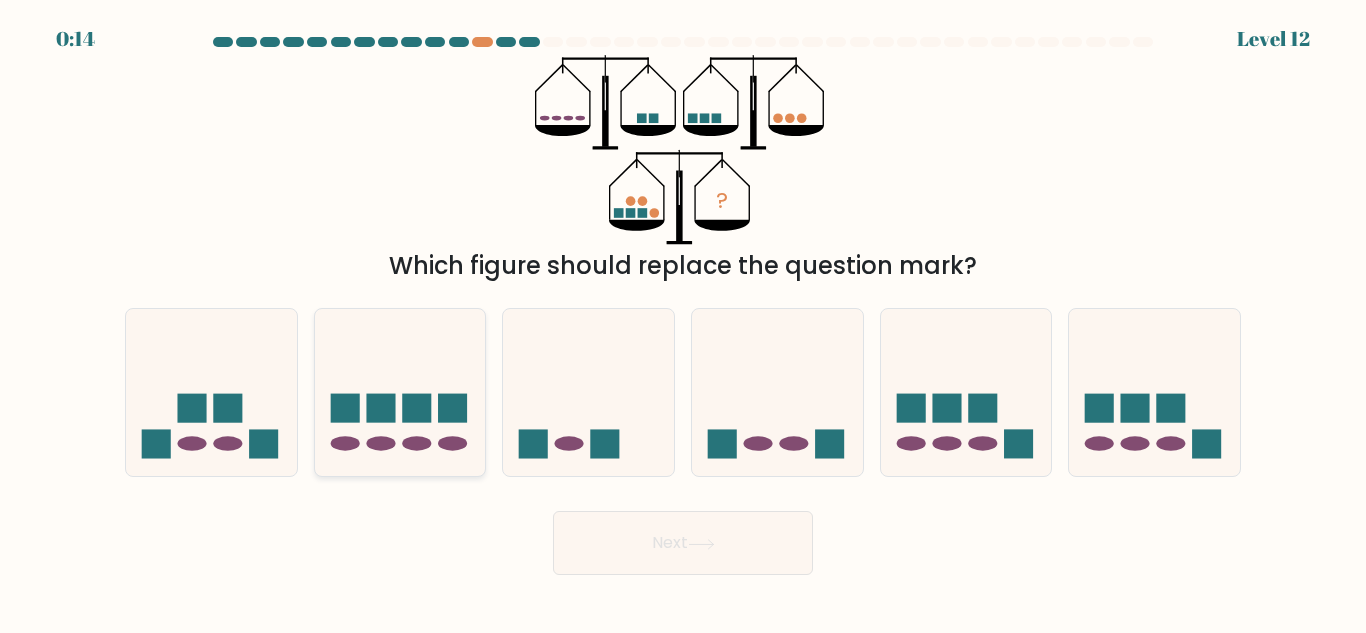 click at bounding box center (380, 408) 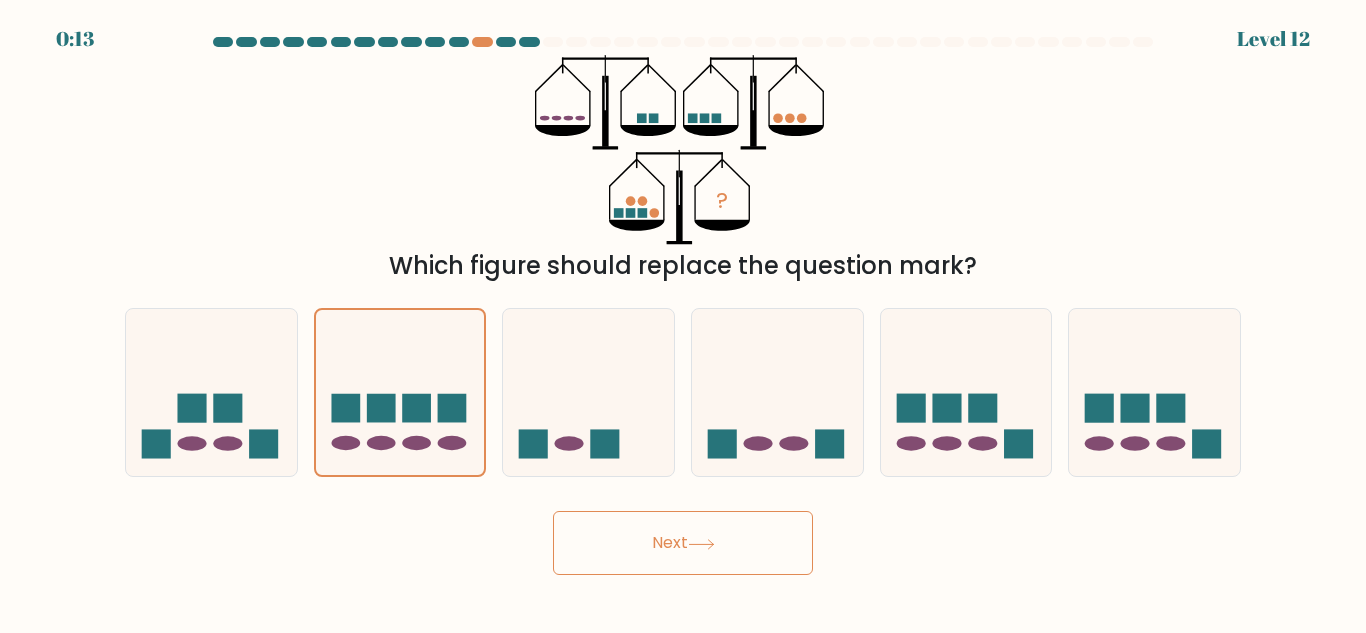 click on "Next" at bounding box center (683, 543) 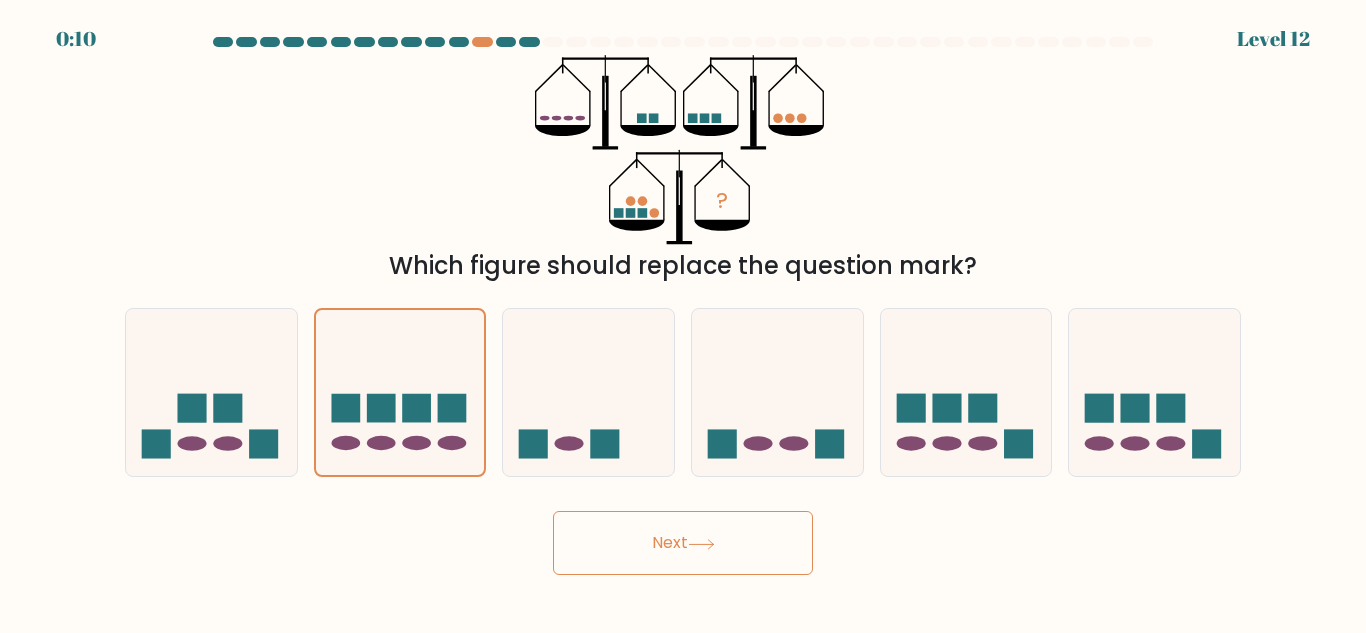 click at bounding box center [701, 544] 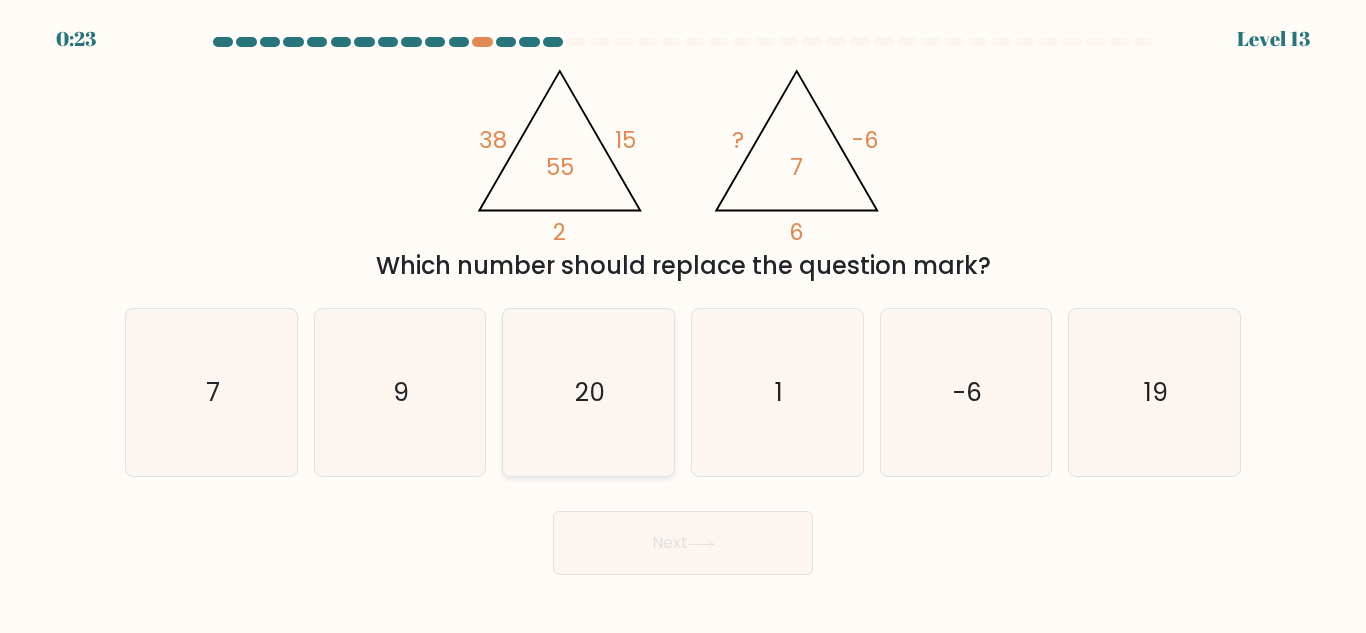 click on "20" at bounding box center (588, 392) 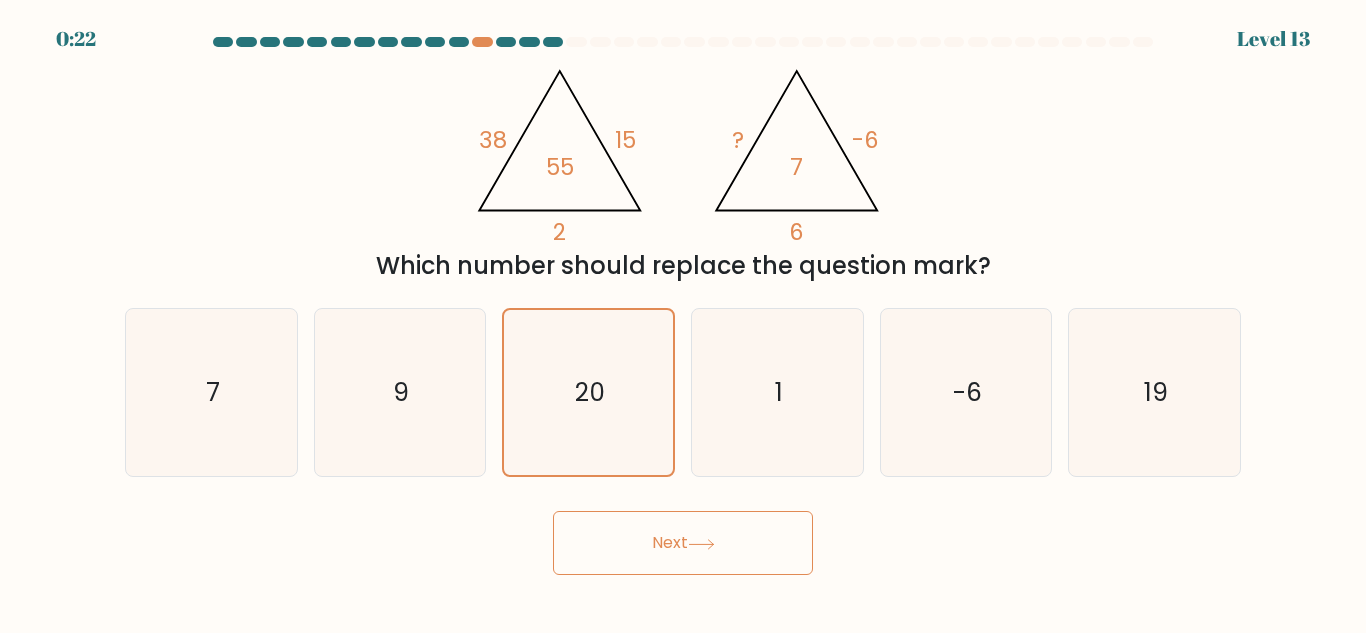 click at bounding box center (701, 543) 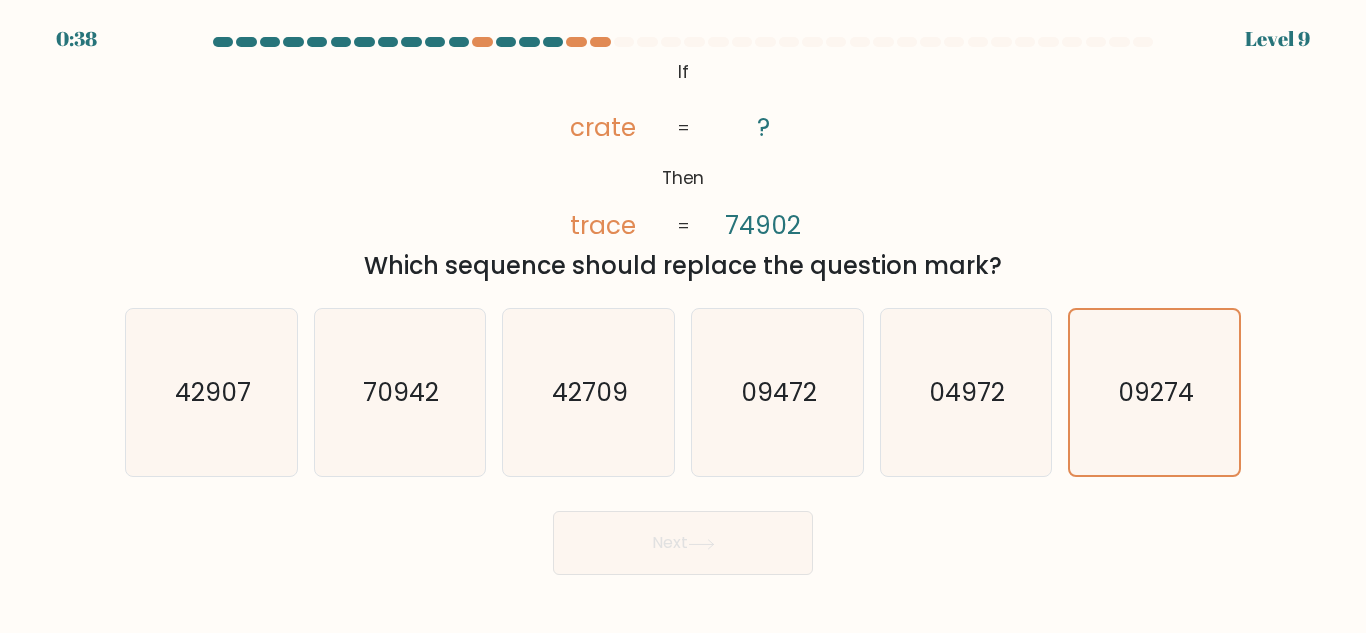 scroll, scrollTop: 0, scrollLeft: 0, axis: both 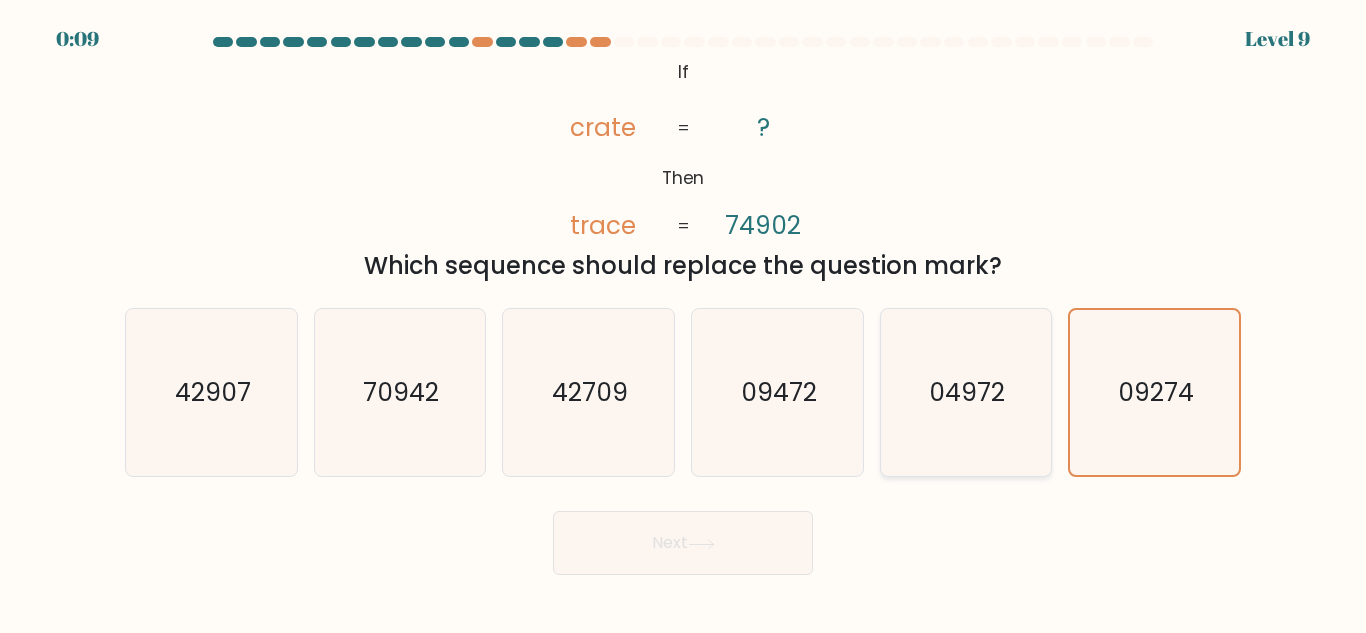 click on "04972" at bounding box center (968, 392) 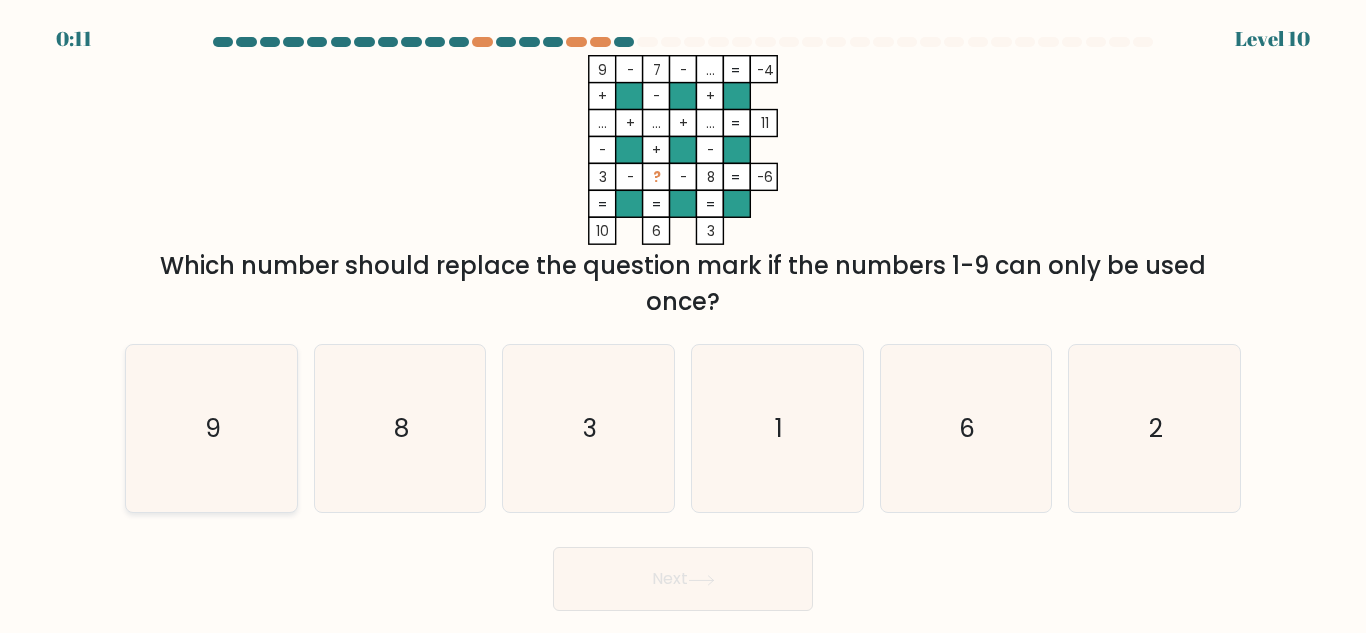 radio on "true" 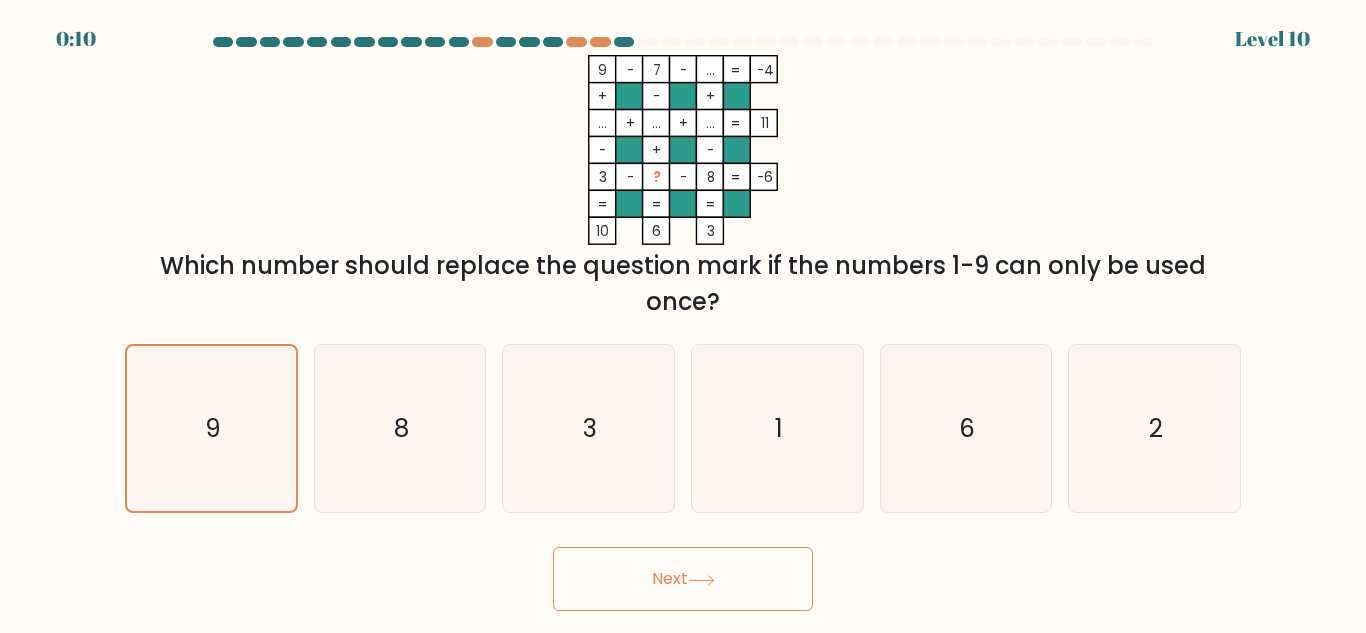 click on "Next" at bounding box center [683, 579] 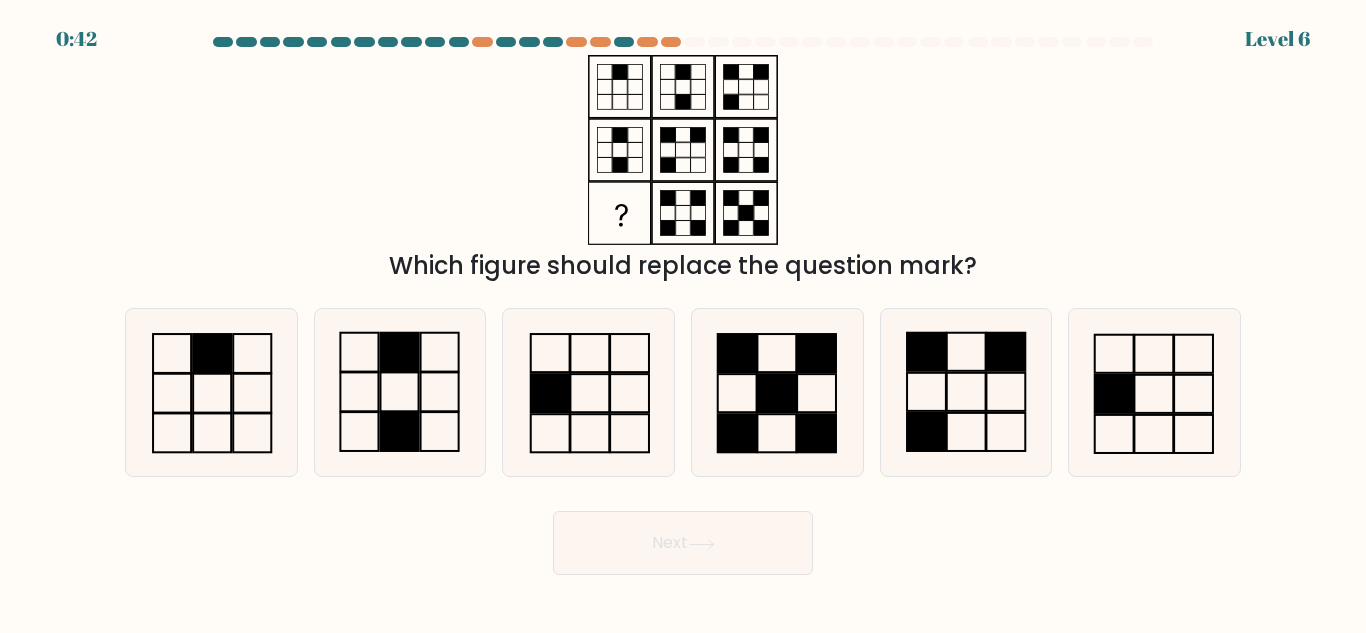scroll, scrollTop: 0, scrollLeft: 0, axis: both 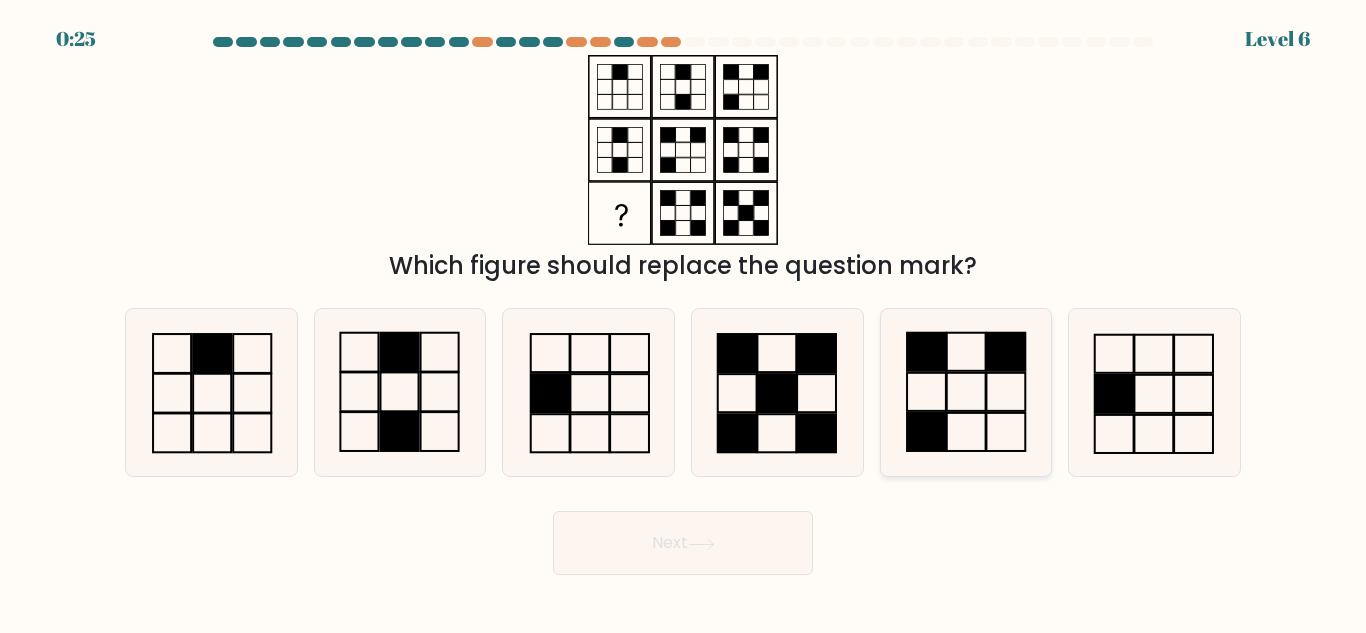 click at bounding box center (965, 392) 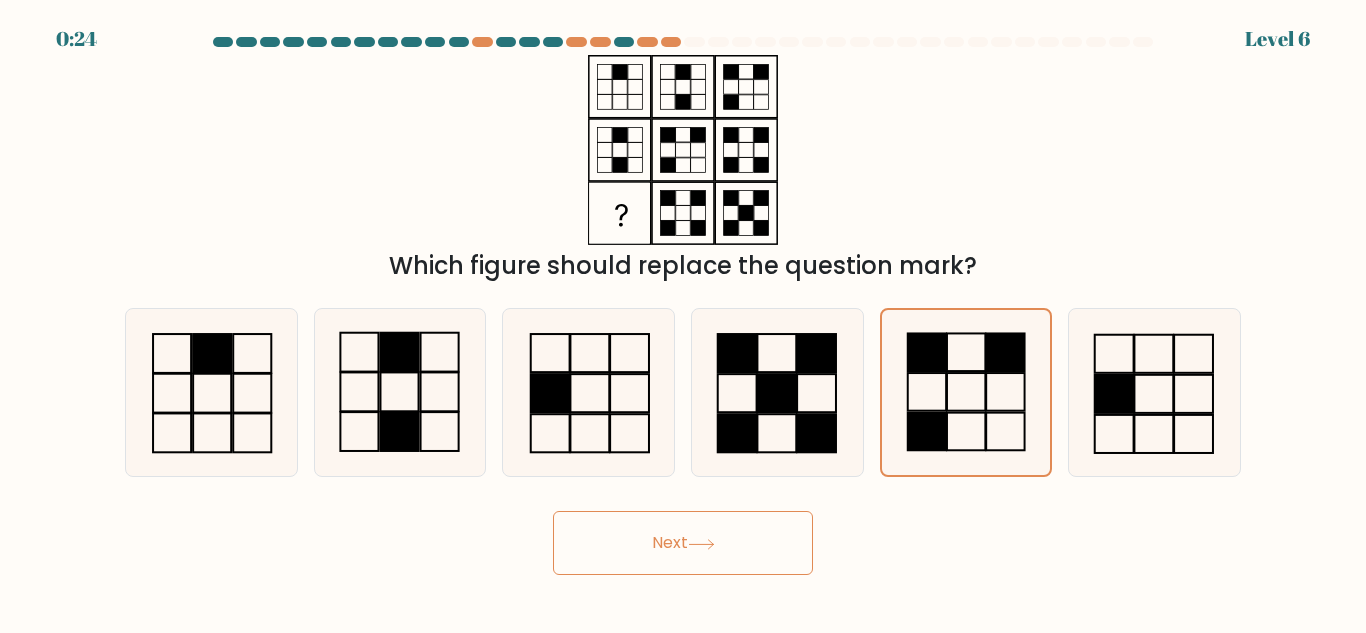 click on "Next" at bounding box center (683, 543) 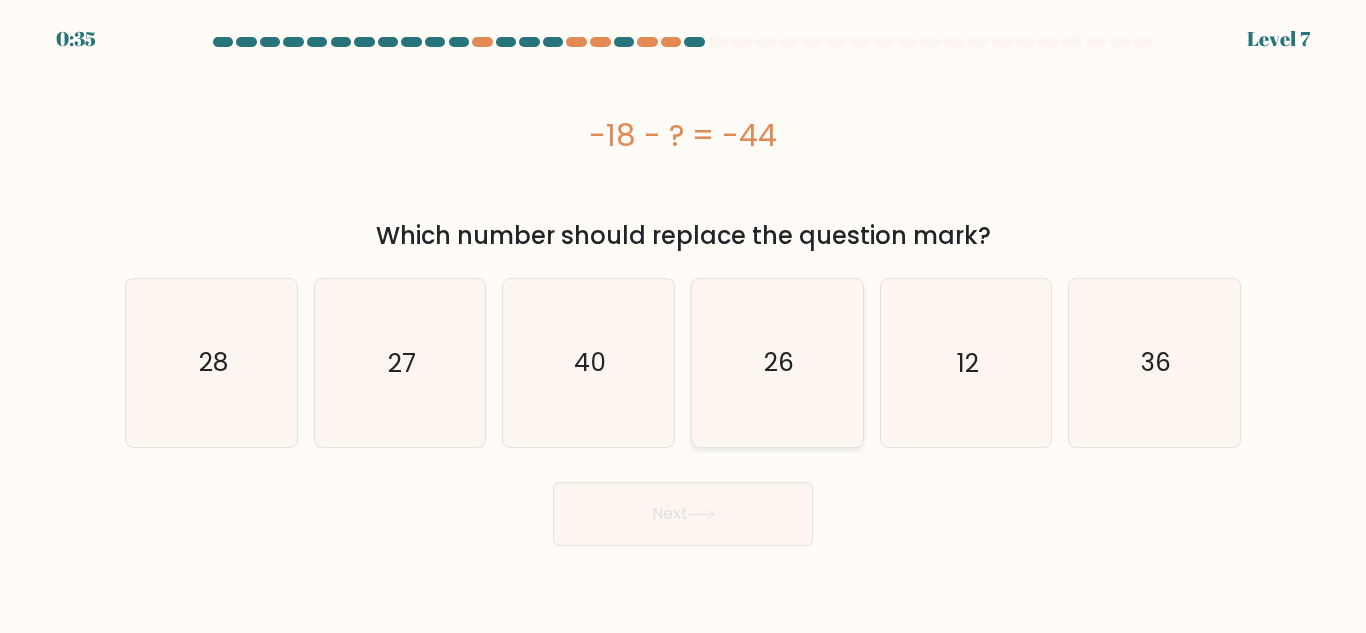 click on "26" at bounding box center [777, 362] 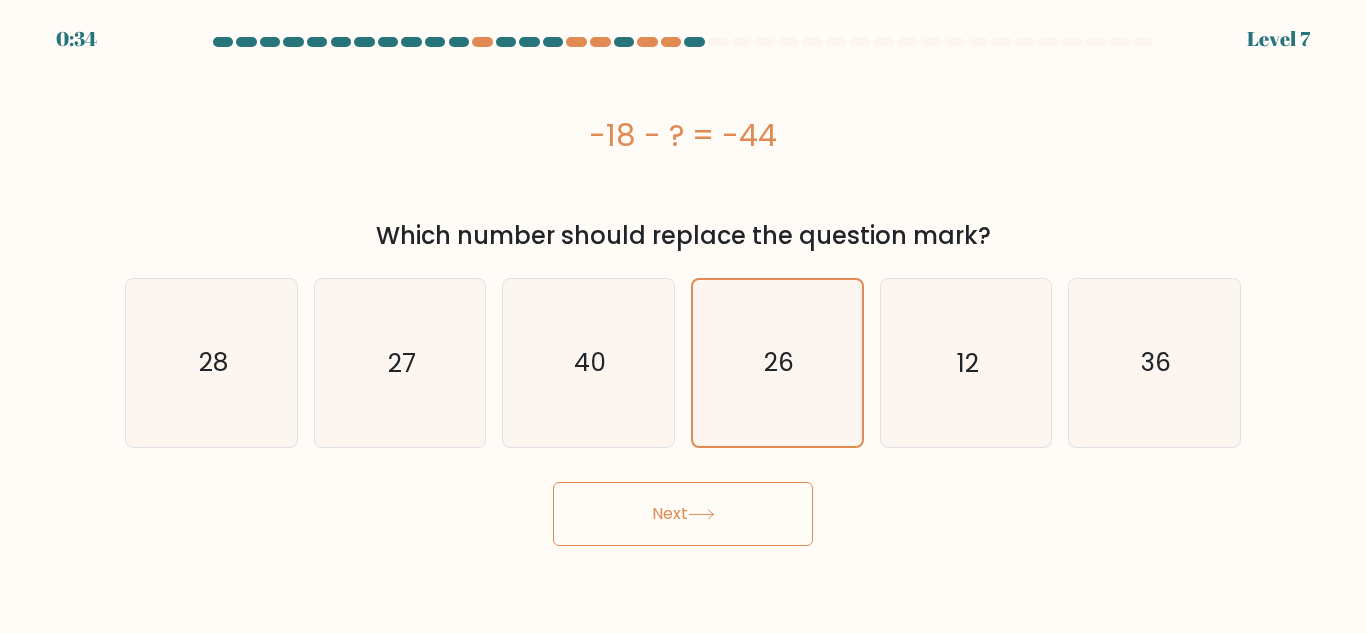 click on "Next" at bounding box center [683, 514] 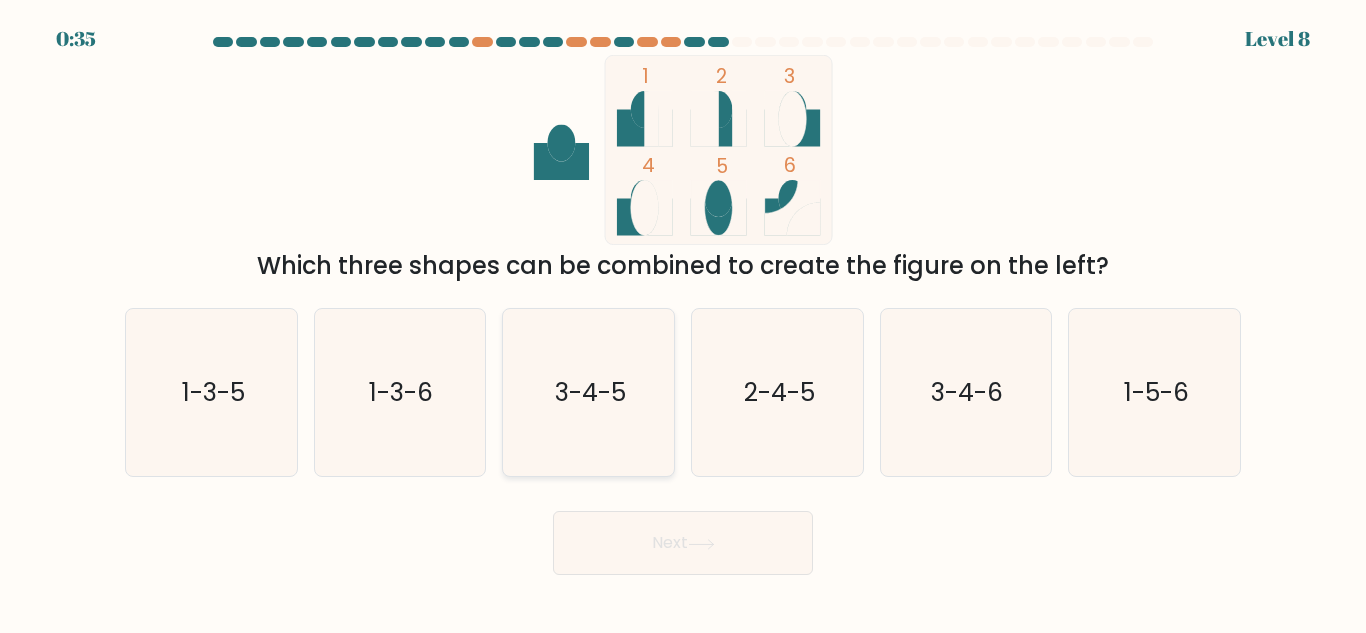 click on "3-4-5" at bounding box center [588, 392] 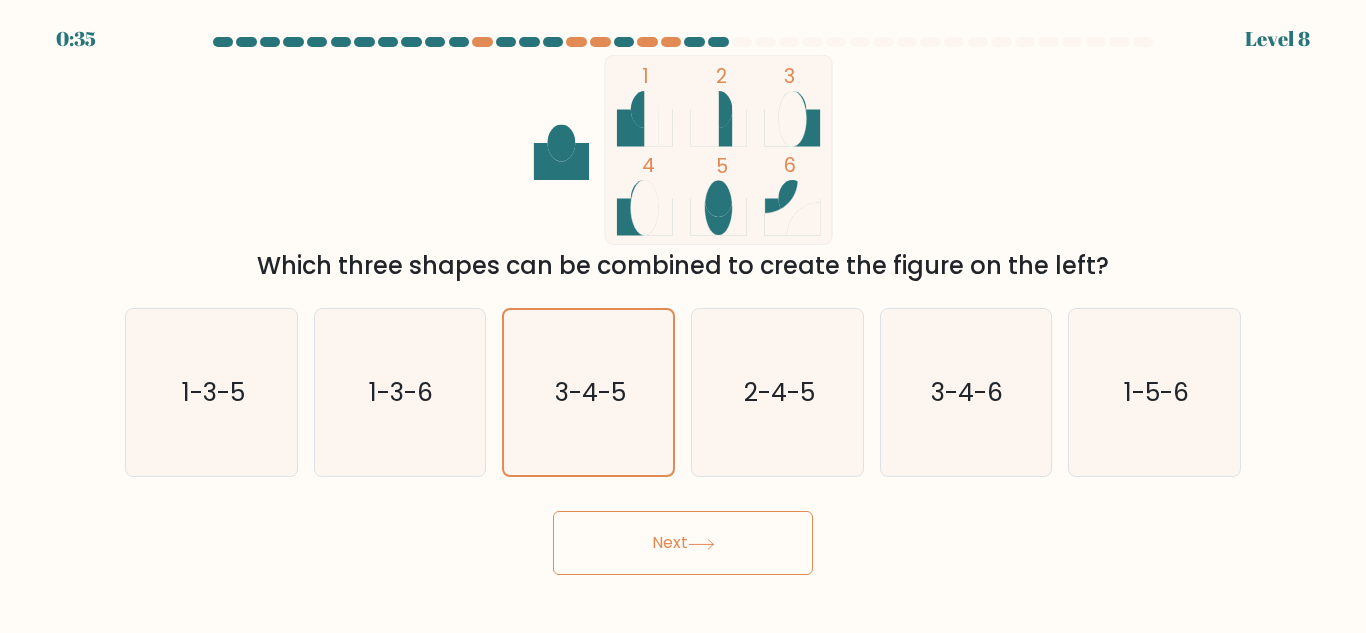 click on "Next" at bounding box center (683, 543) 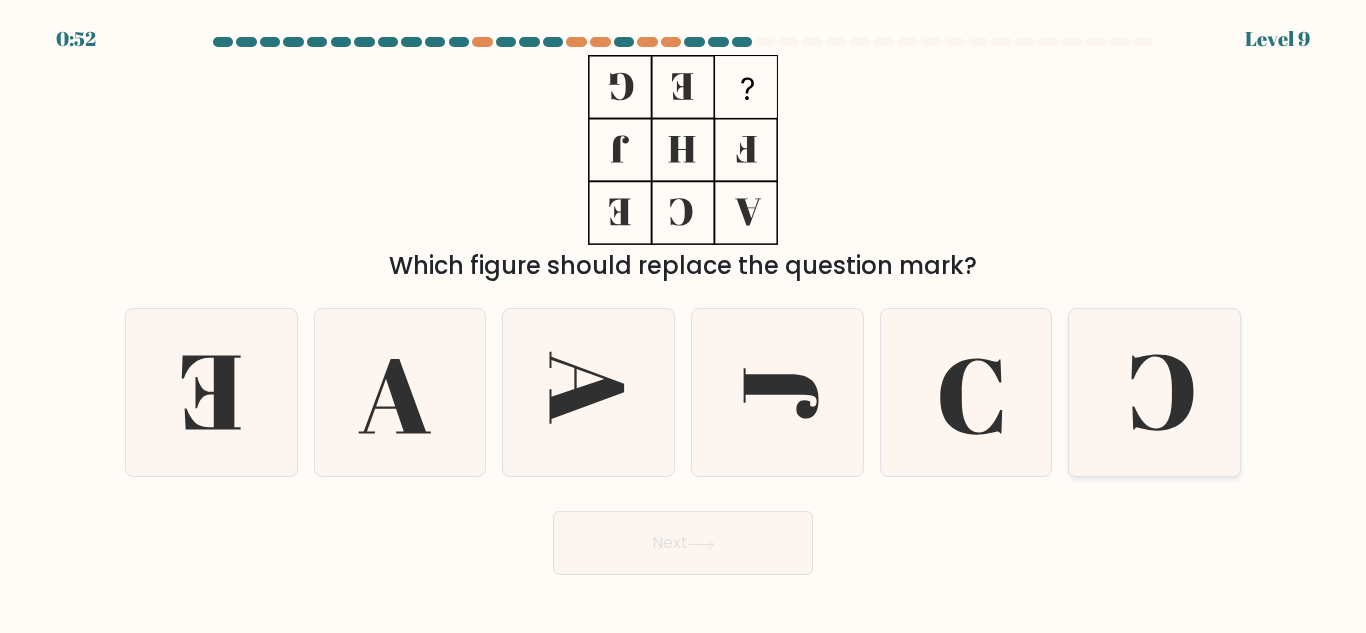 click at bounding box center [1154, 392] 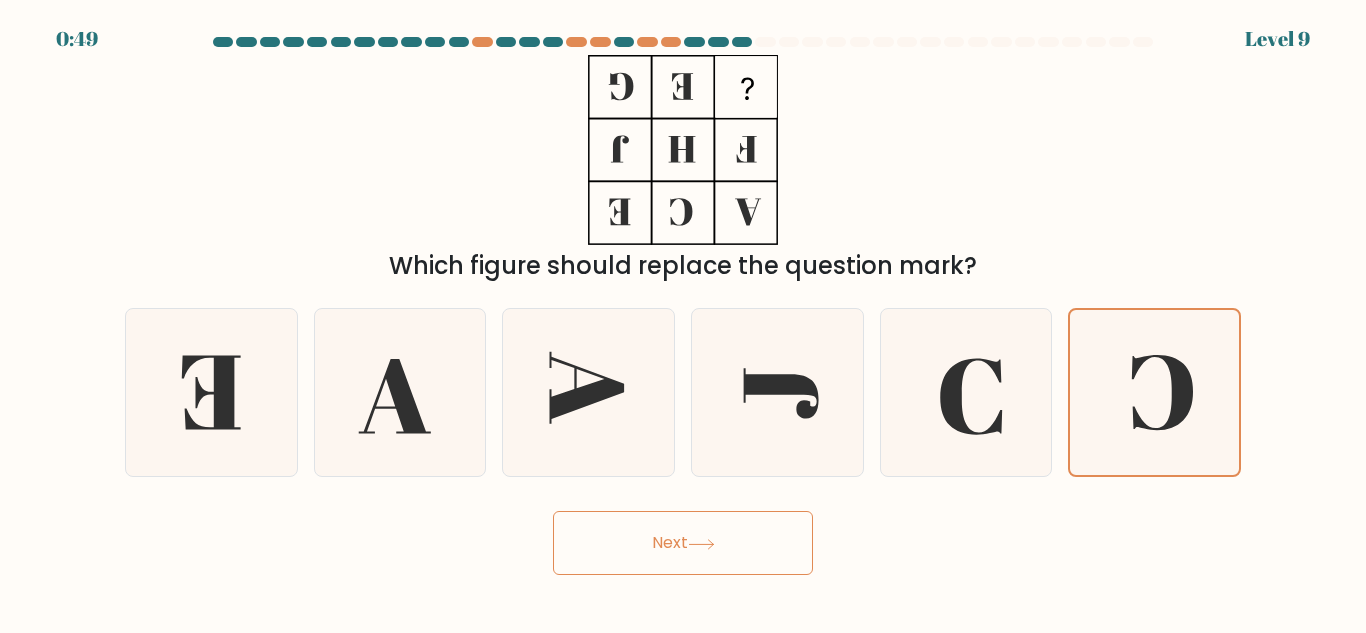 click on "Next" at bounding box center [683, 543] 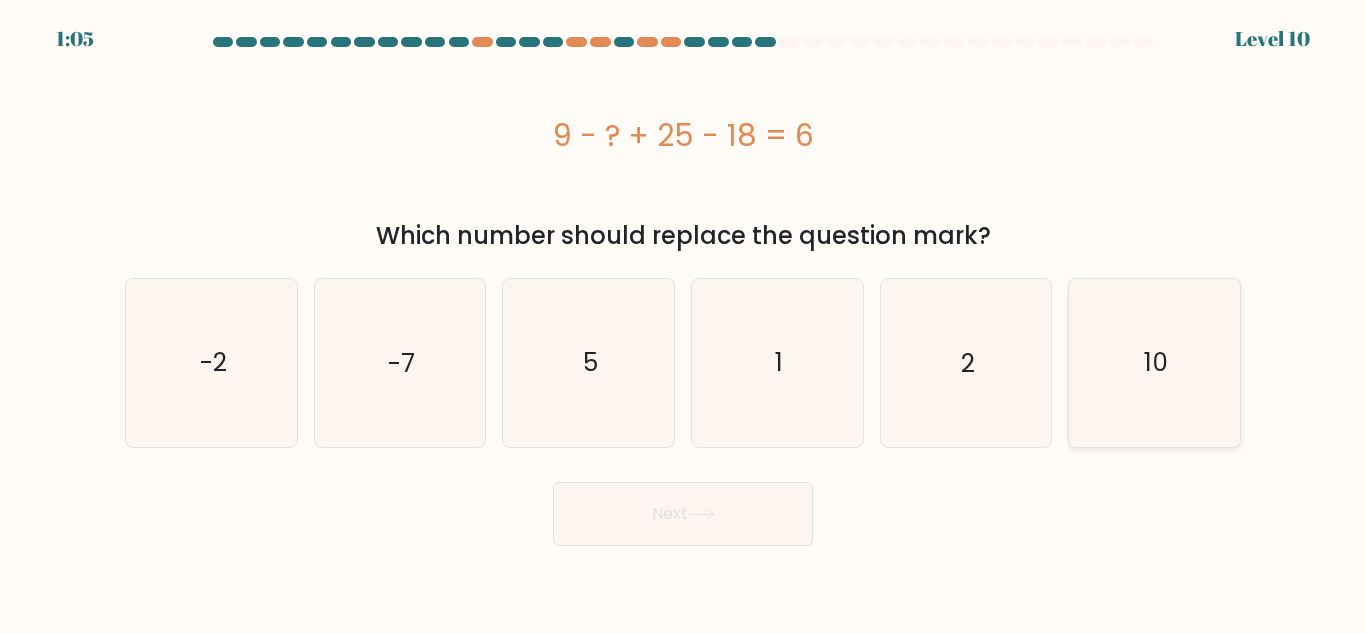 click on "10" at bounding box center [1154, 362] 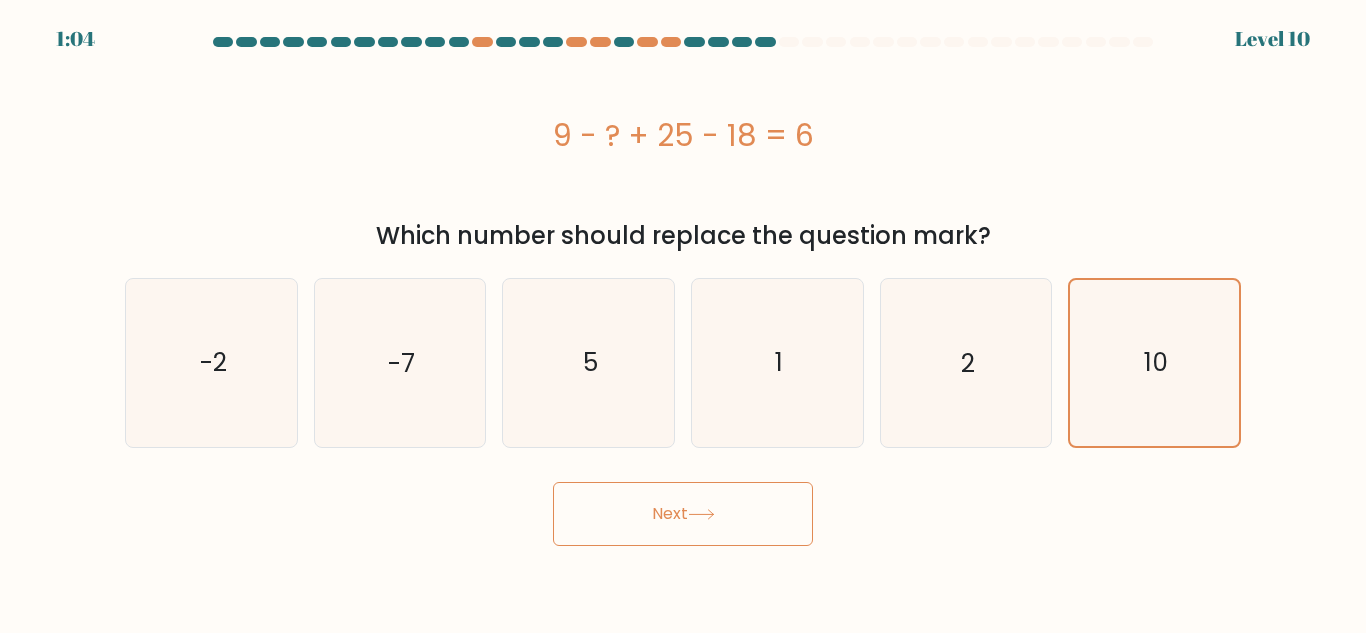 click on "Next" at bounding box center (683, 514) 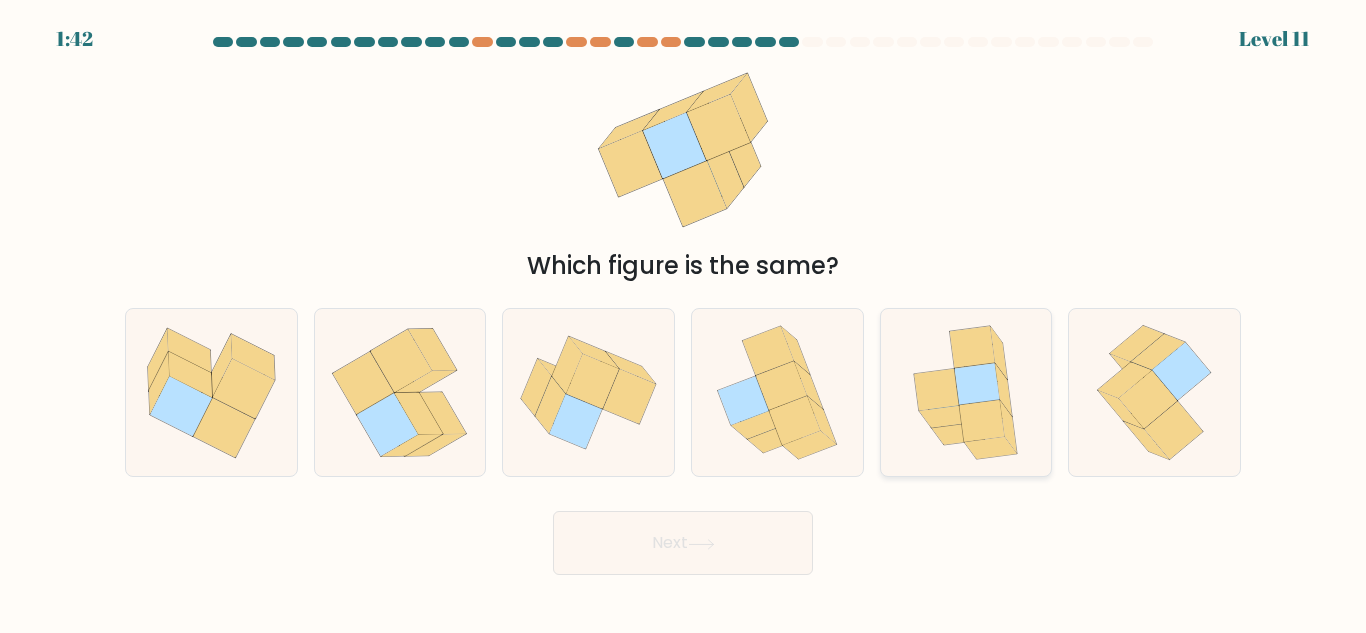 click at bounding box center [972, 347] 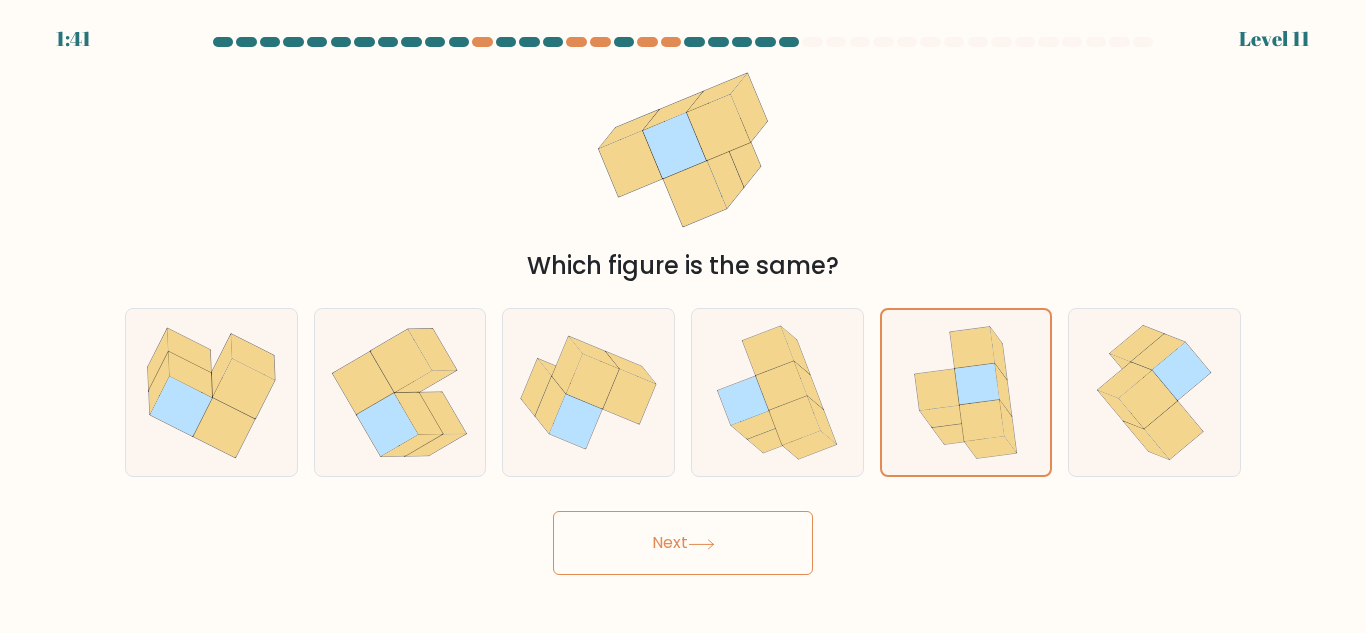 click on "Next" at bounding box center [683, 543] 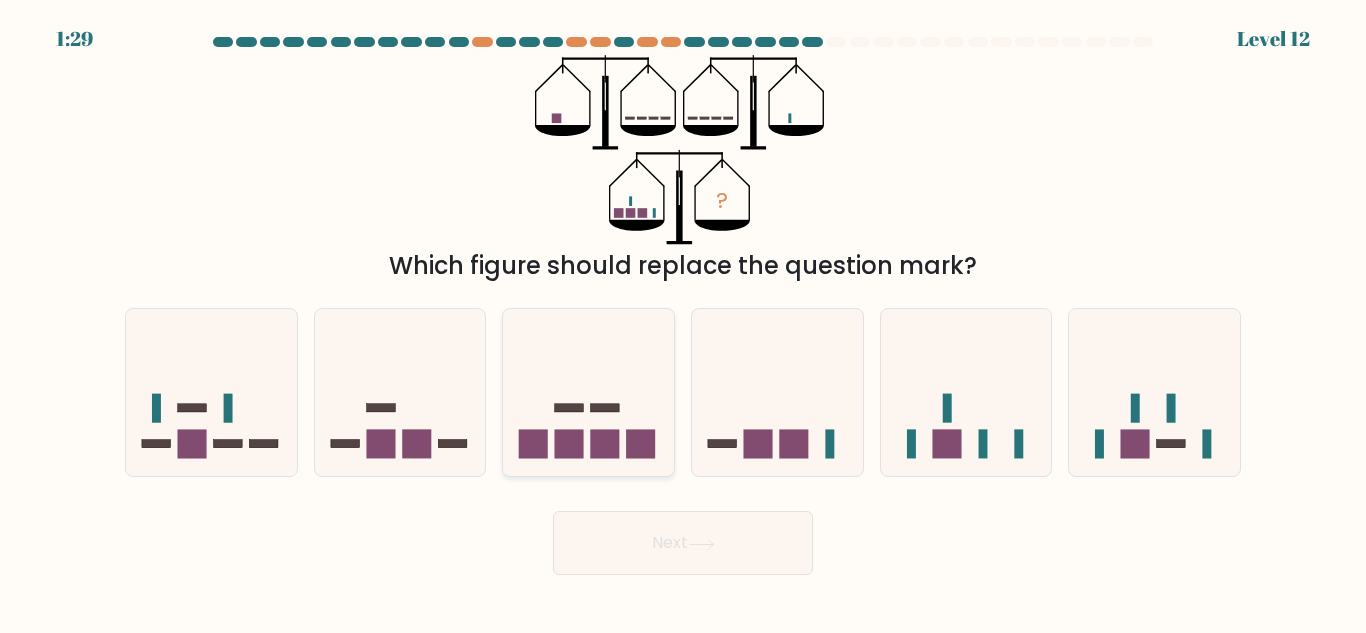 click at bounding box center [569, 444] 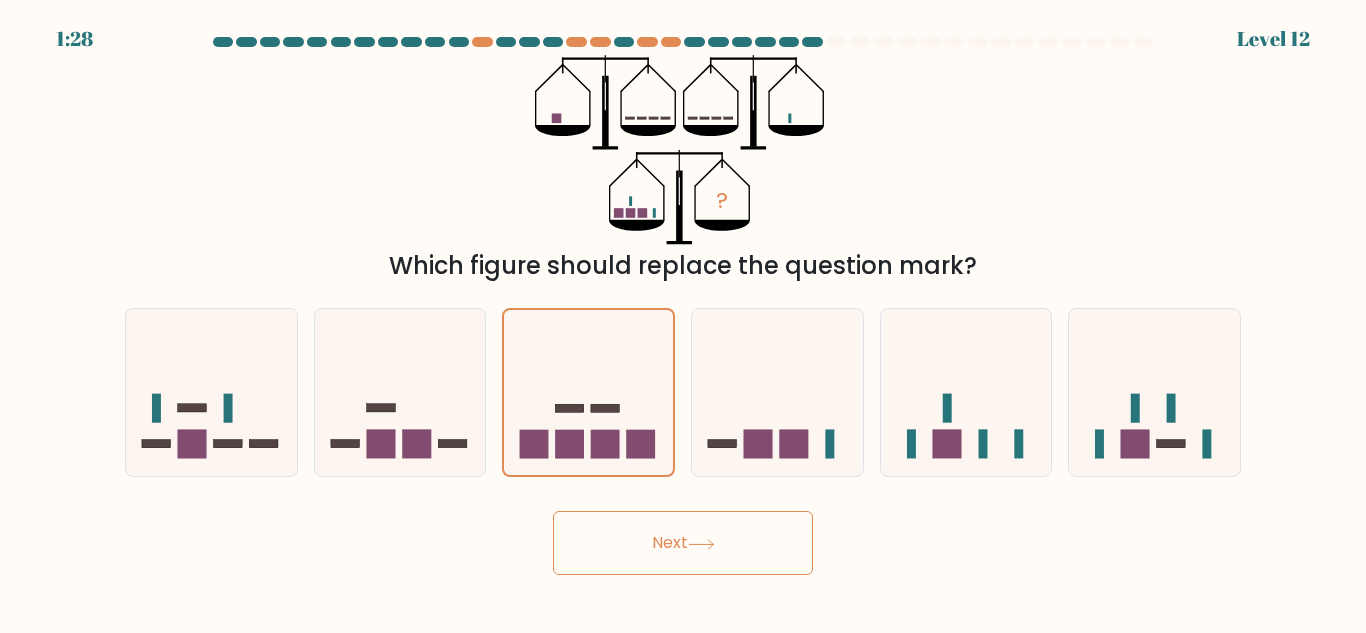 click on "Next" at bounding box center (683, 543) 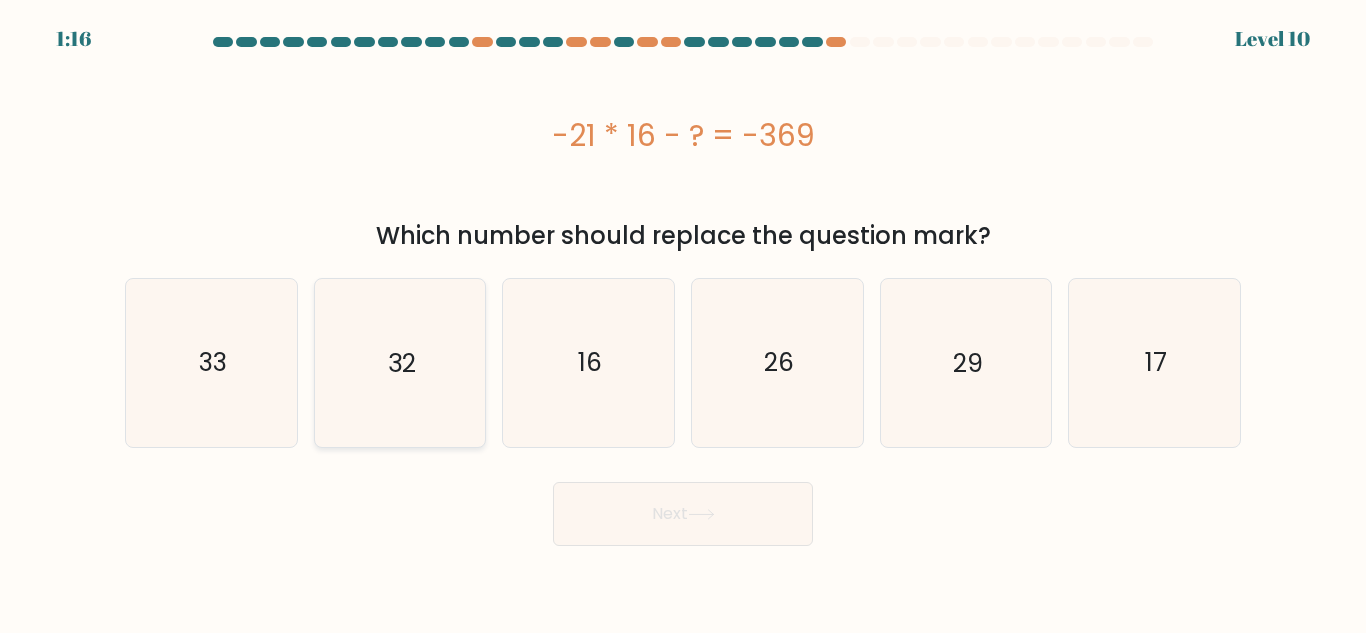 click on "32" at bounding box center (399, 362) 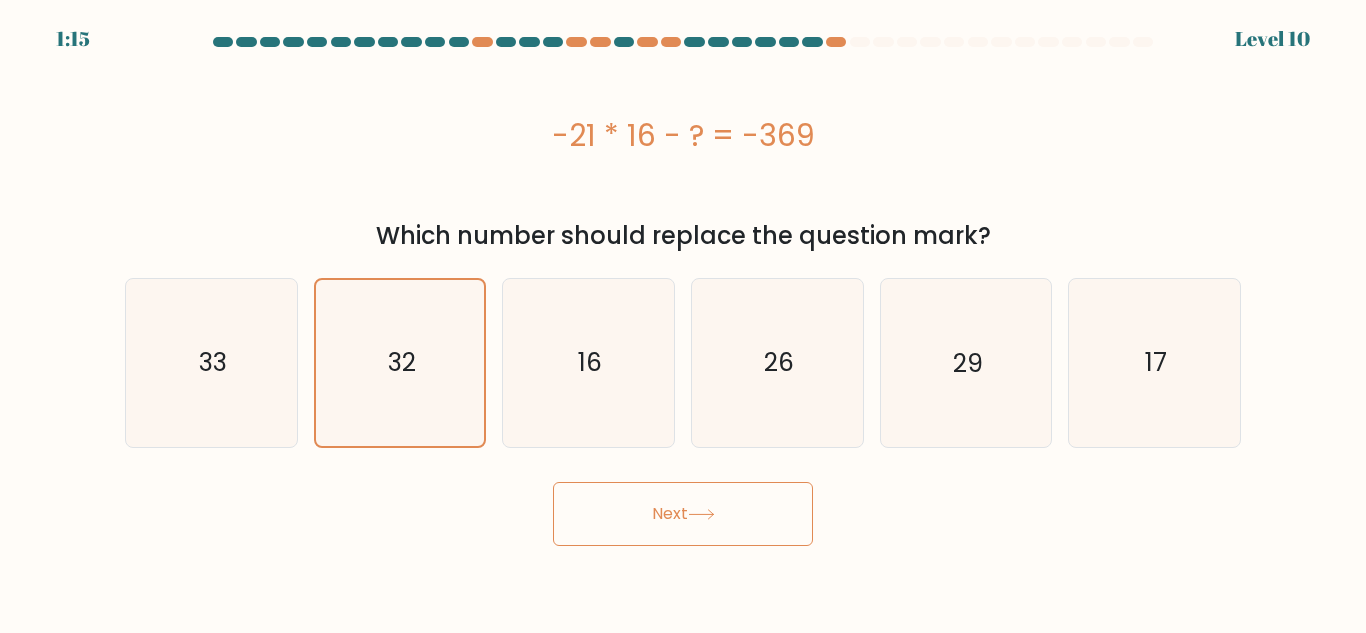 click on "Next" at bounding box center [683, 514] 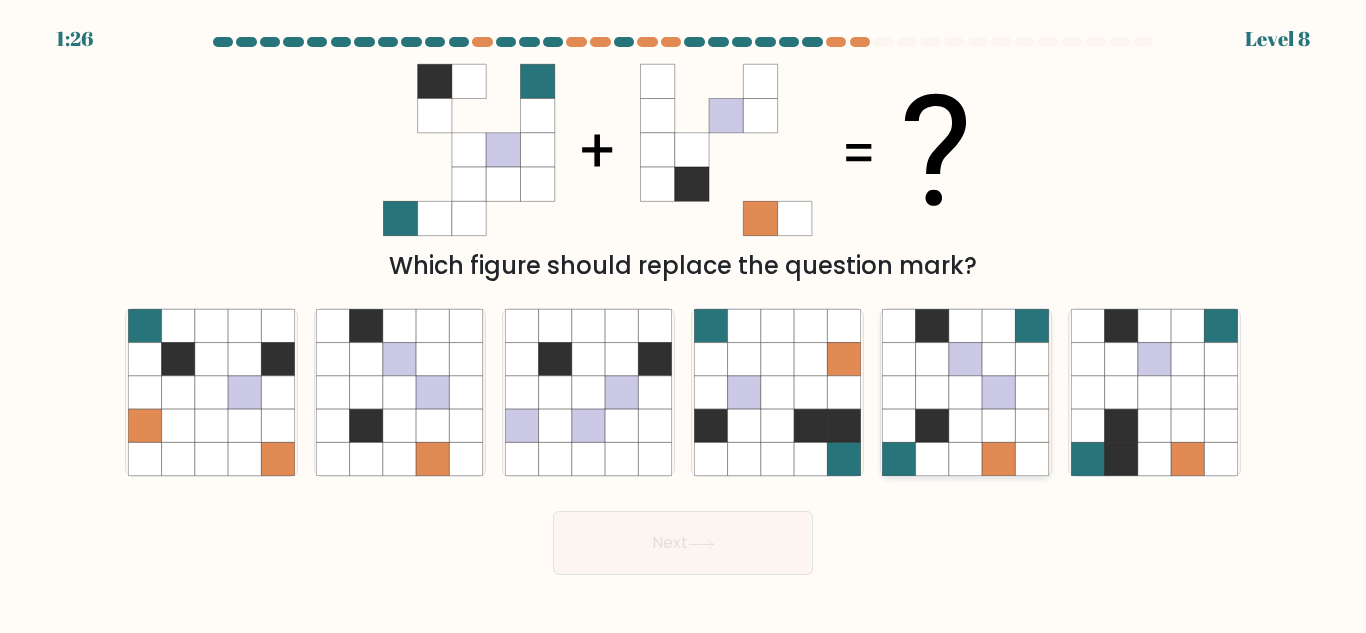 click at bounding box center (965, 359) 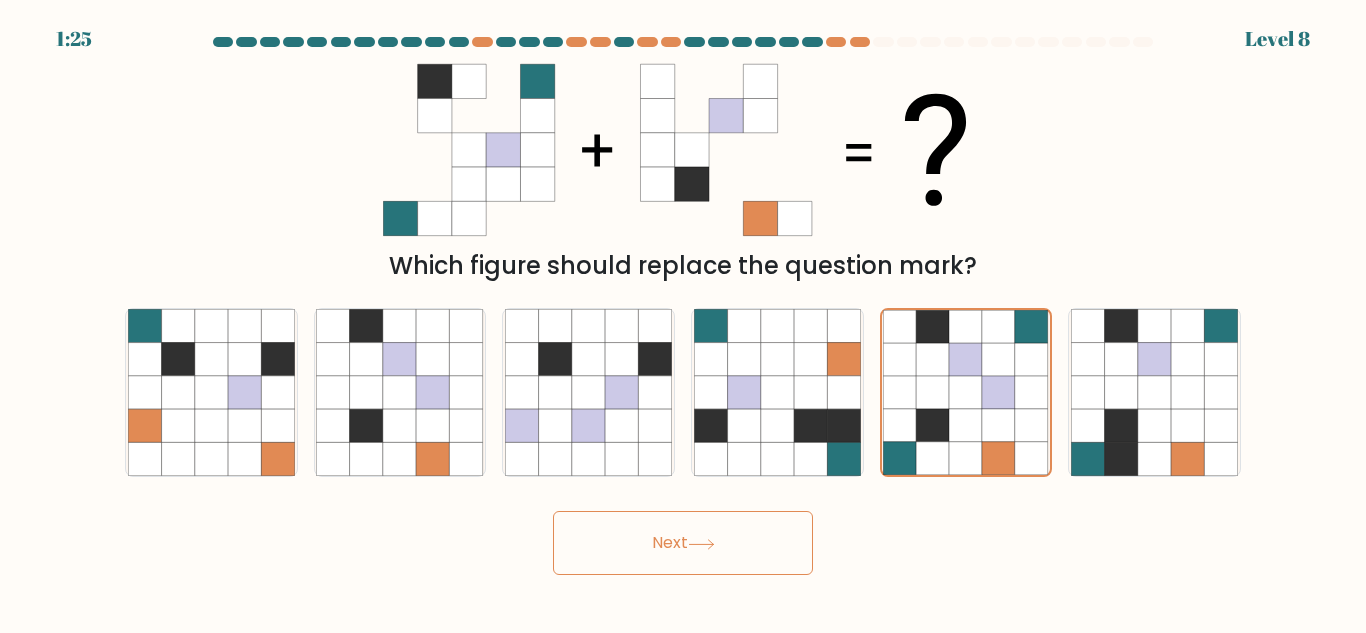 click on "Next" at bounding box center [683, 543] 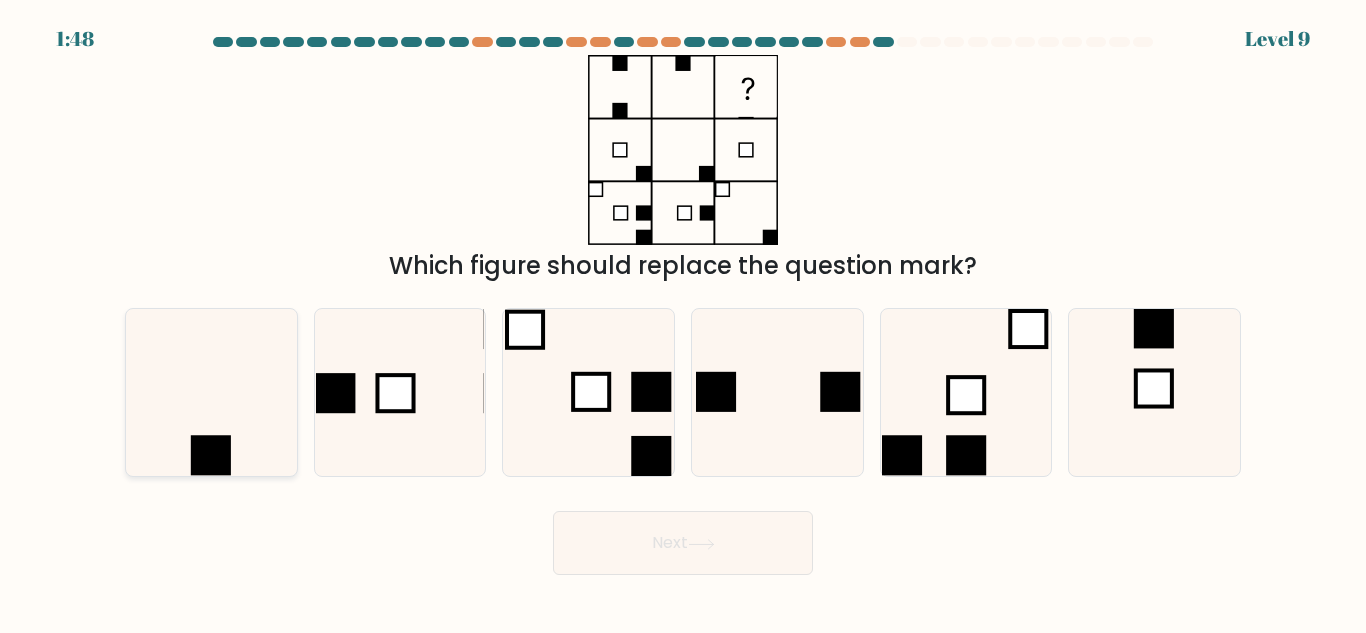 click at bounding box center (211, 392) 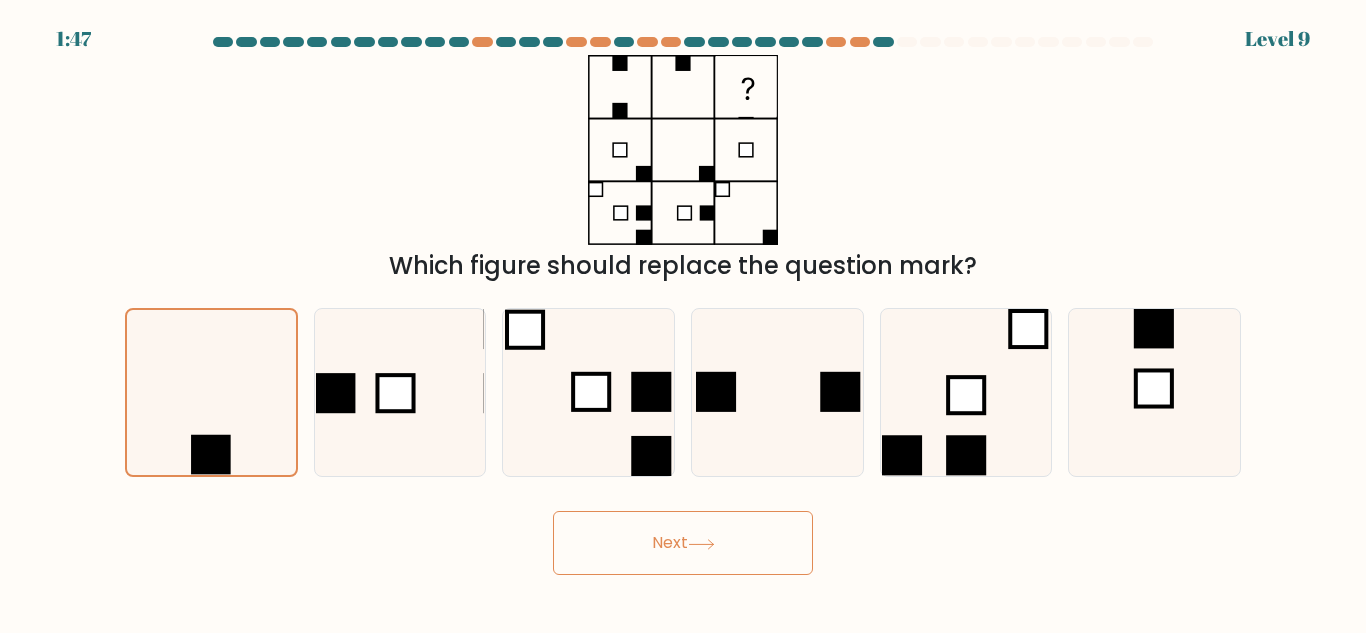 click on "Next" at bounding box center (683, 543) 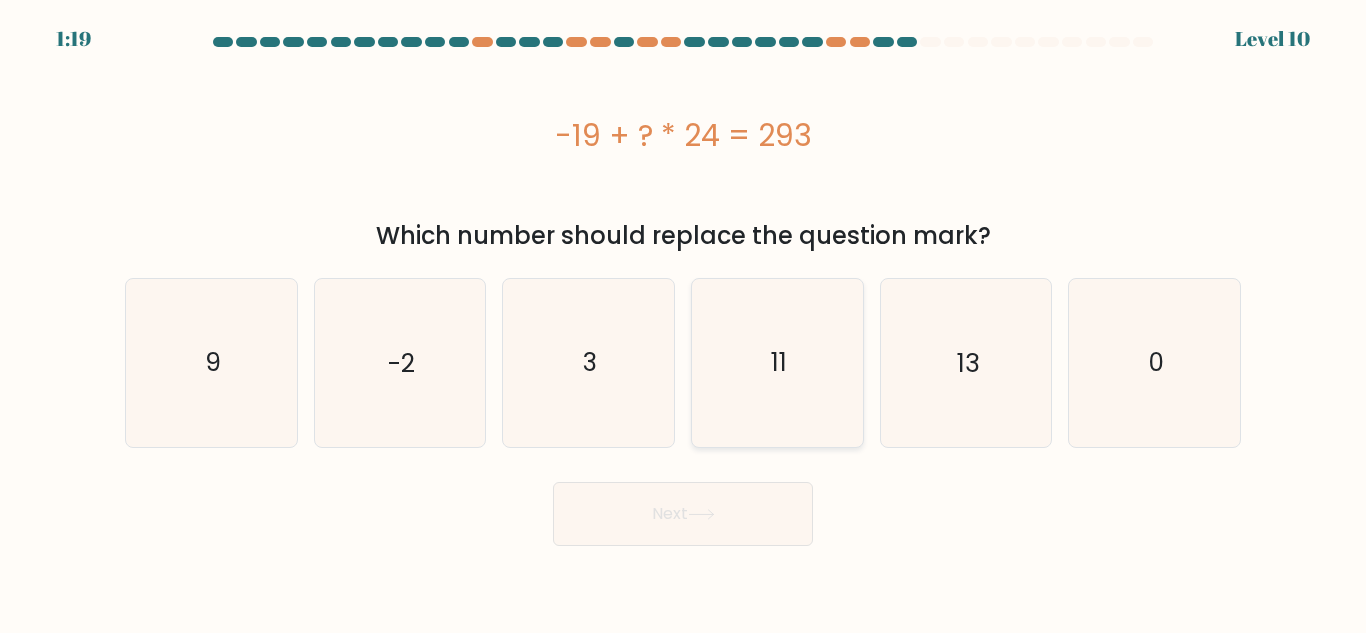 click on "11" at bounding box center [777, 362] 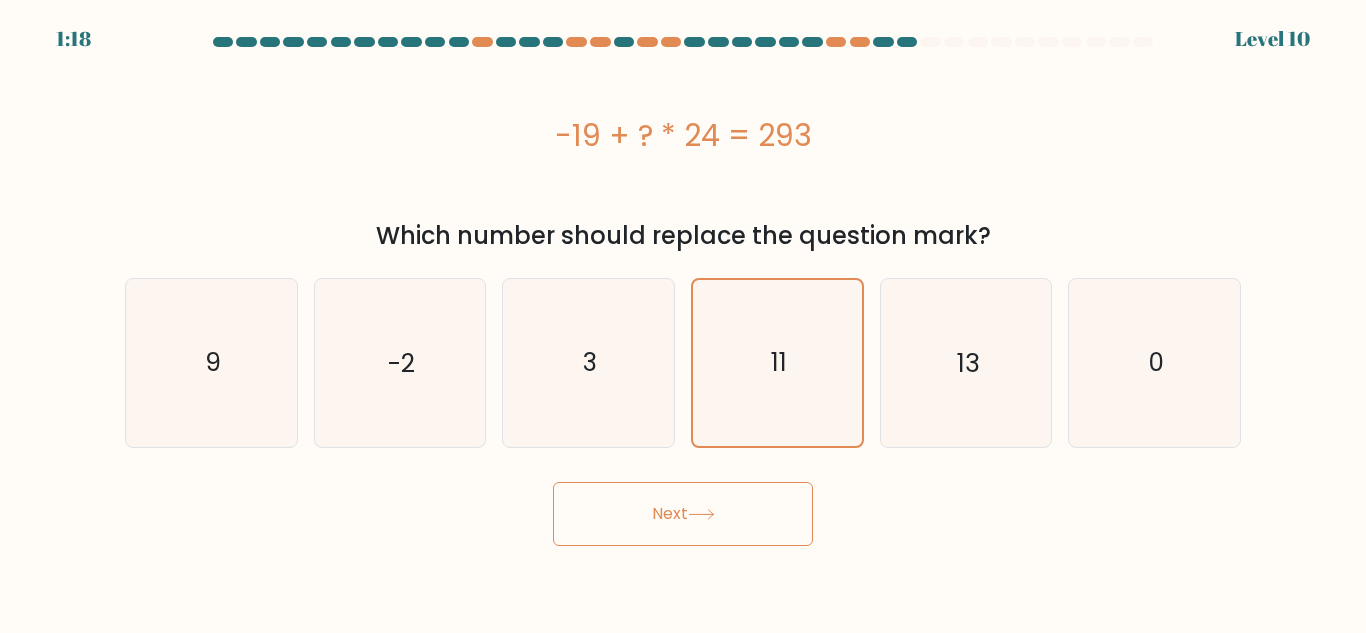 click on "Next" at bounding box center [683, 514] 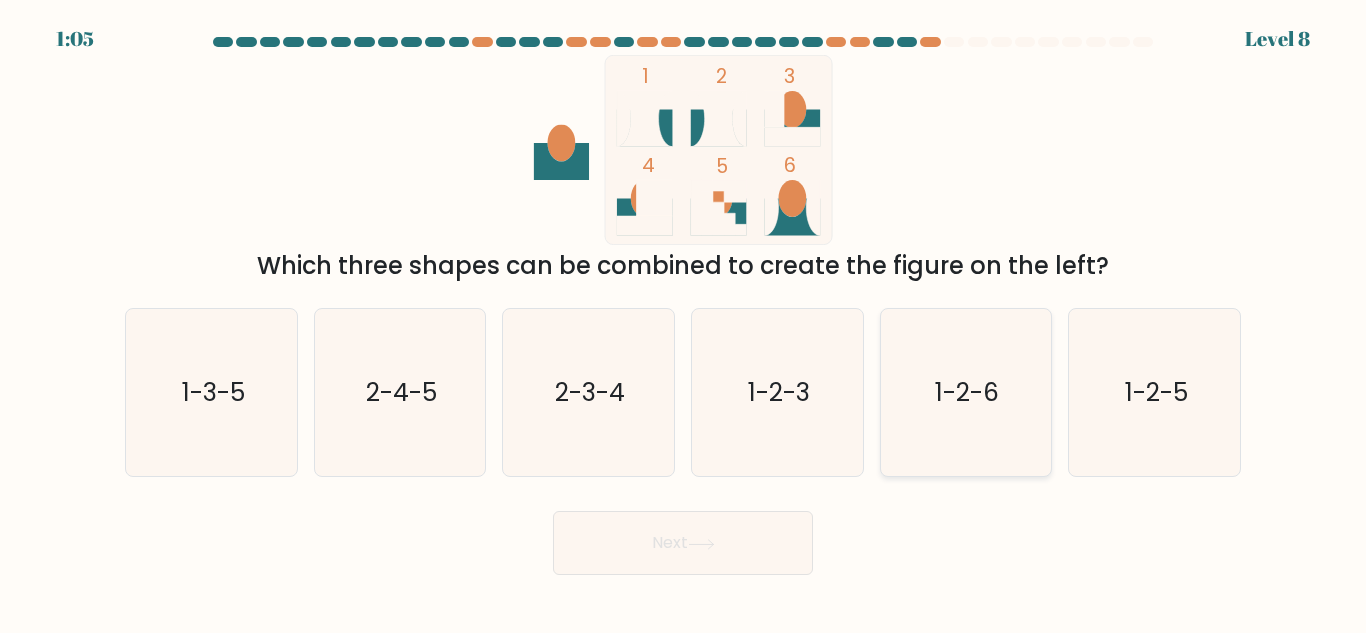 click on "1-2-6" at bounding box center (968, 392) 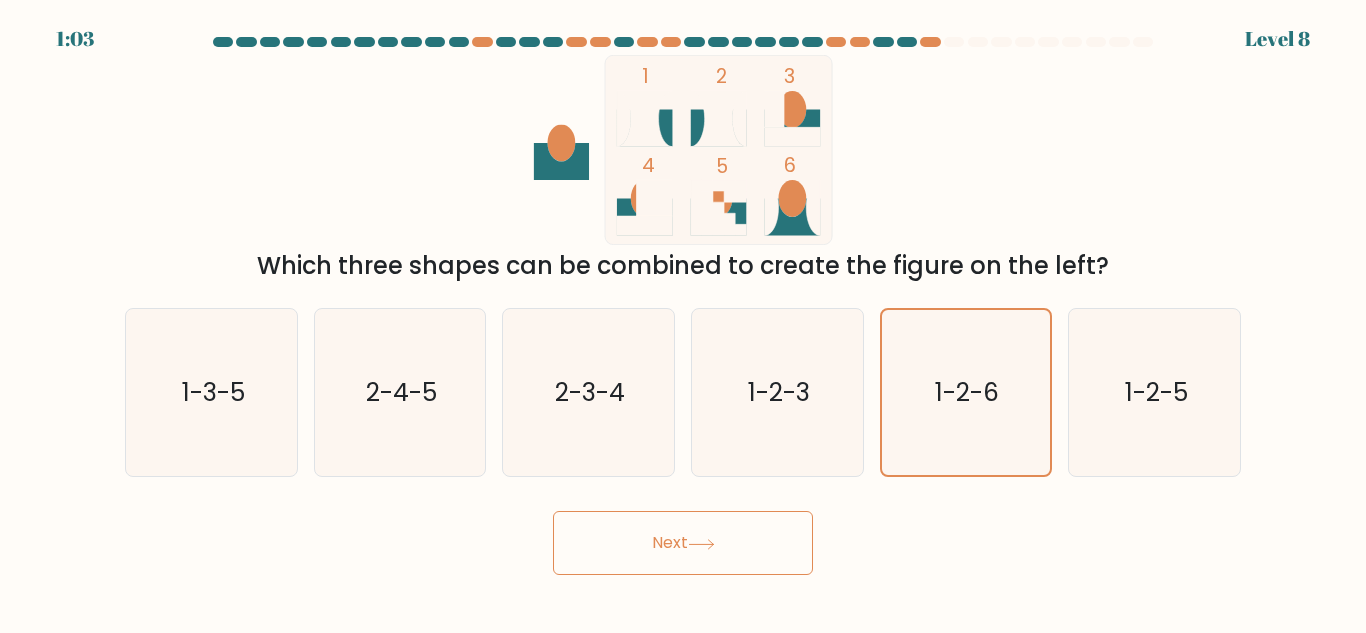 click on "1:03
Level 8" at bounding box center [683, 316] 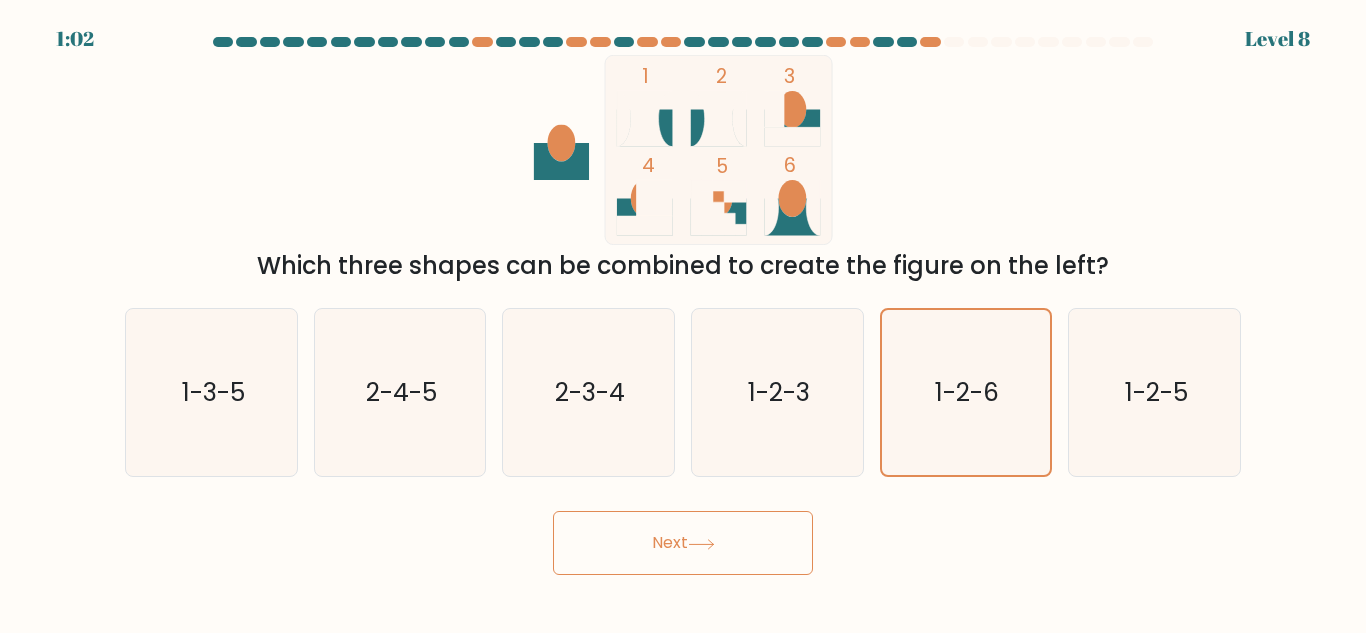 click on "Next" at bounding box center (683, 543) 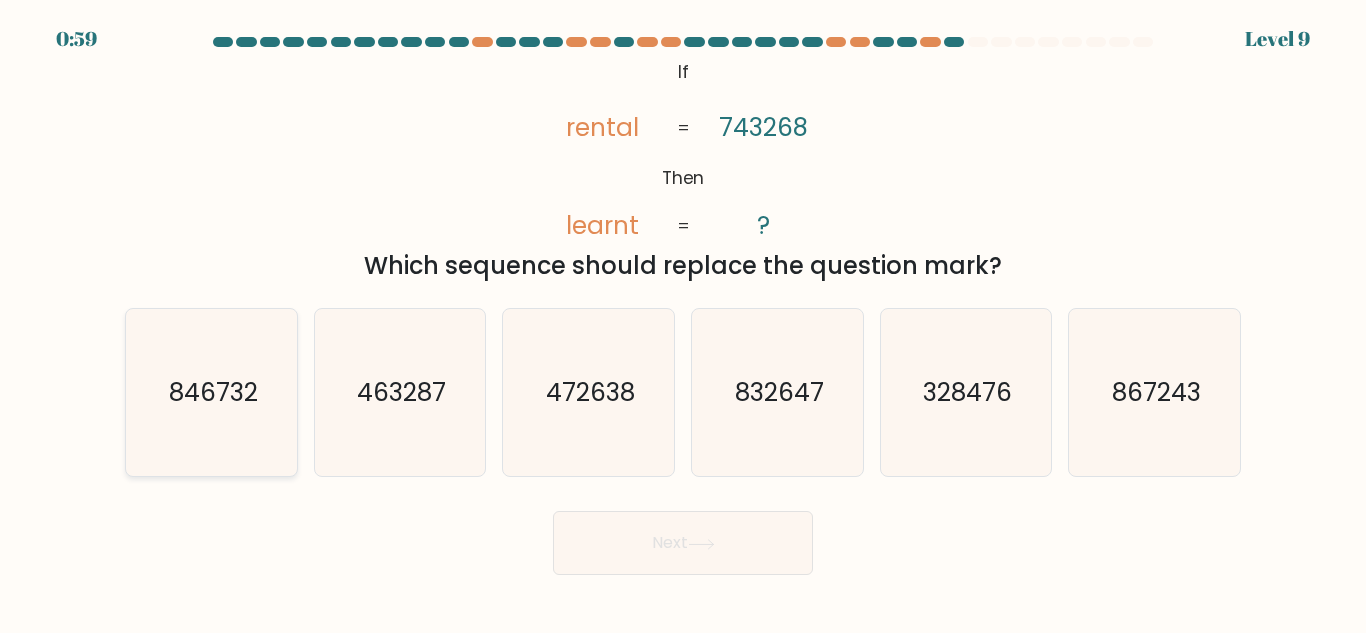 click on "846732" at bounding box center (212, 392) 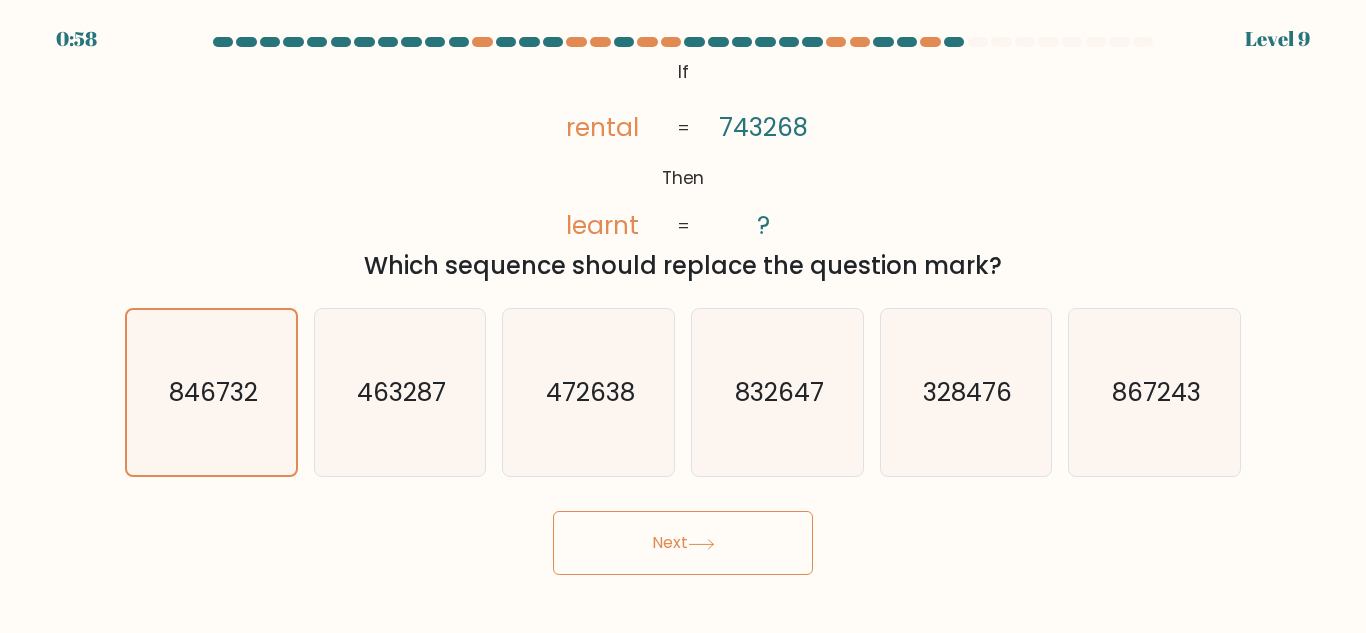 click on "Next" at bounding box center (683, 543) 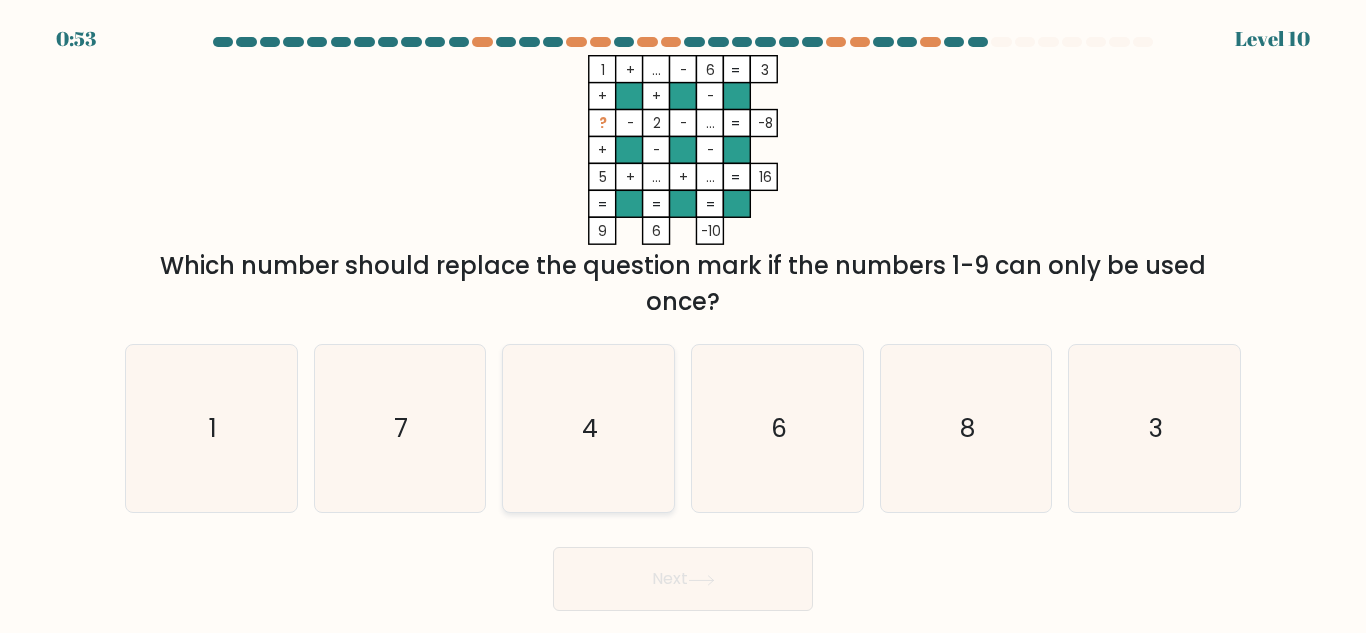 click on "4" at bounding box center (590, 428) 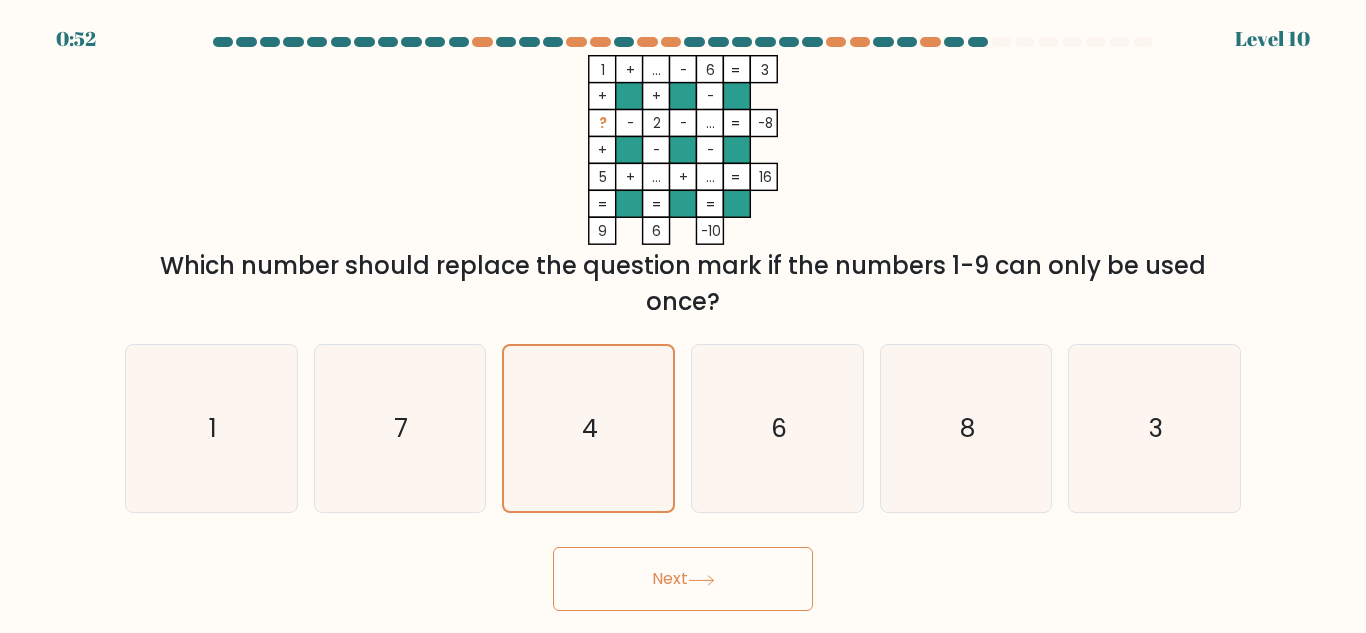 click on "Next" at bounding box center [683, 579] 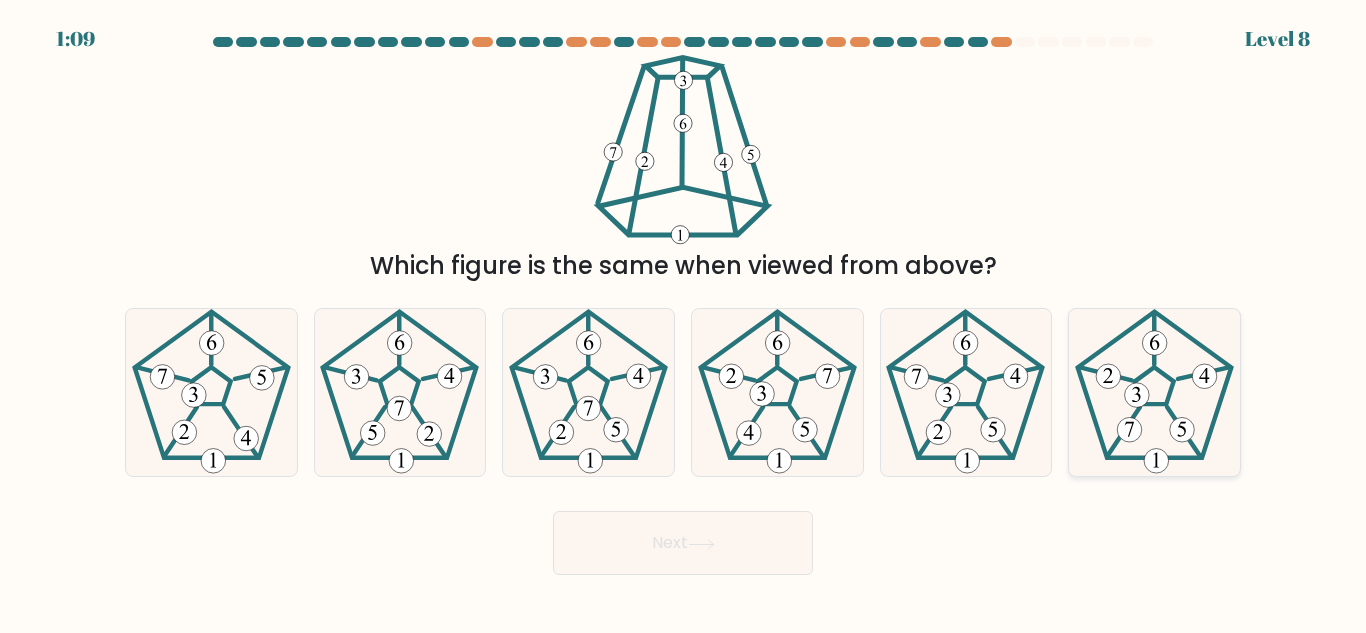 click at bounding box center (1154, 392) 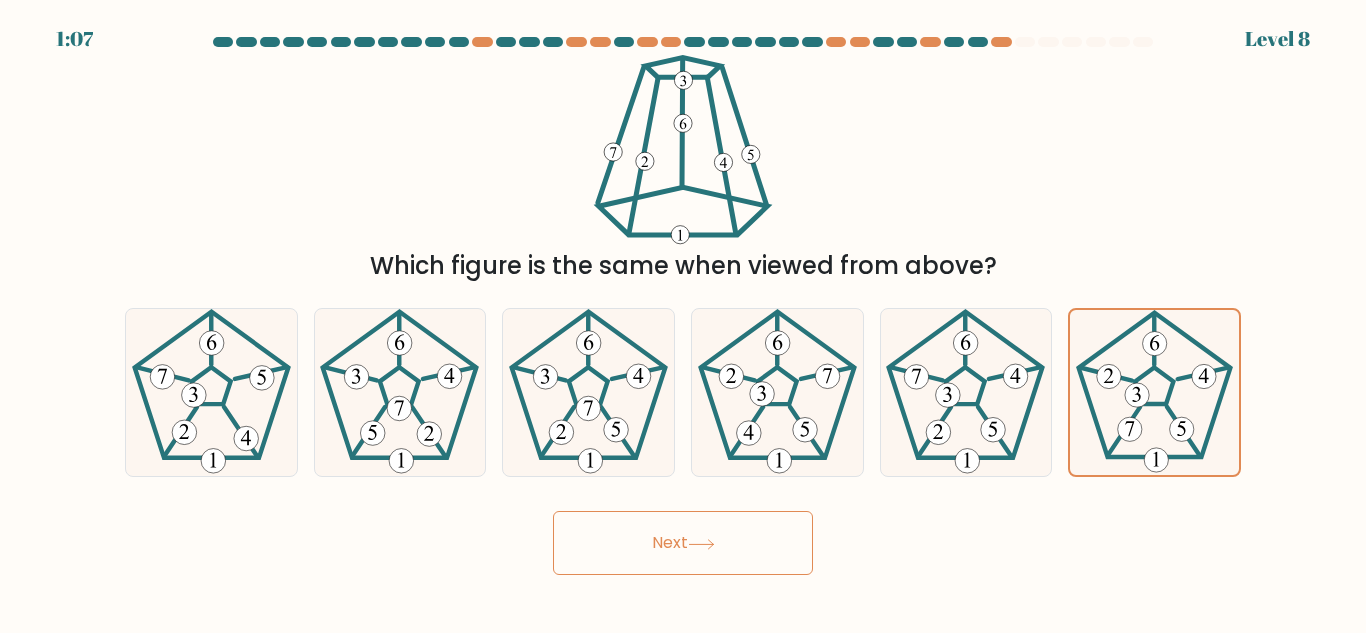 click on "Next" at bounding box center [683, 543] 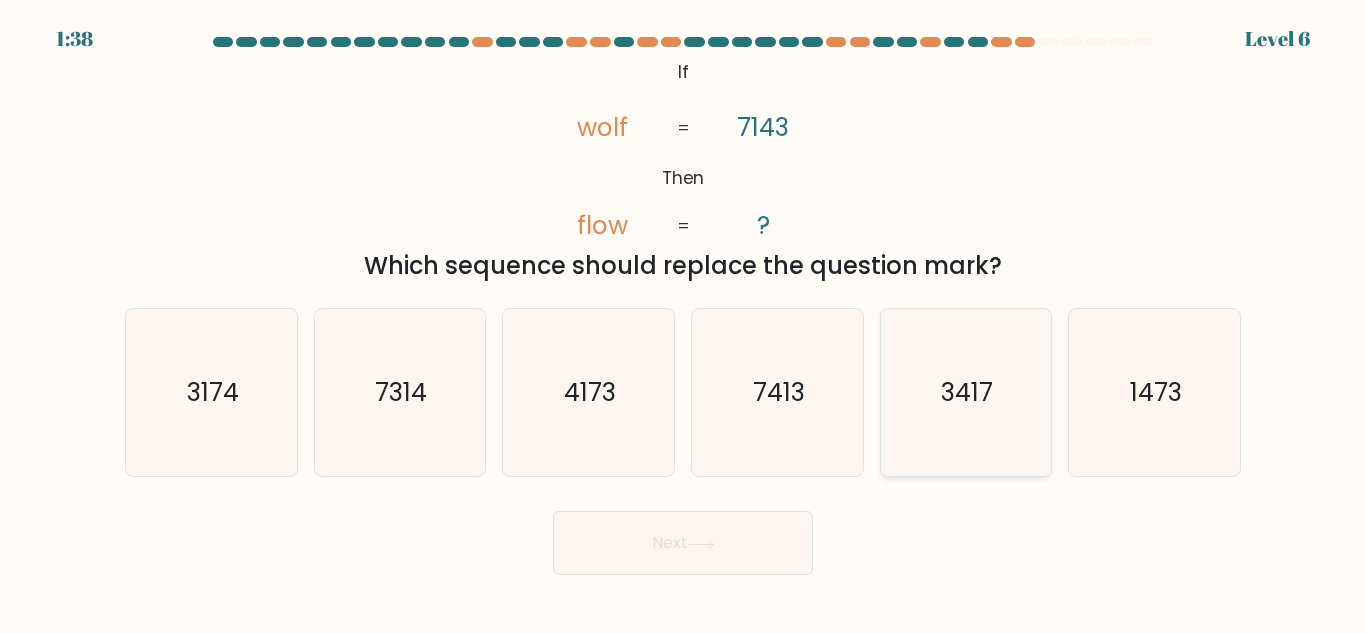 click on "3417" at bounding box center [965, 392] 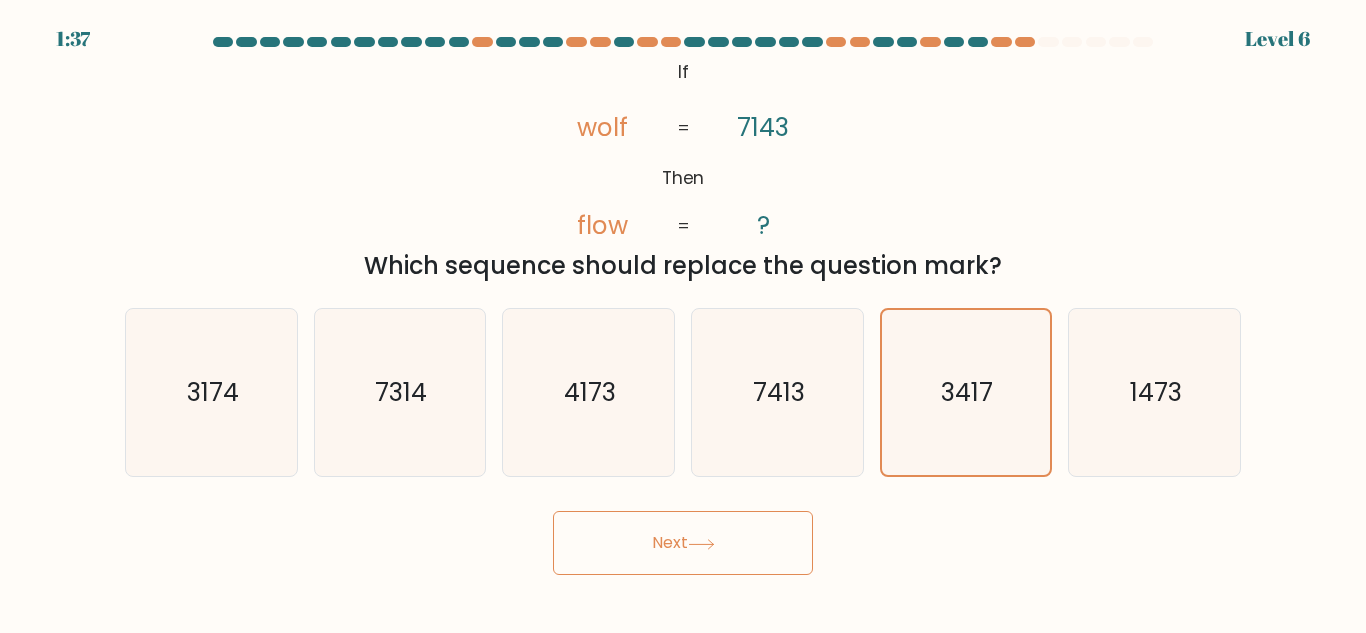 click on "Next" at bounding box center [683, 543] 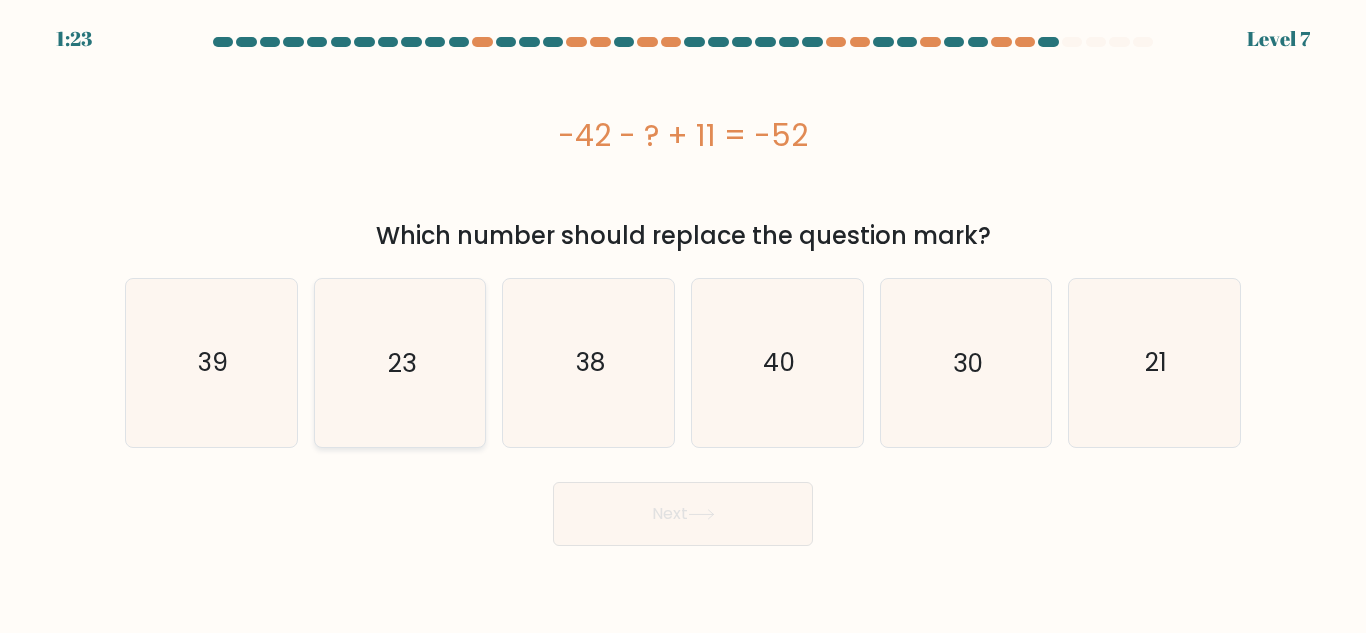 click on "23" at bounding box center [399, 362] 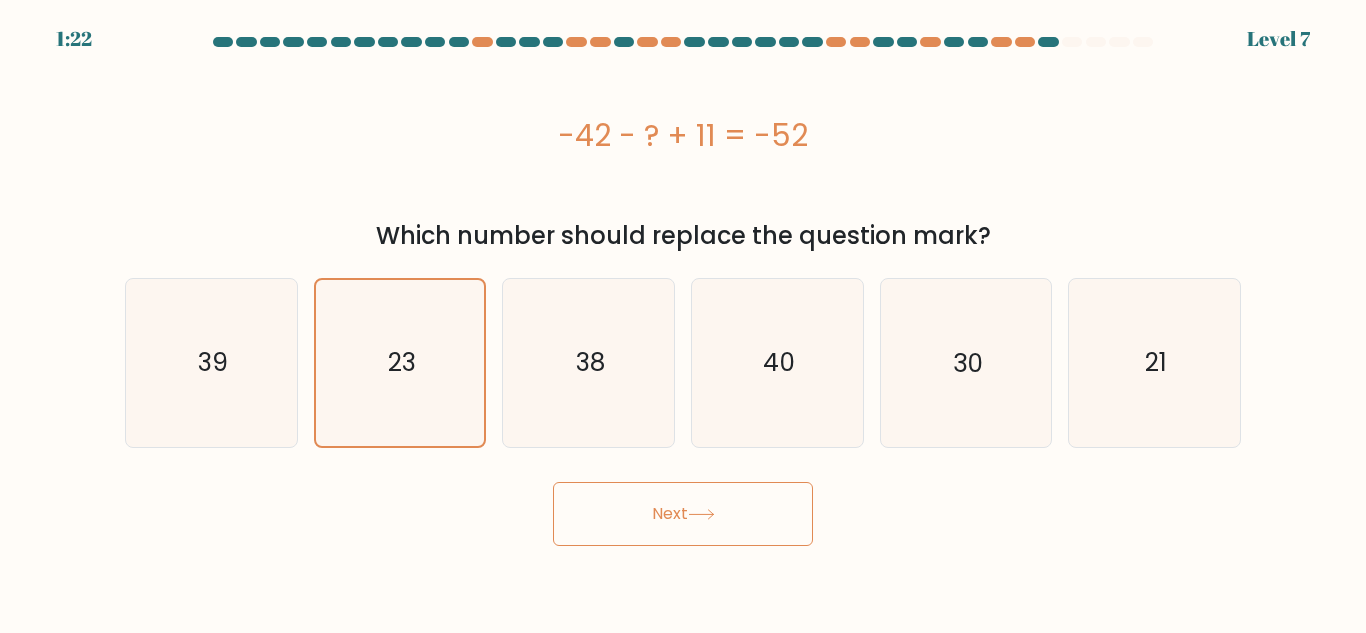 click on "Next" at bounding box center [683, 514] 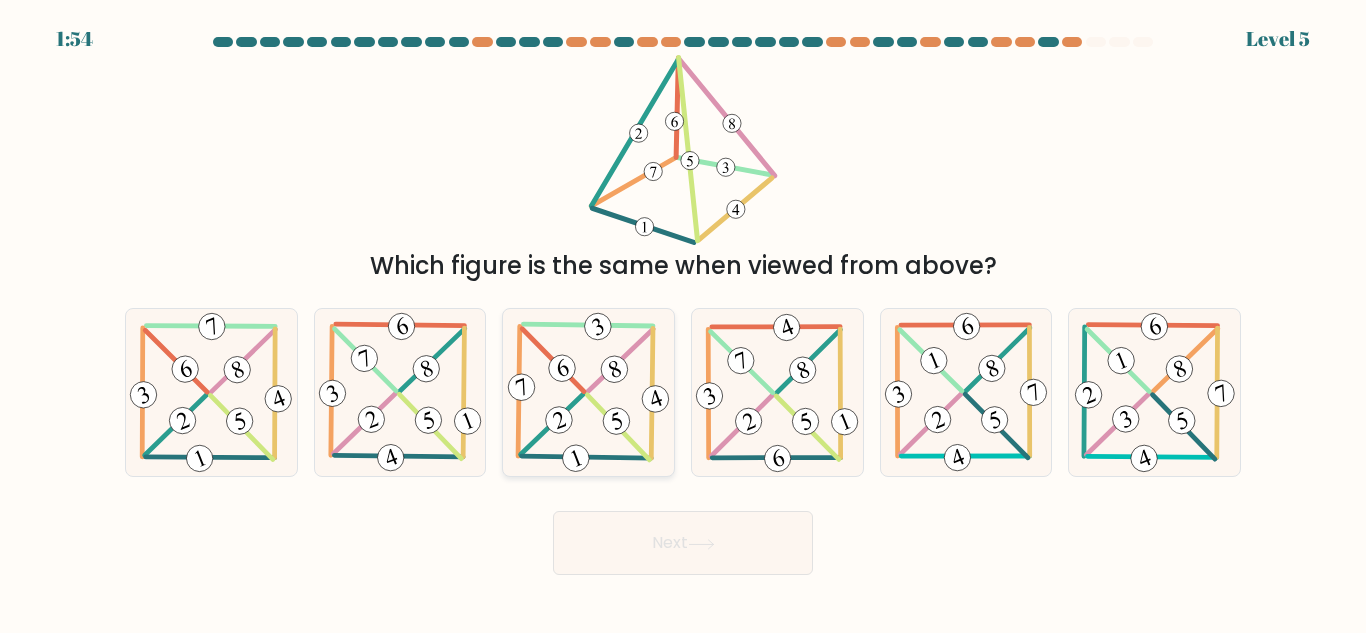 click at bounding box center [589, 392] 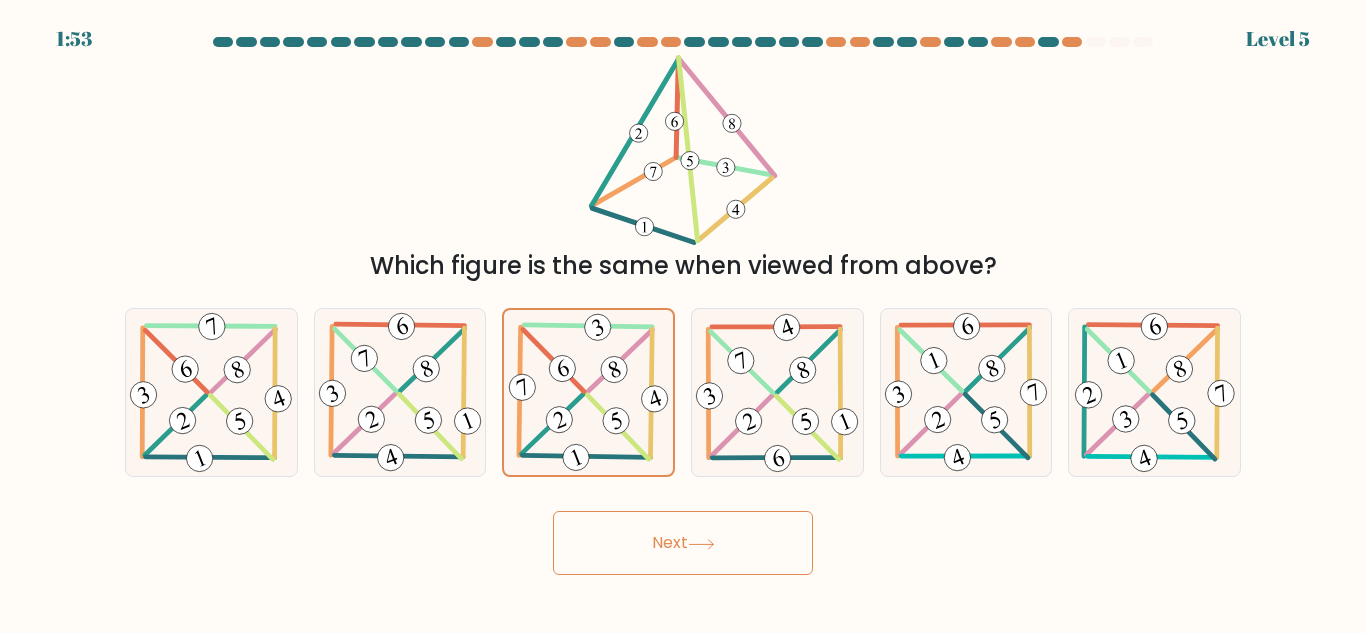 click on "Next" at bounding box center (683, 543) 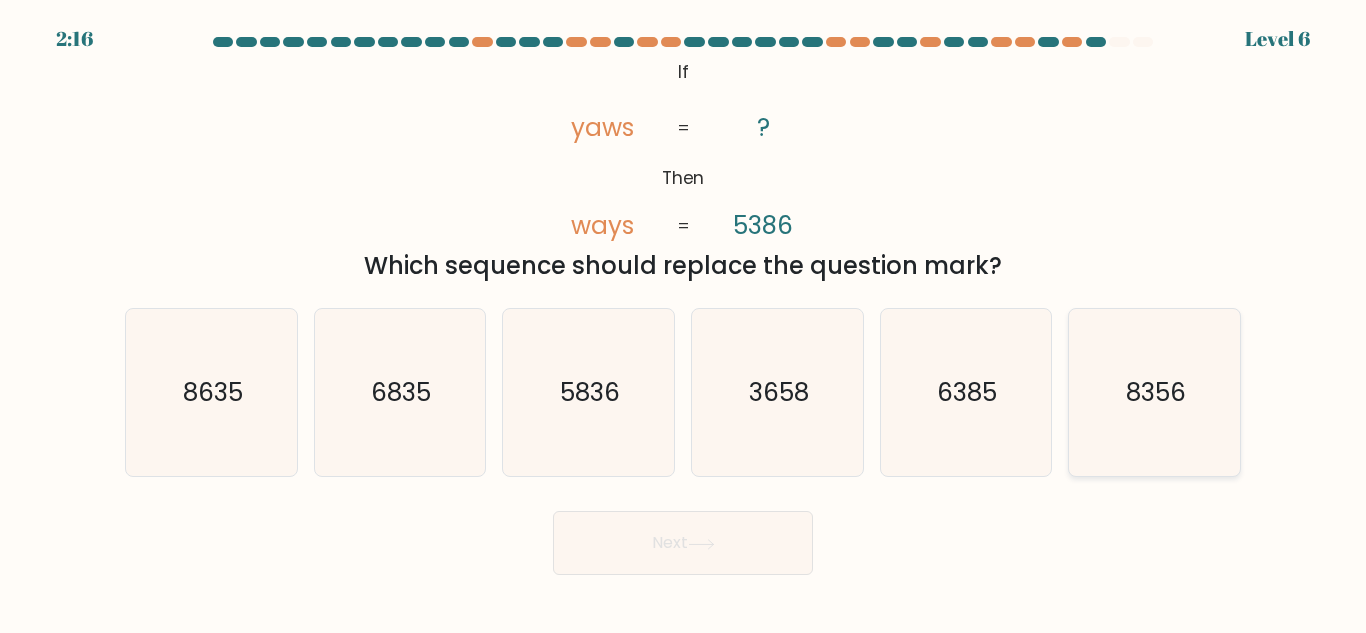 click on "8356" at bounding box center [1154, 392] 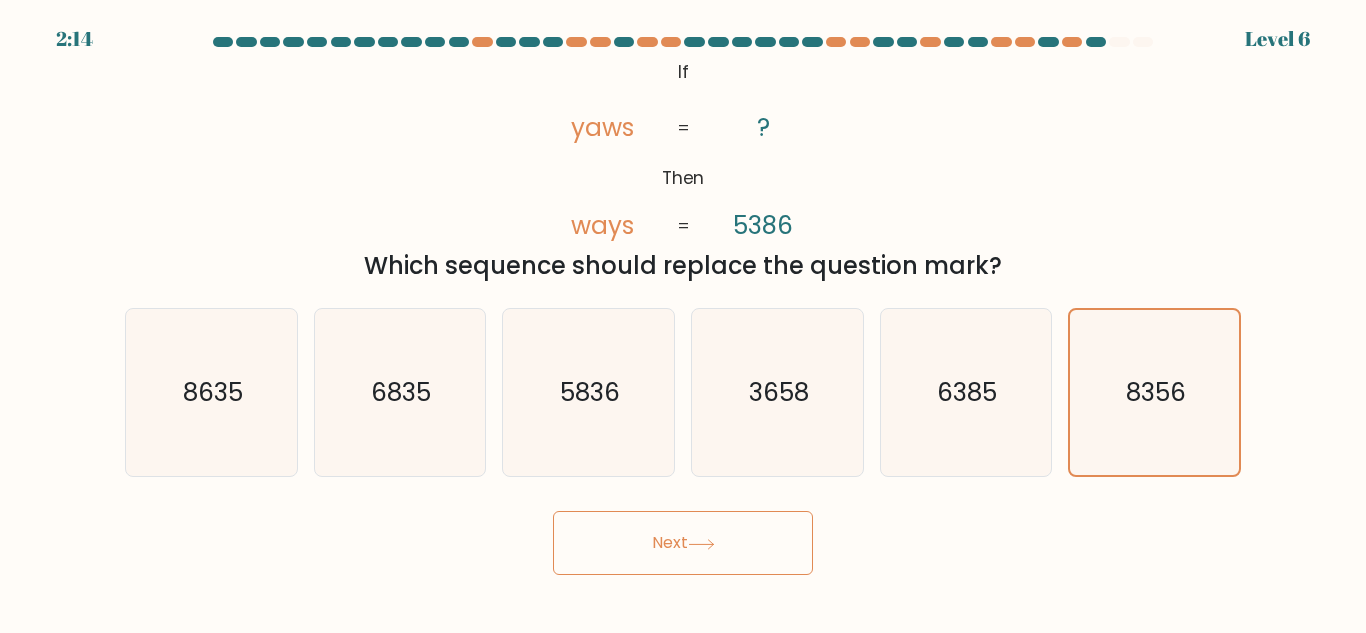 click on "Next" at bounding box center (683, 543) 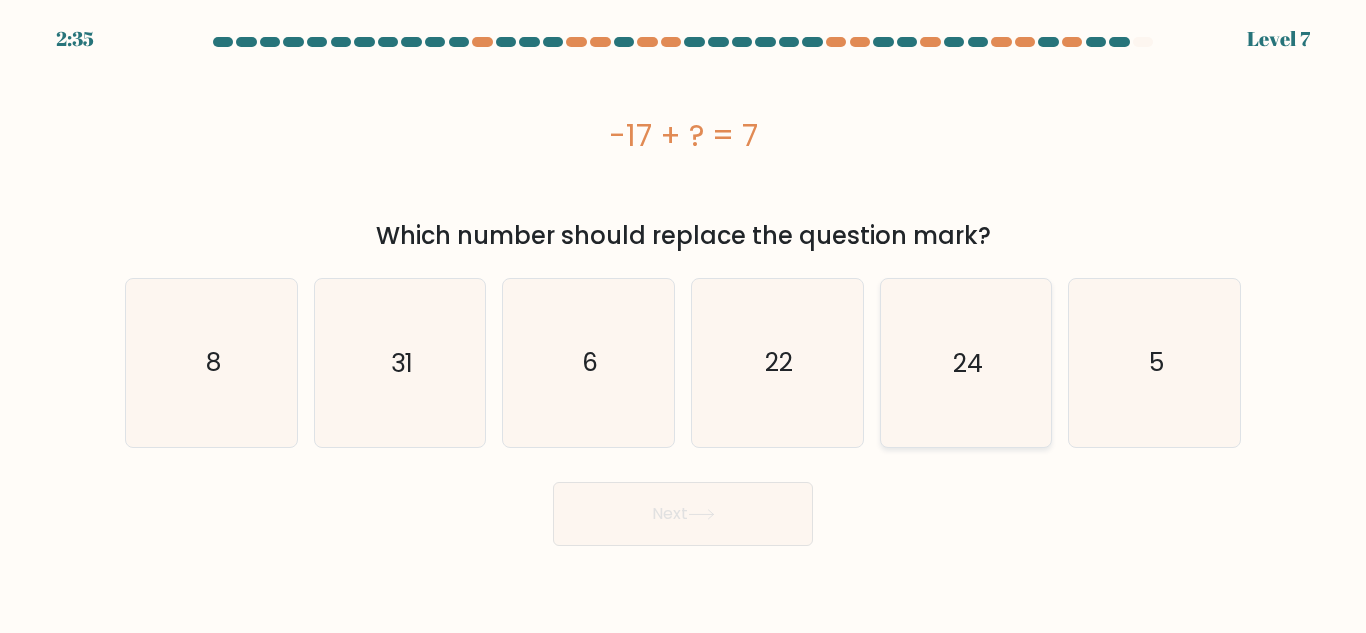 click on "24" at bounding box center [965, 362] 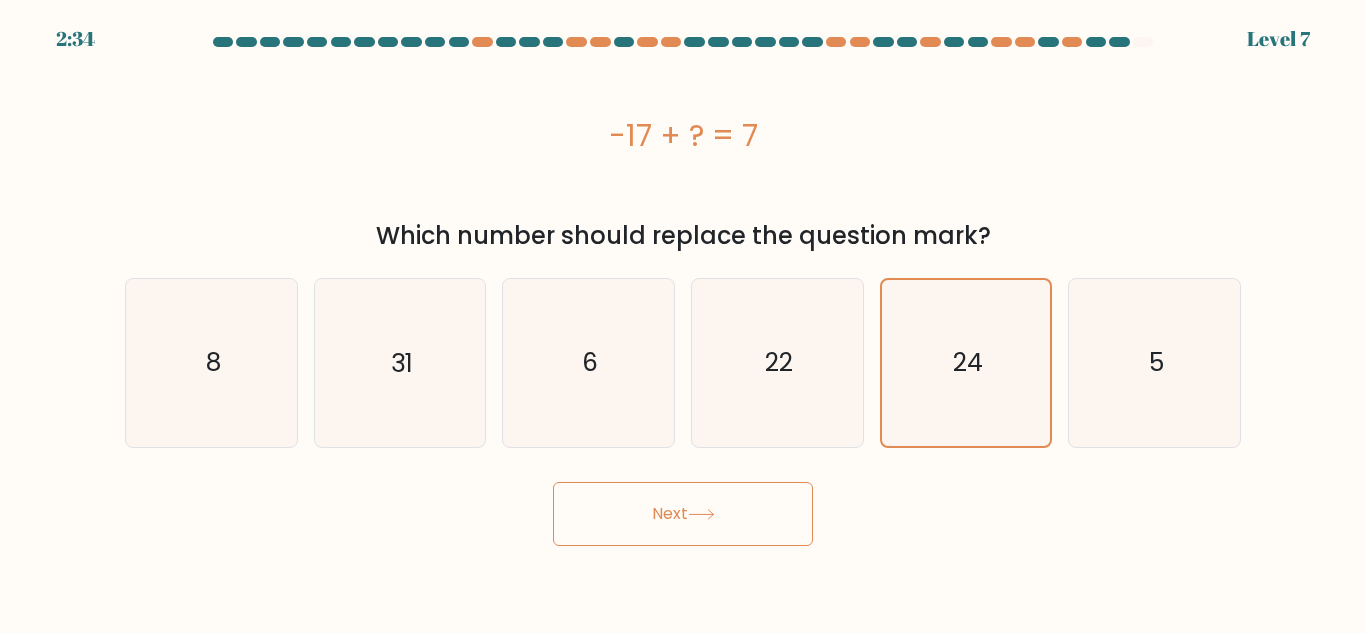 click at bounding box center [701, 514] 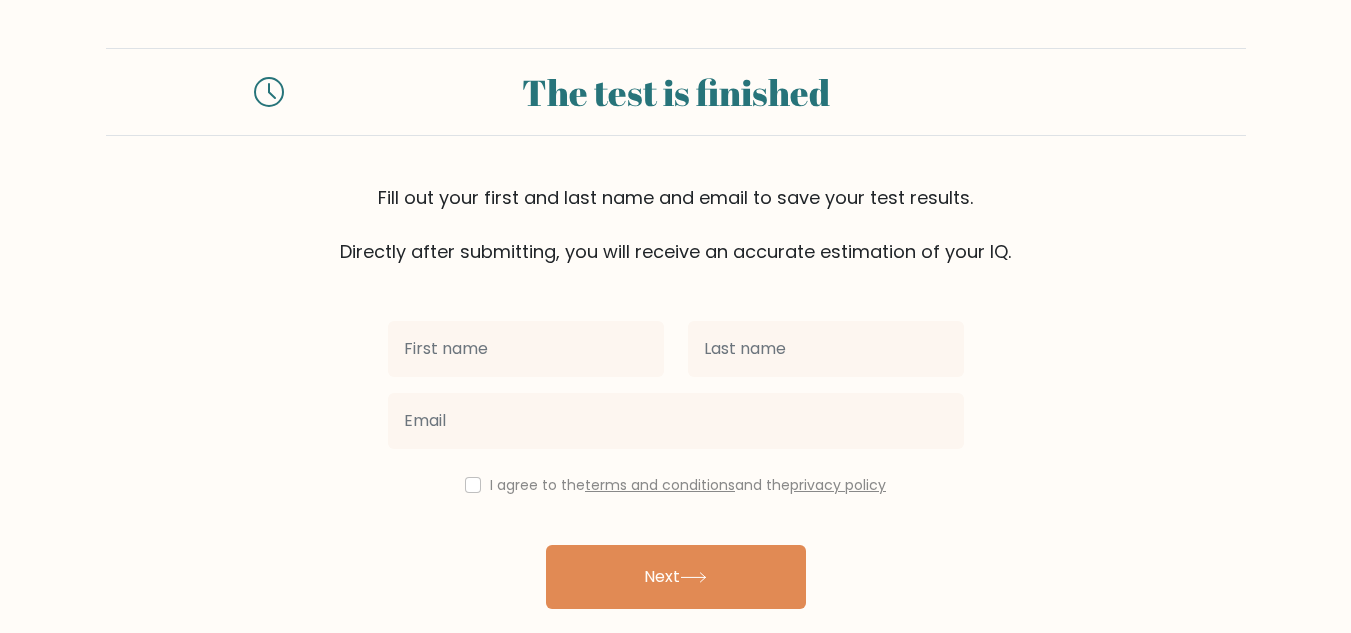 scroll, scrollTop: 0, scrollLeft: 0, axis: both 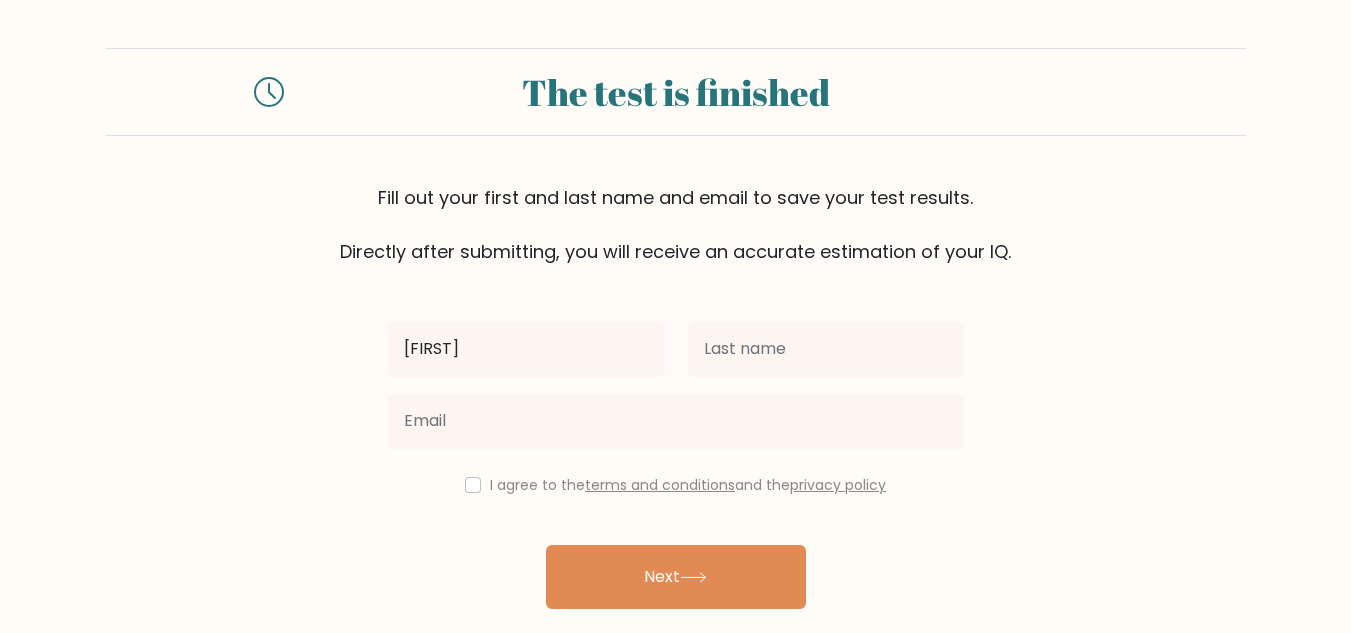 type on "[FIRST]" 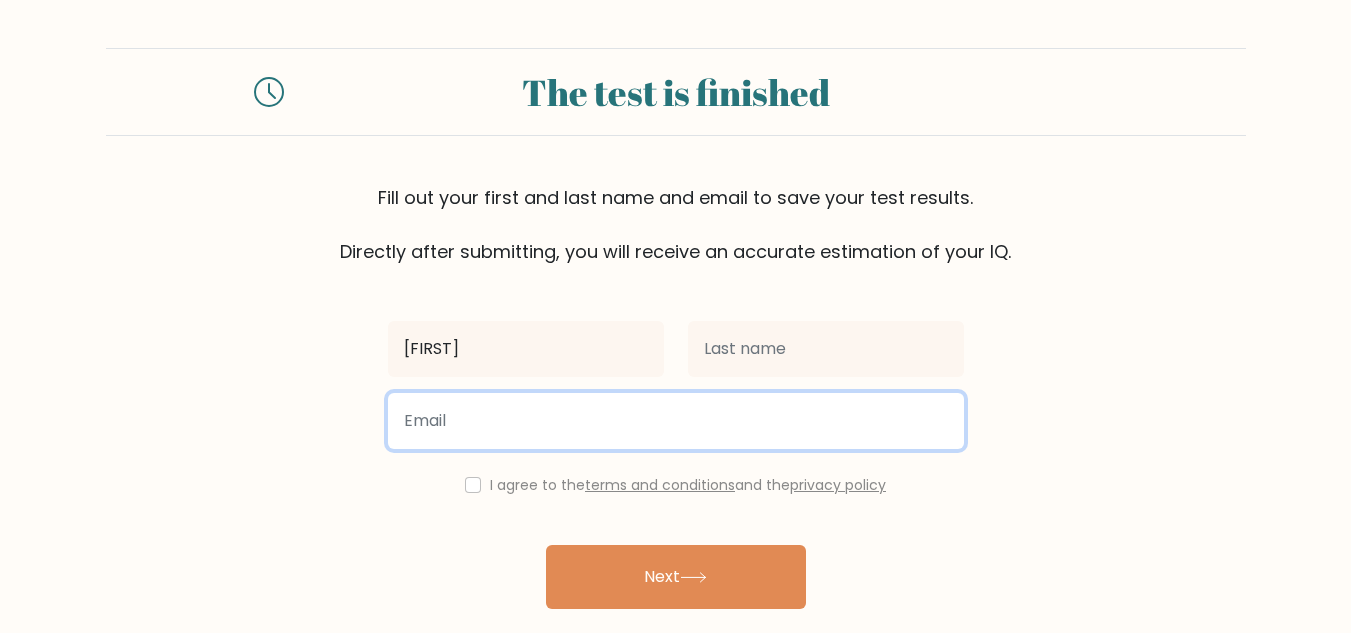 click at bounding box center [676, 421] 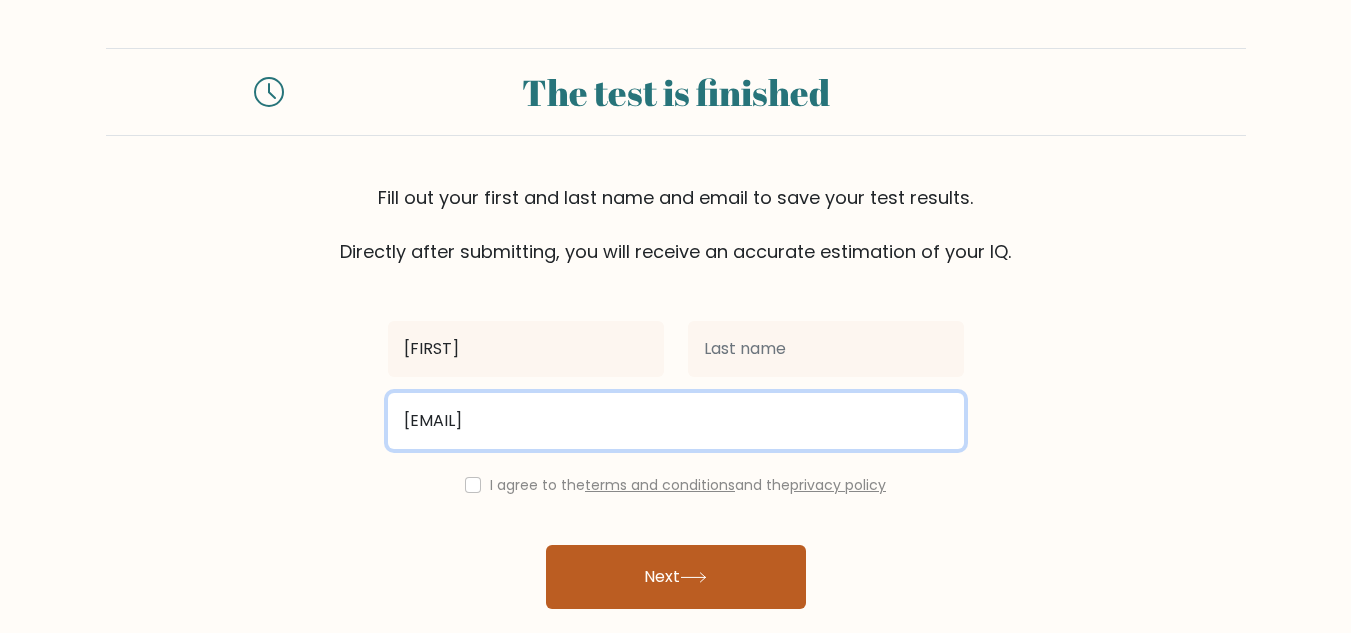 type on "[EMAIL]" 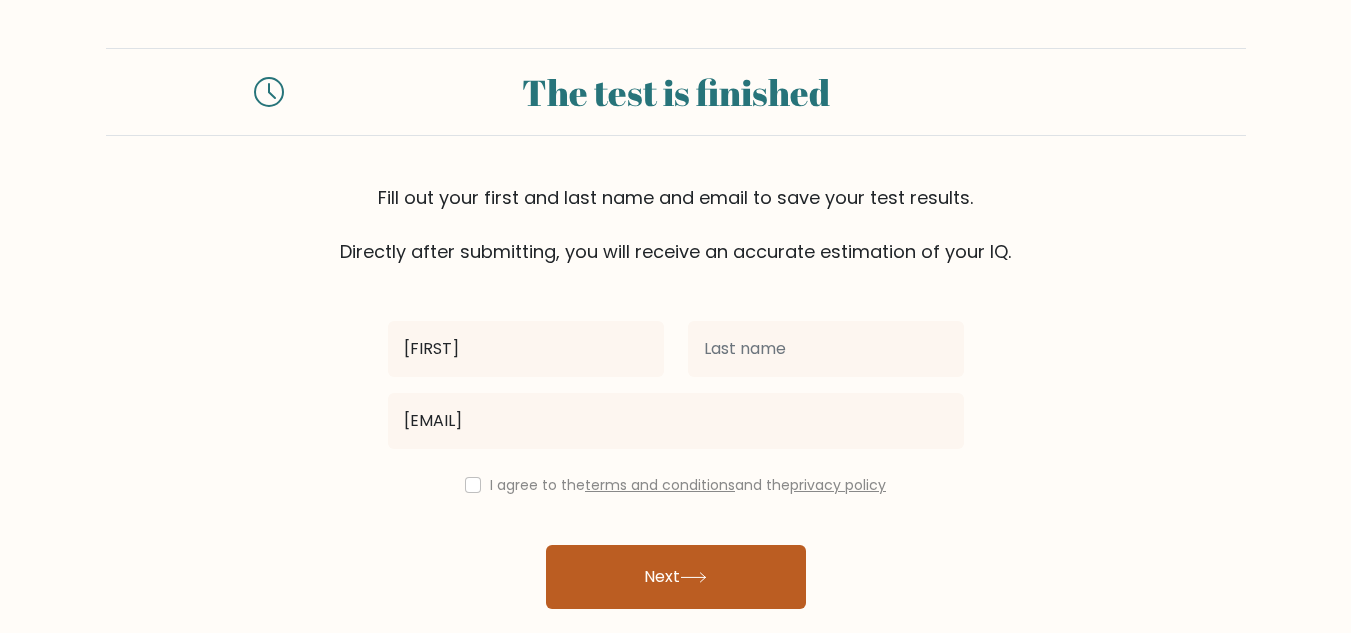 click on "Next" at bounding box center [676, 577] 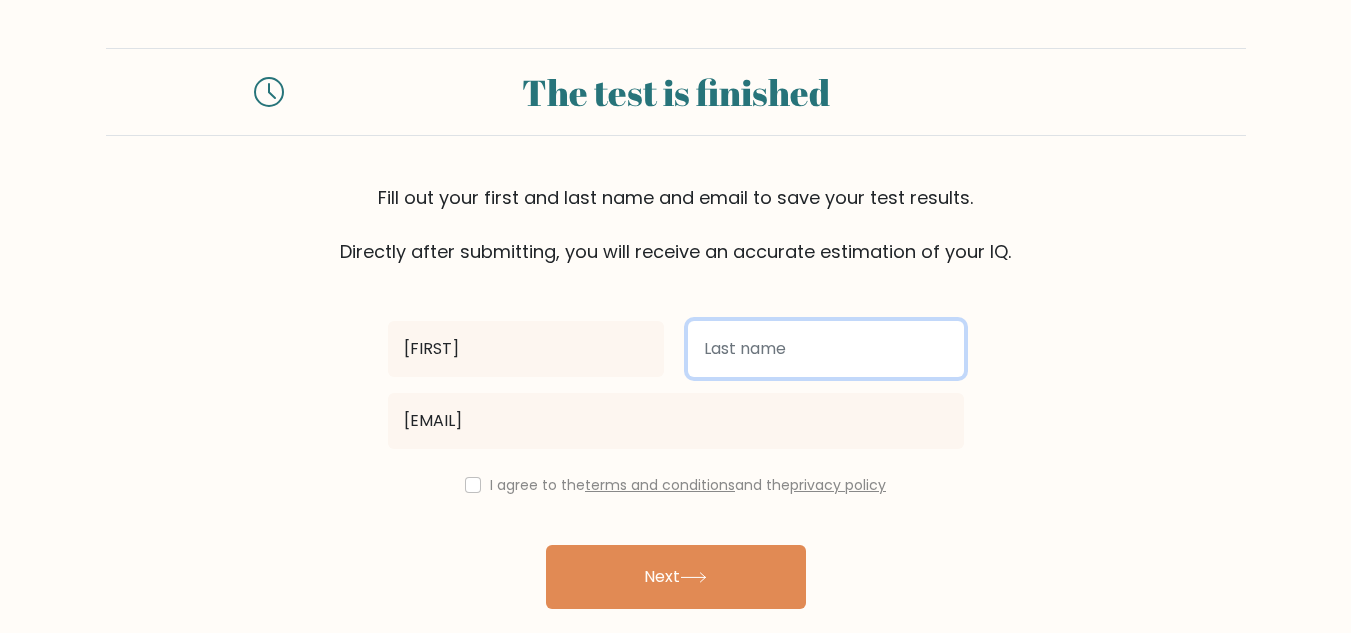 click at bounding box center (826, 349) 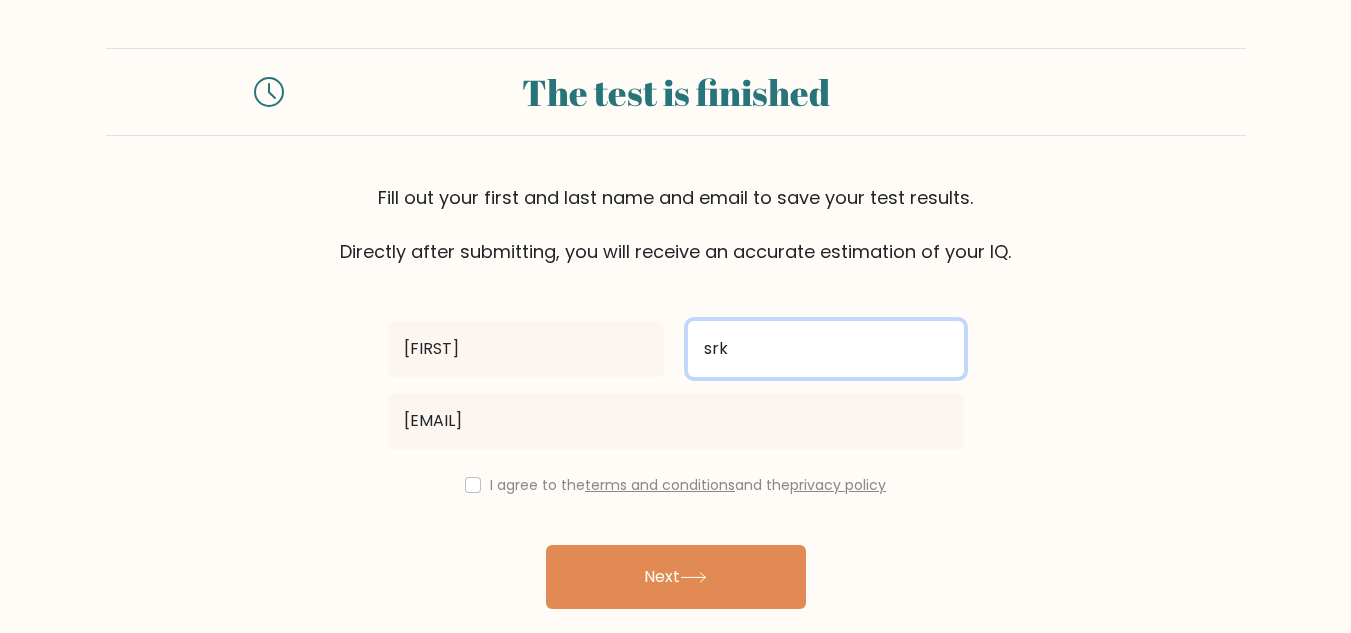 type on "srk" 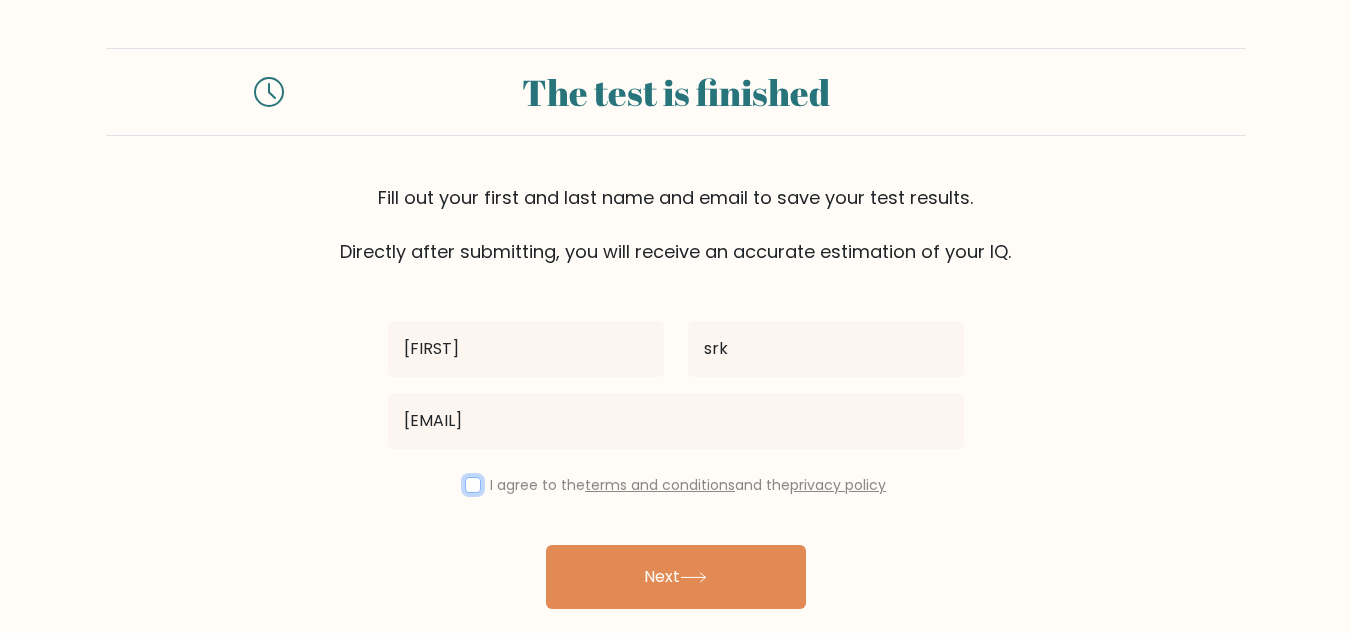 click at bounding box center [473, 485] 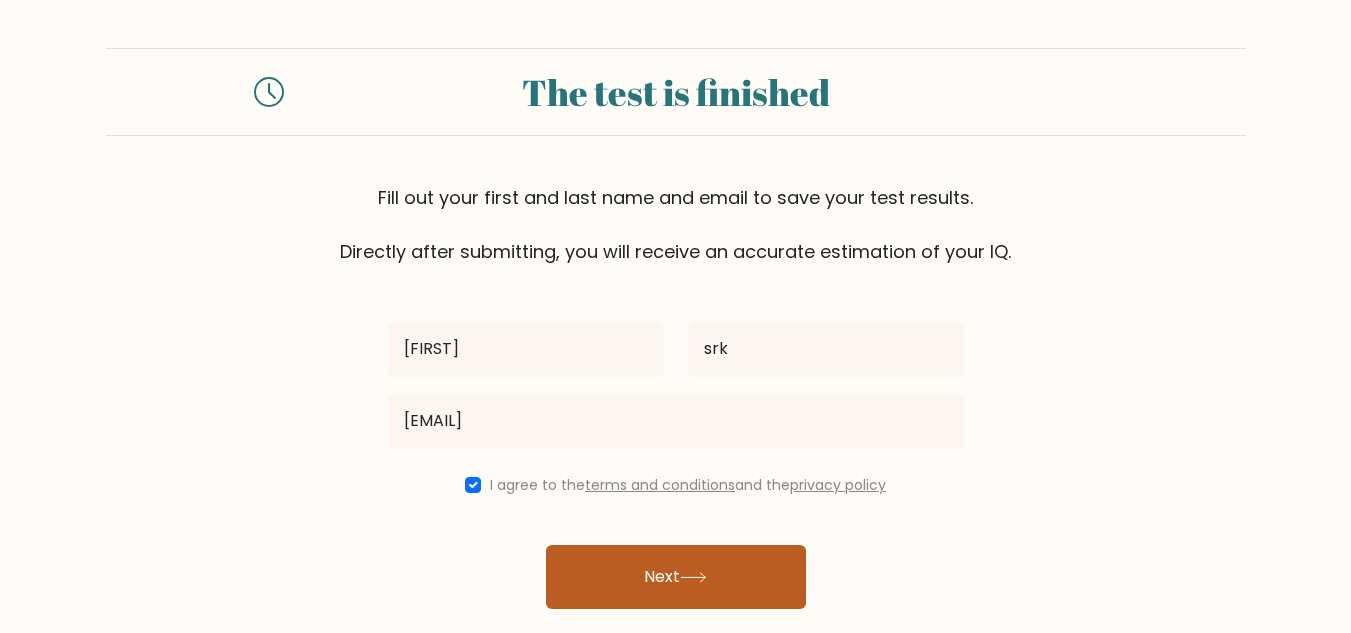 click on "Next" at bounding box center [676, 577] 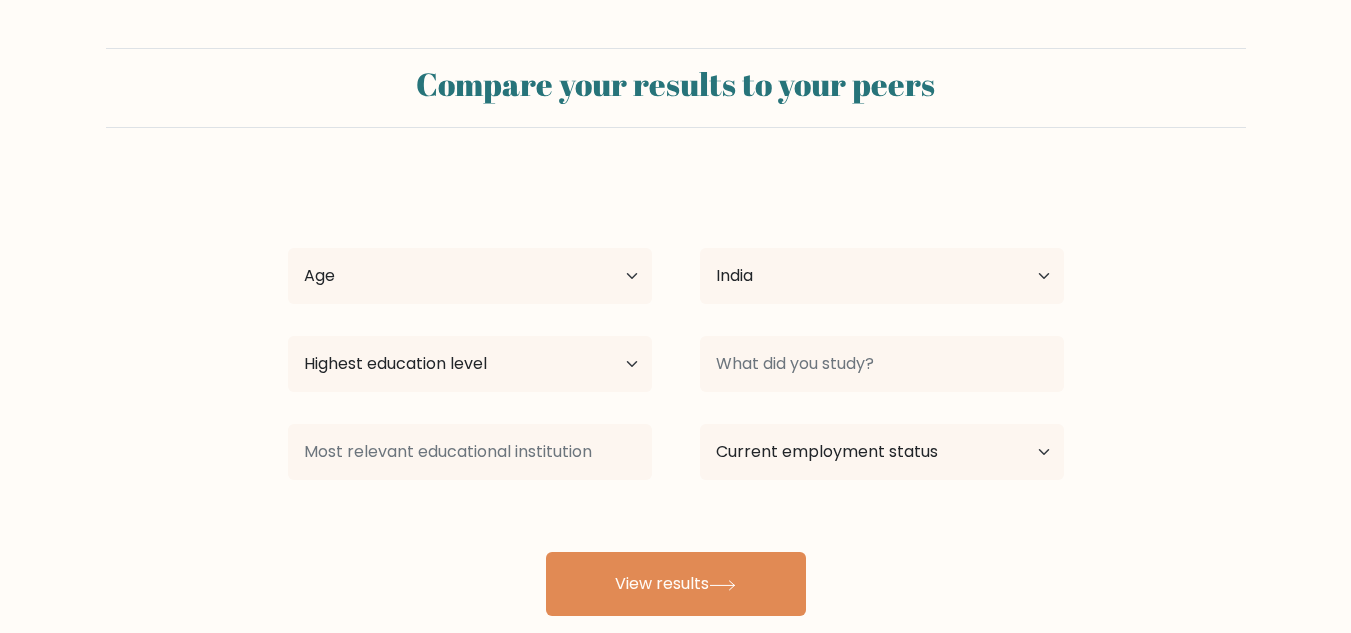 scroll, scrollTop: 0, scrollLeft: 0, axis: both 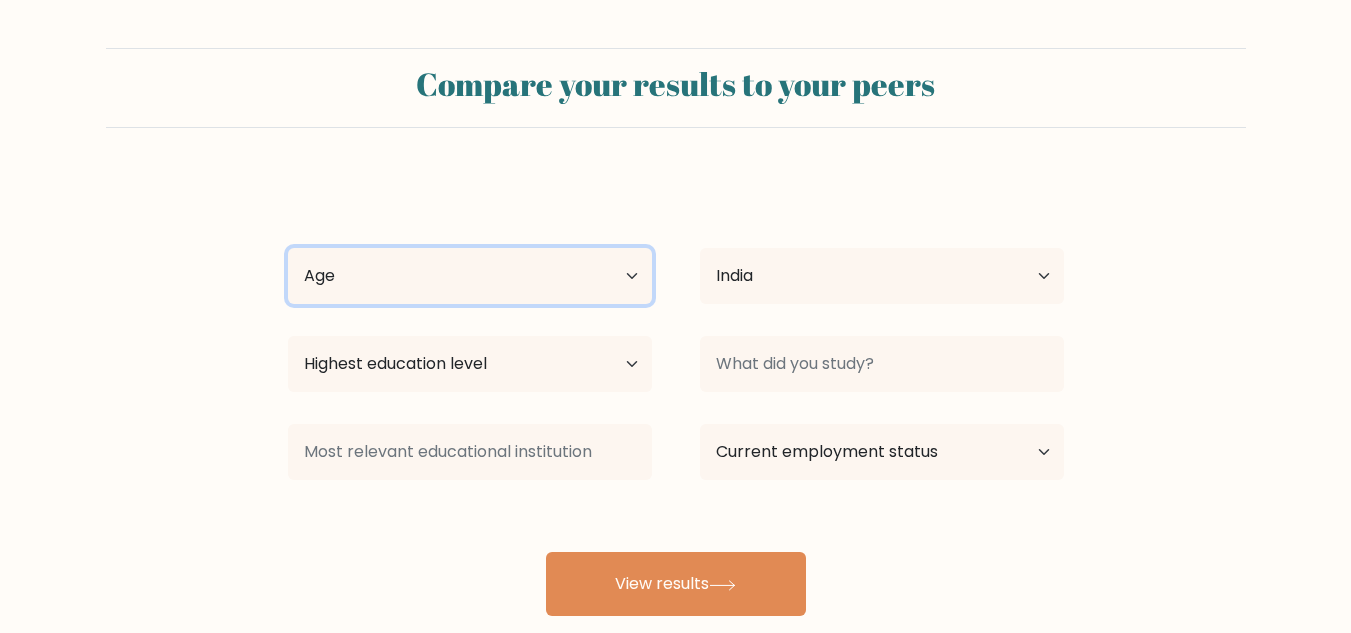 click on "Age
Under 18 years old
18-24 years old
25-34 years old
35-44 years old
45-54 years old
55-64 years old
65 years old and above" at bounding box center (470, 276) 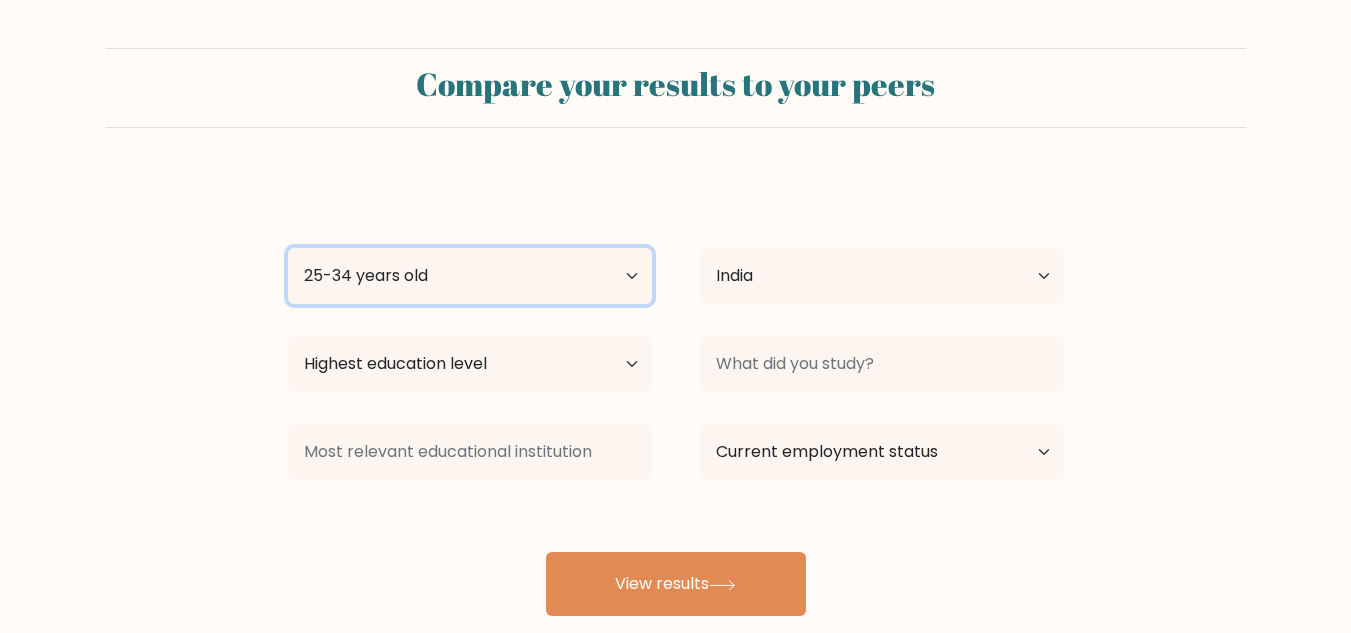 click on "Age
Under 18 years old
18-24 years old
25-34 years old
35-44 years old
45-54 years old
55-64 years old
65 years old and above" at bounding box center (470, 276) 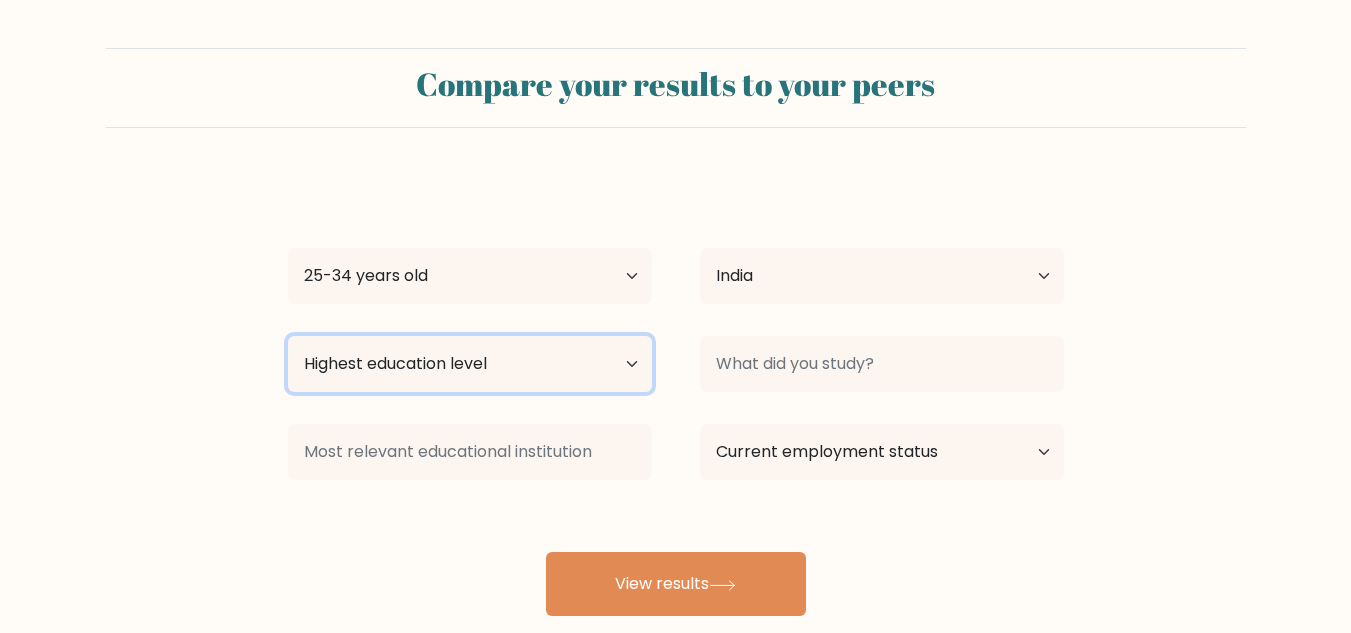 click on "Highest education level
No schooling
Primary
Lower Secondary
Upper Secondary
Occupation Specific
Bachelor's degree
Master's degree
Doctoral degree" at bounding box center [470, 364] 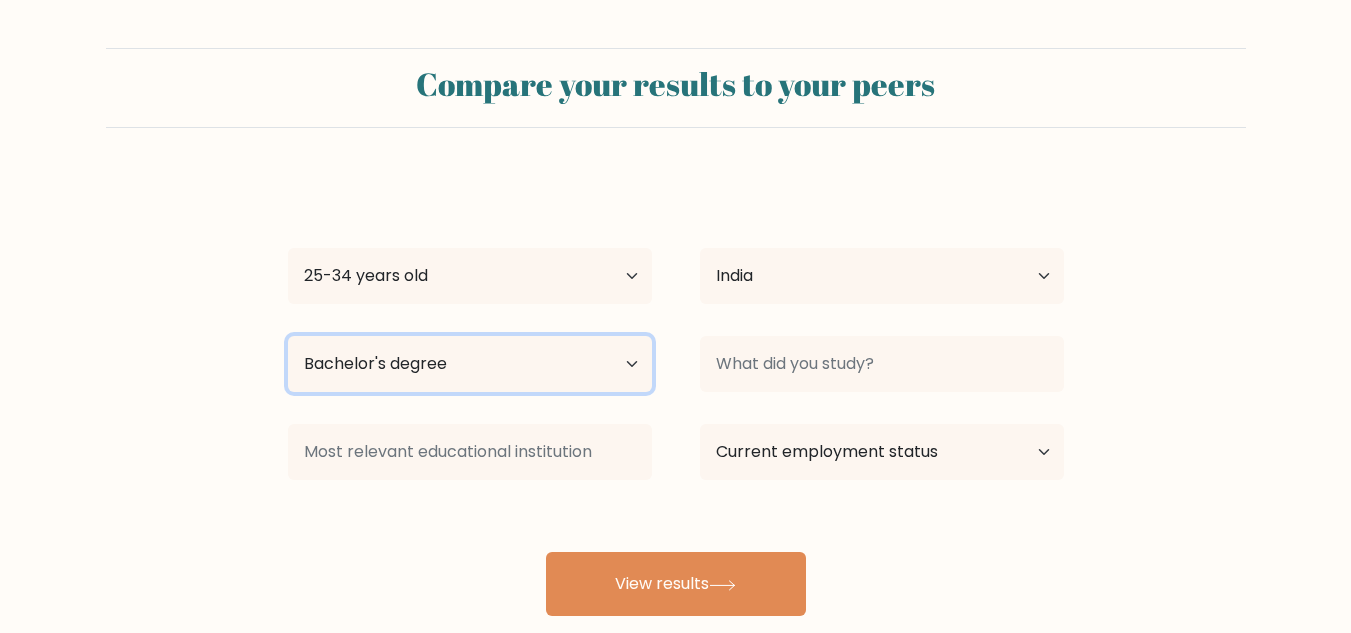 click on "Highest education level
No schooling
Primary
Lower Secondary
Upper Secondary
Occupation Specific
Bachelor's degree
Master's degree
Doctoral degree" at bounding box center [470, 364] 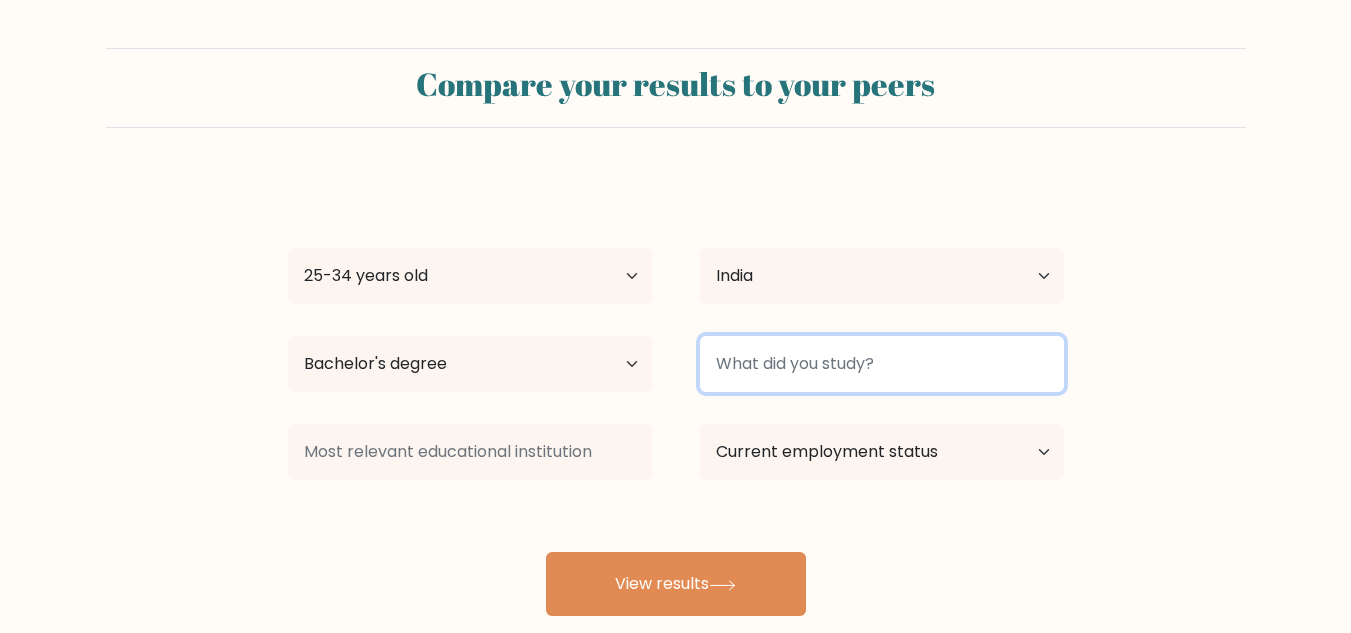 click at bounding box center [882, 364] 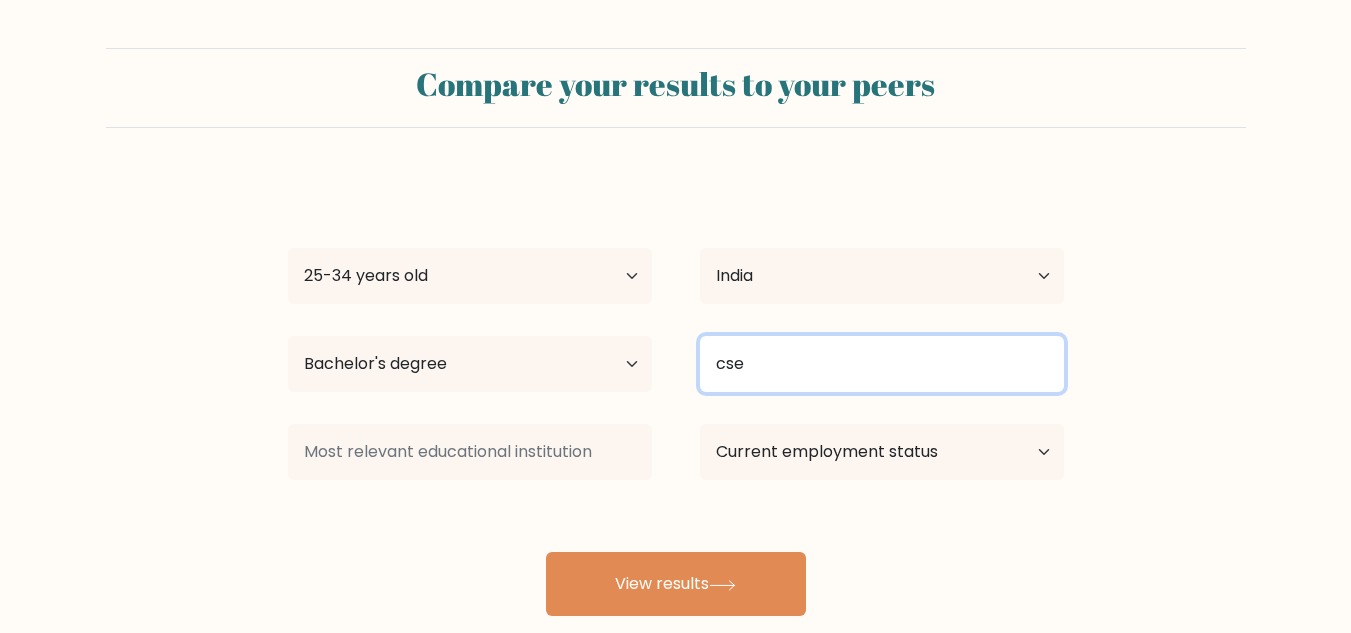 type on "cse" 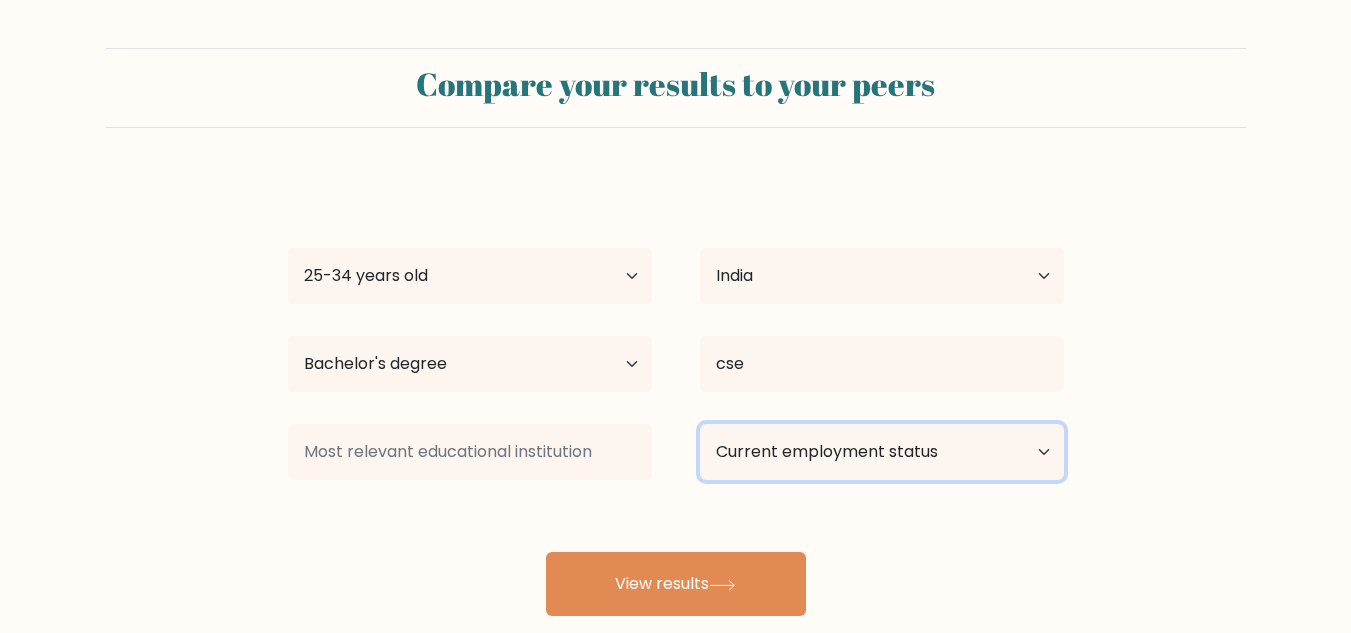 click on "Current employment status
Employed
Student
Retired
Other / prefer not to answer" at bounding box center (882, 452) 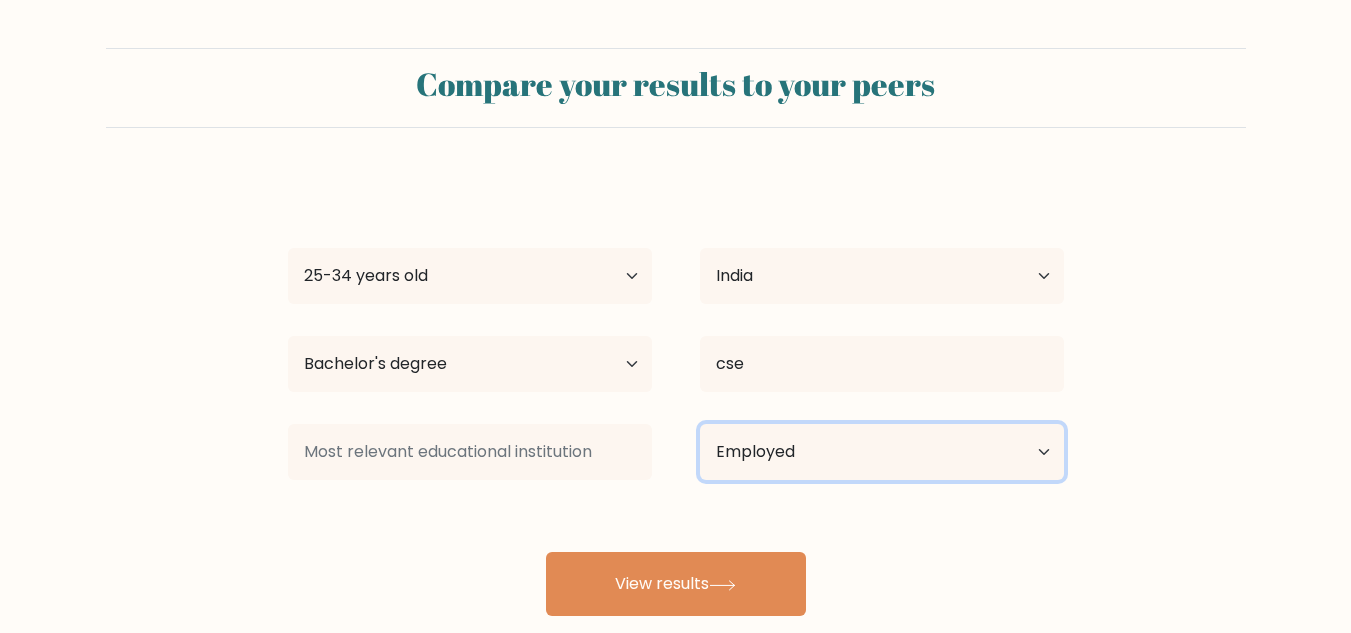 click on "Current employment status
Employed
Student
Retired
Other / prefer not to answer" at bounding box center [882, 452] 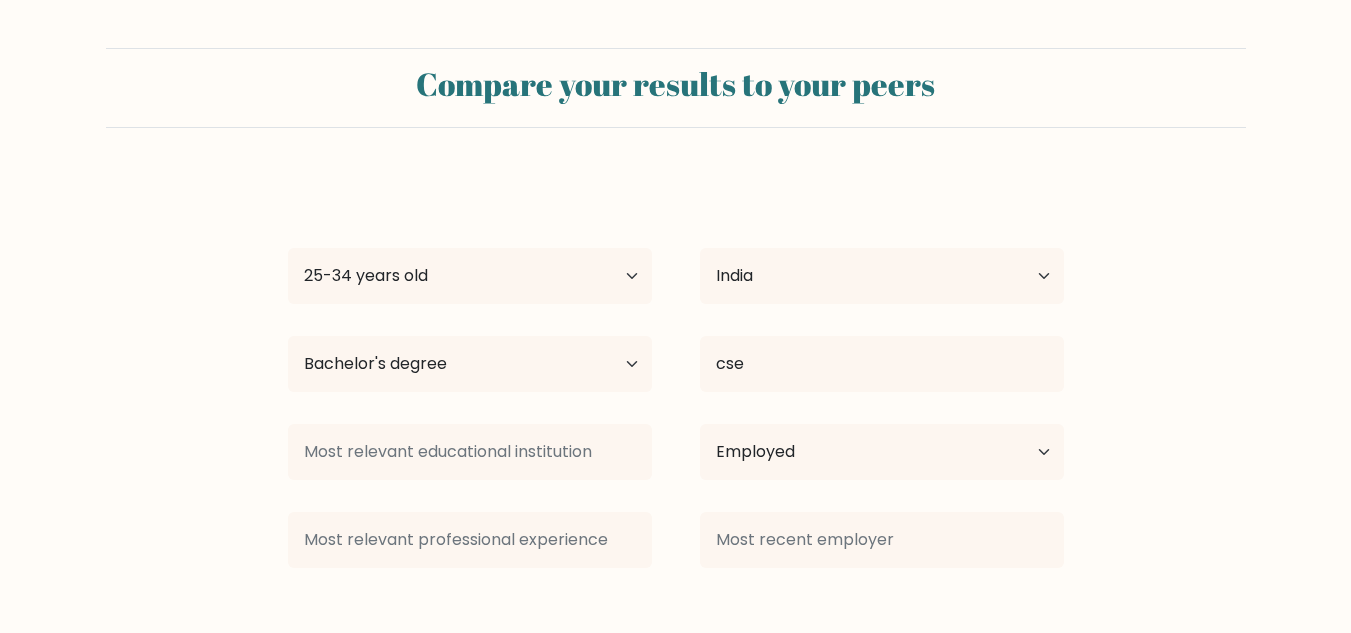 click on "kavya
srk
Age
Under 18 years old
18-24 years old
25-34 years old
35-44 years old
45-54 years old
55-64 years old
65 years old and above
Country
Afghanistan
Albania
Algeria
American Samoa
Andorra
Angola
Anguilla
Antarctica
Antigua and Barbuda
Argentina
Armenia
Aruba
Australia
Austria
Azerbaijan
Bahamas
Bahrain
Bangladesh
Barbados
Belarus
Belgium
Belize
Benin
Bermuda
Bhutan
Bolivia
Bonaire, Sint Eustatius and Saba
Bosnia and Herzegovina
Botswana
Bouvet Island
Brazil
Brunei" at bounding box center [676, 440] 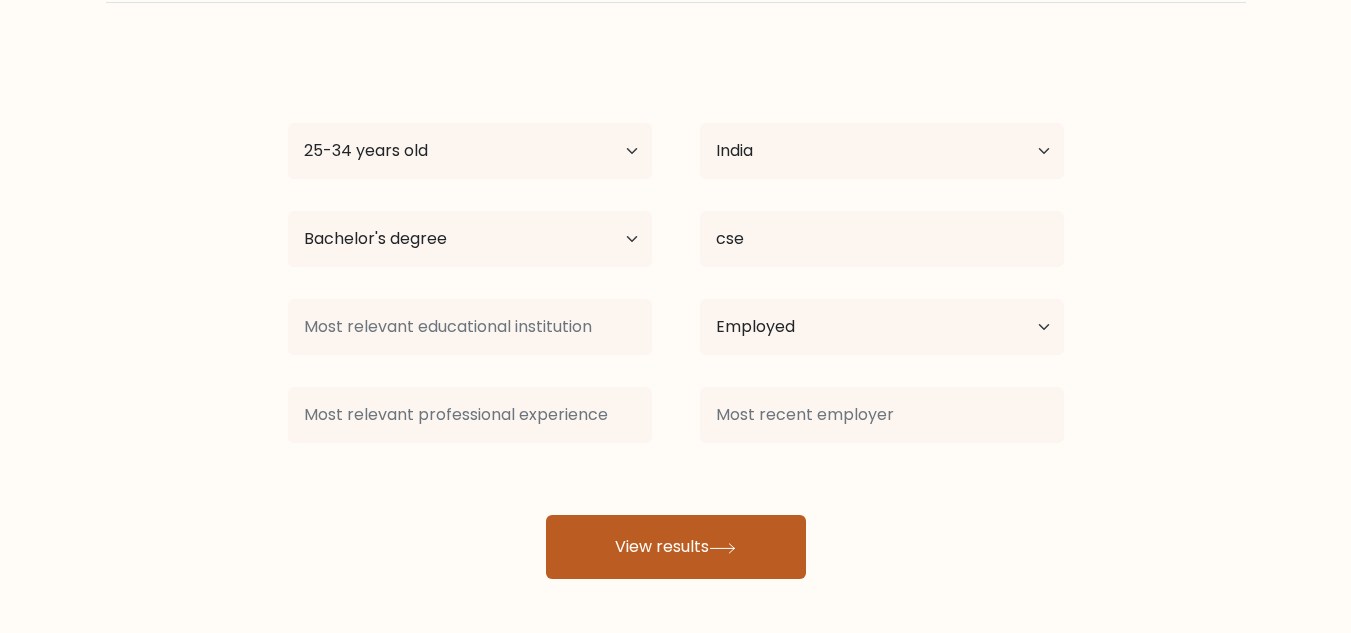 click at bounding box center (722, 548) 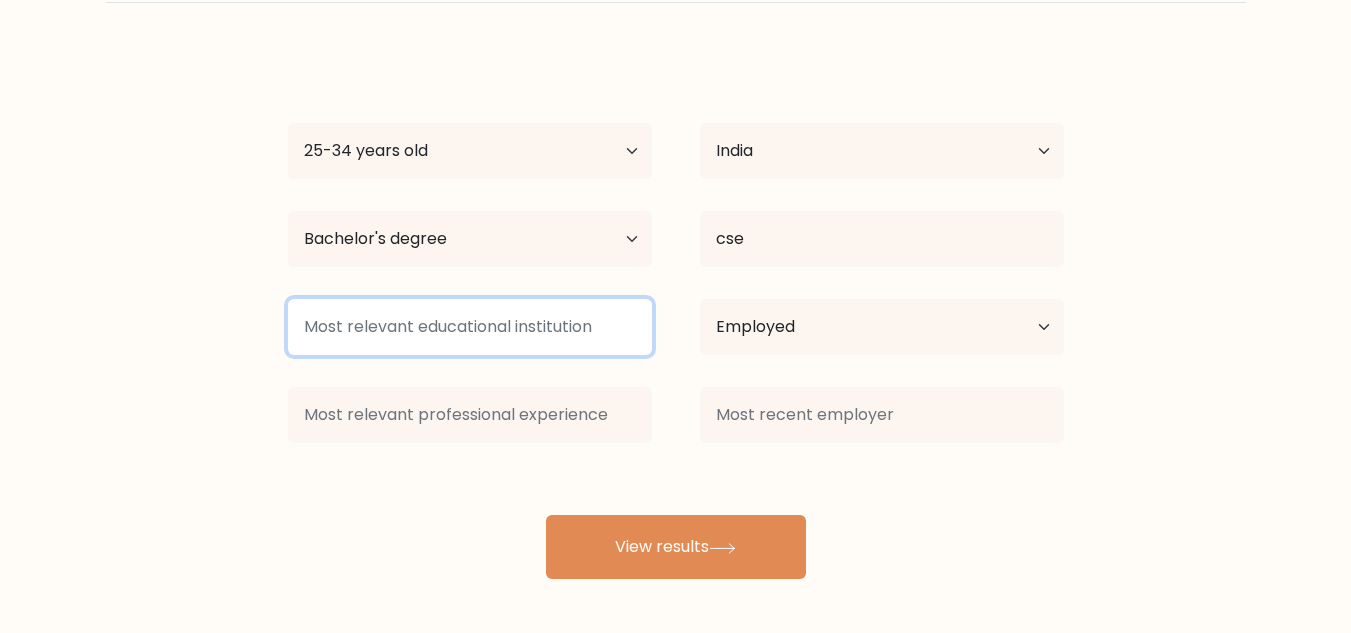 click at bounding box center [470, 327] 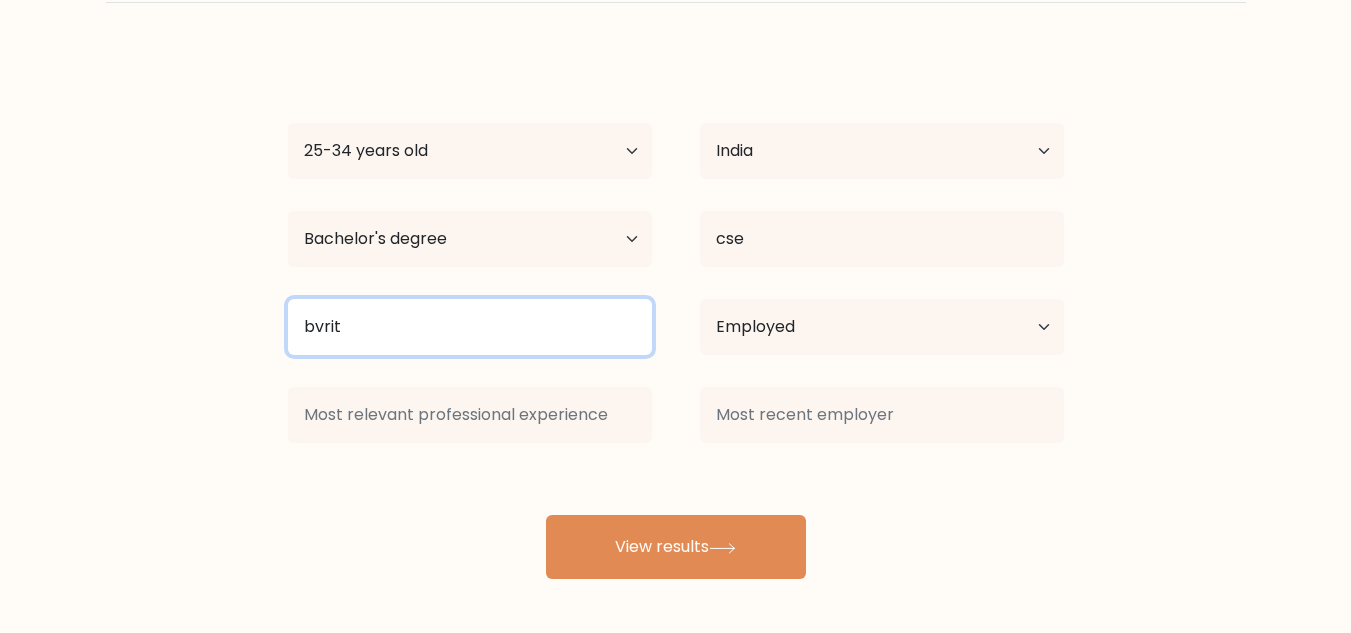 type on "bvrit" 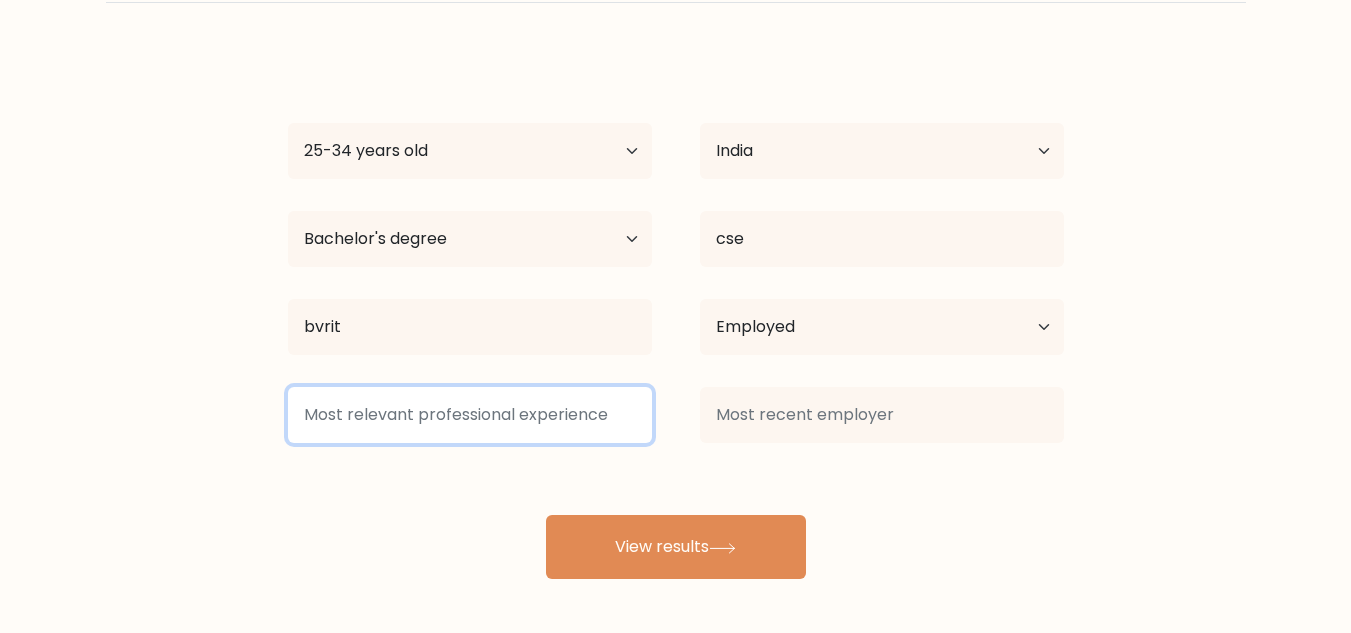 click at bounding box center [470, 415] 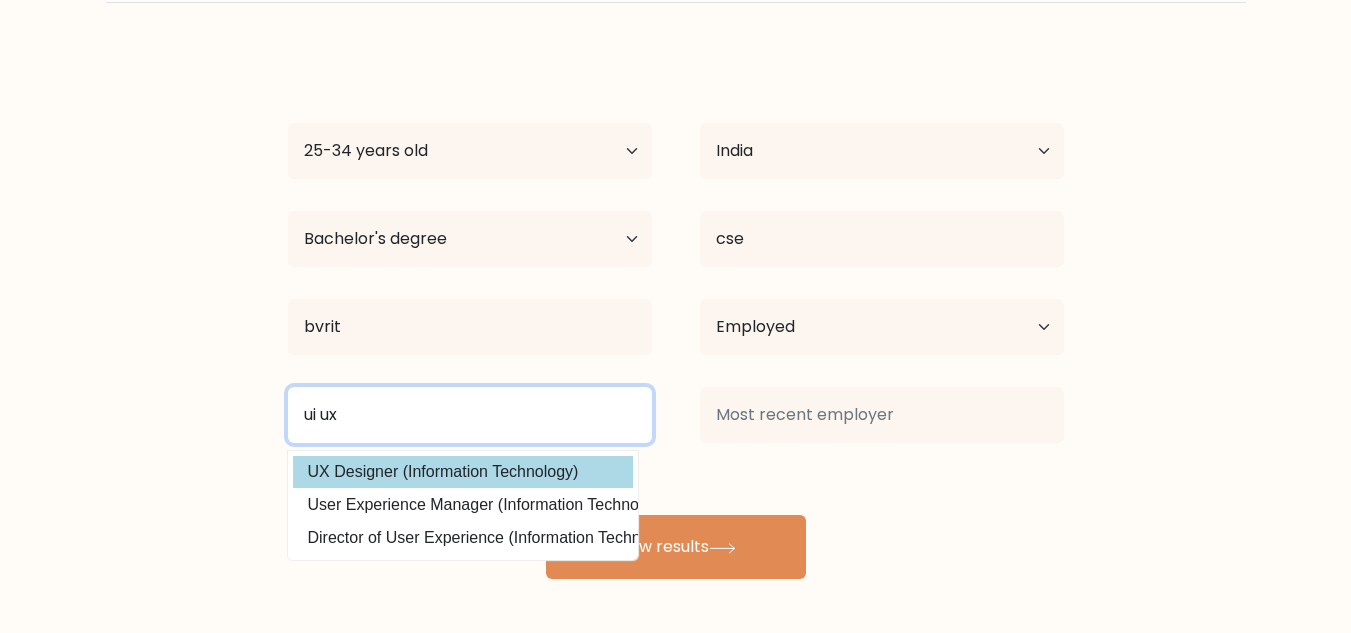 type on "ui ux" 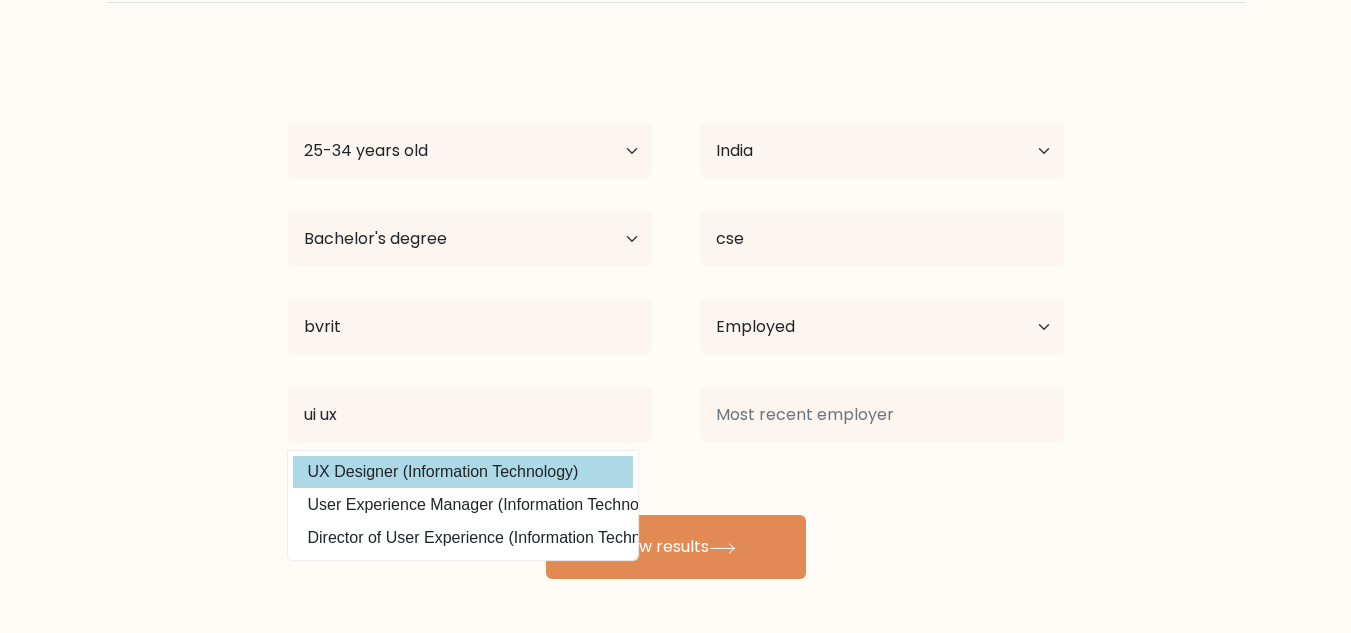 click on "kavya
srk
Age
Under 18 years old
18-24 years old
25-34 years old
35-44 years old
45-54 years old
55-64 years old
65 years old and above
Country
Afghanistan
Albania
Algeria
American Samoa
Andorra
Angola
Anguilla
Antarctica
Antigua and Barbuda
Argentina
Armenia
Aruba
Australia
Austria
Azerbaijan
Bahamas
Bahrain
Bangladesh
Barbados
Belarus
Belgium
Belize
Benin
Bermuda
Bhutan
Bolivia
Bonaire, Sint Eustatius and Saba
Bosnia and Herzegovina
Botswana
Bouvet Island
Brazil
Brunei" at bounding box center (676, 315) 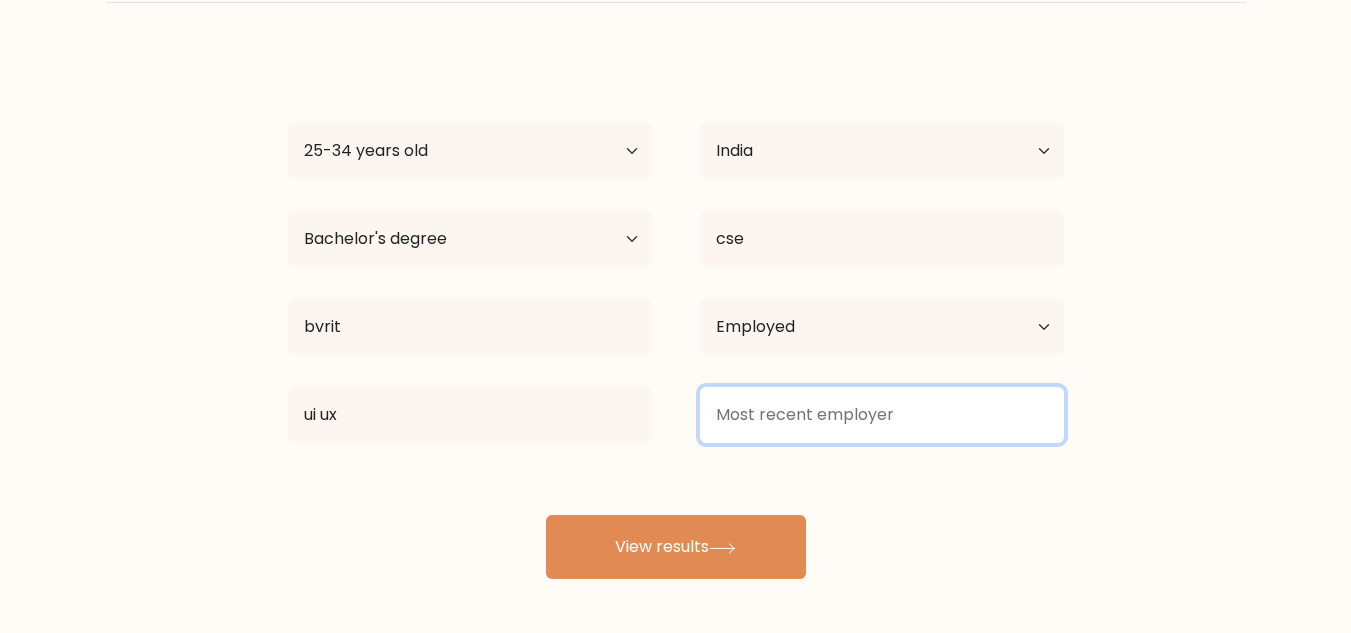 click at bounding box center (882, 415) 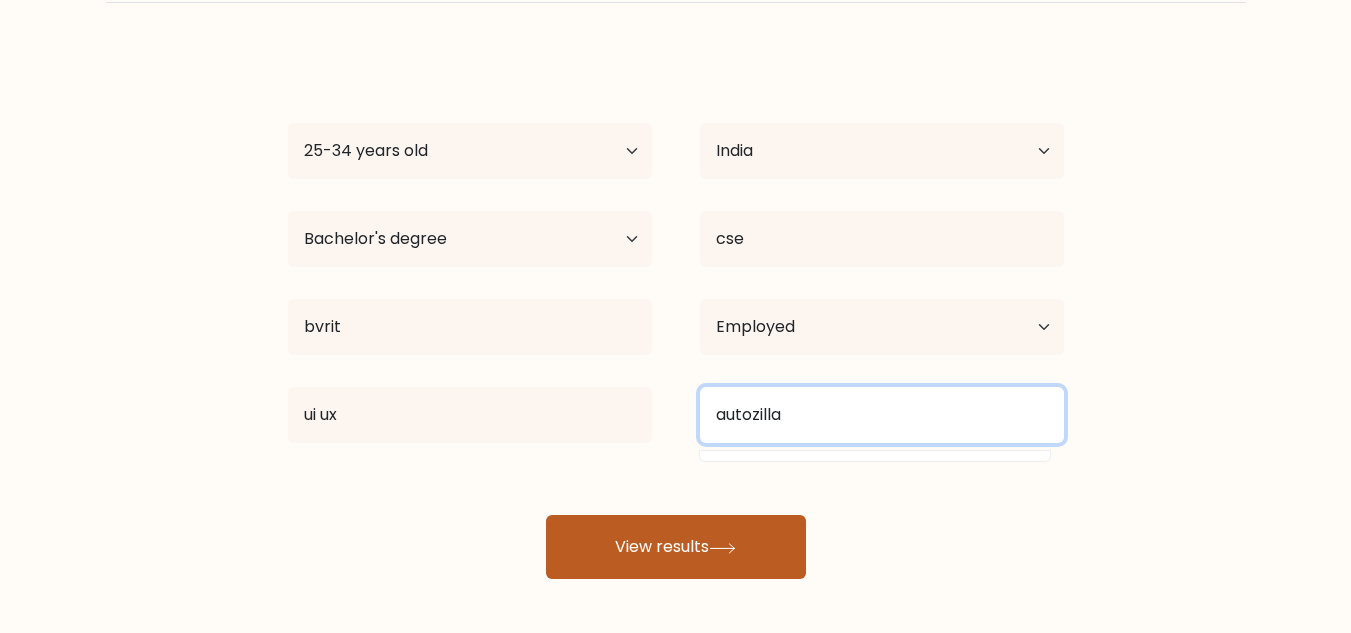 type on "autozilla" 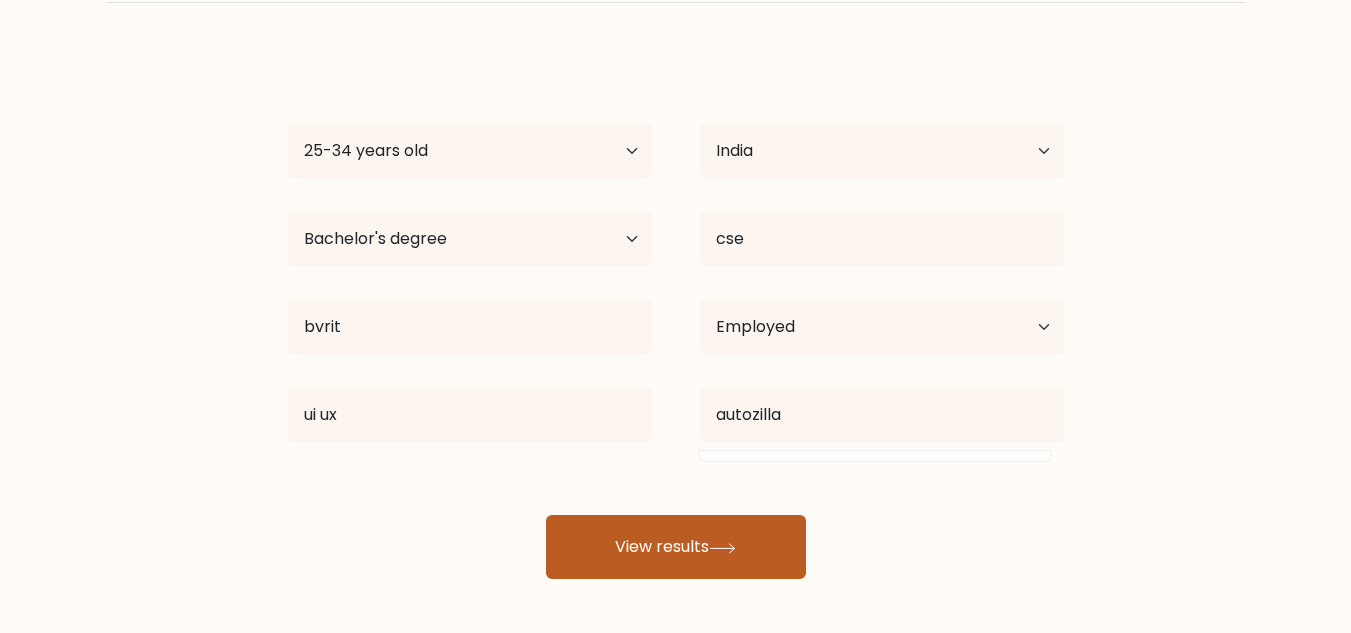 click at bounding box center [722, 547] 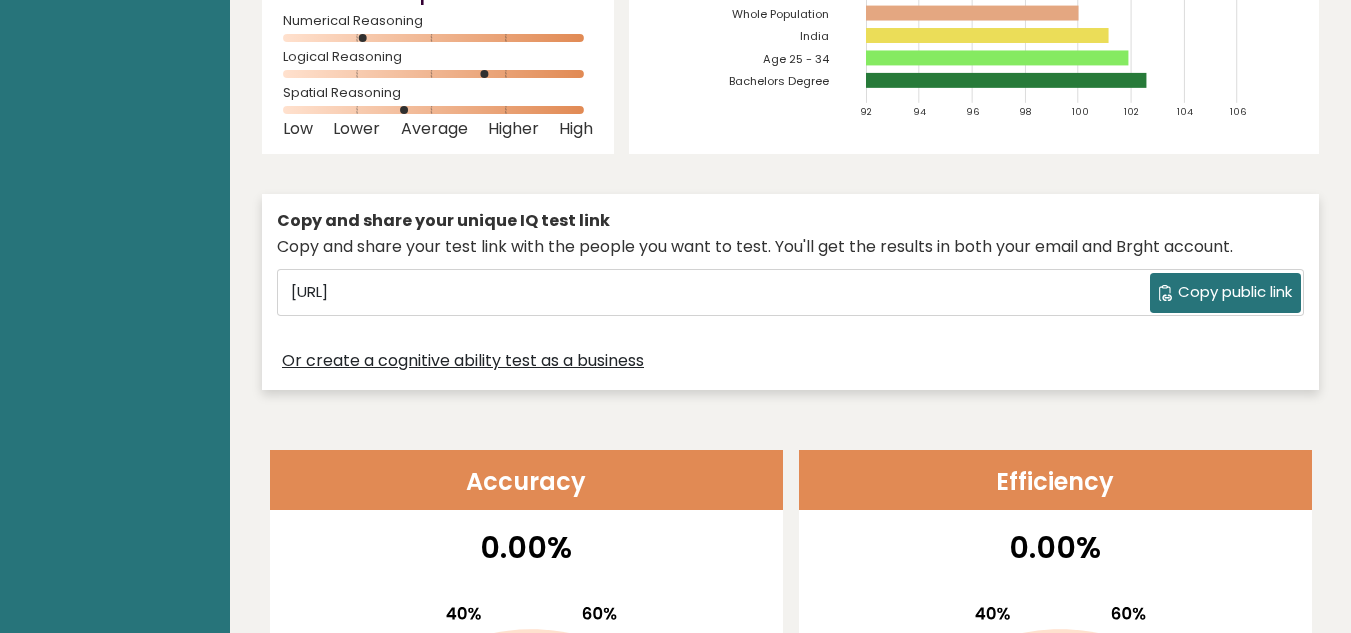 scroll, scrollTop: 0, scrollLeft: 0, axis: both 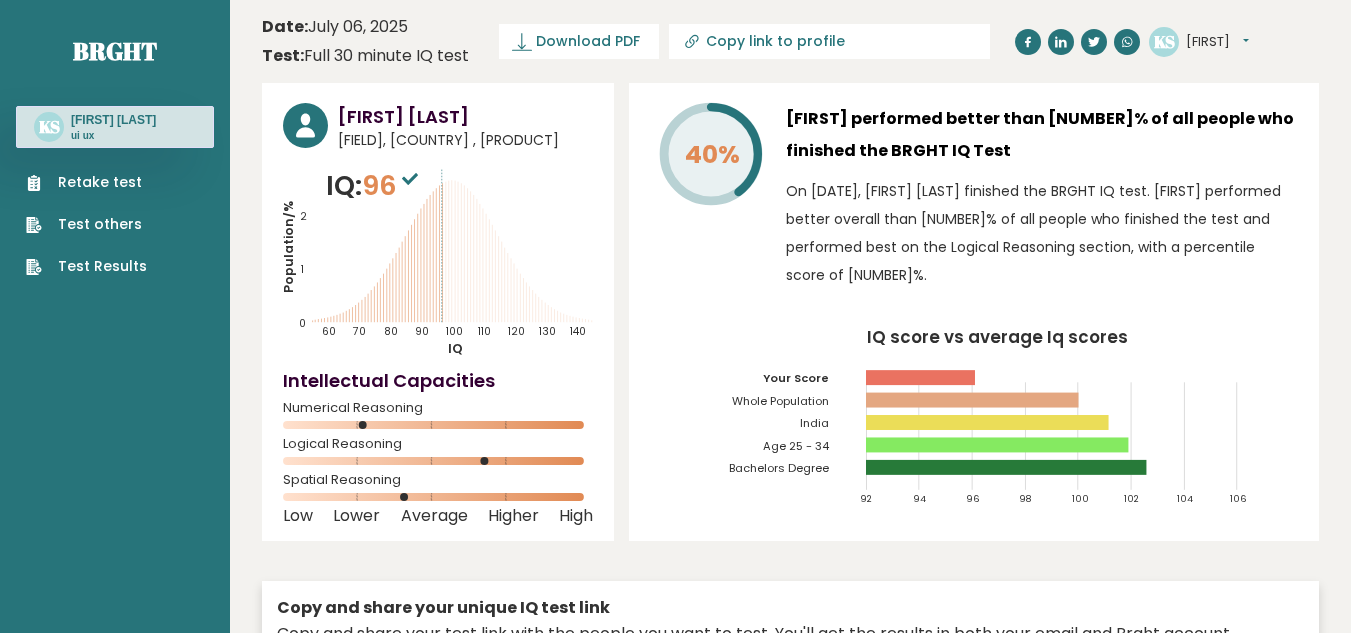 click on "[FIRST]" at bounding box center (1217, 42) 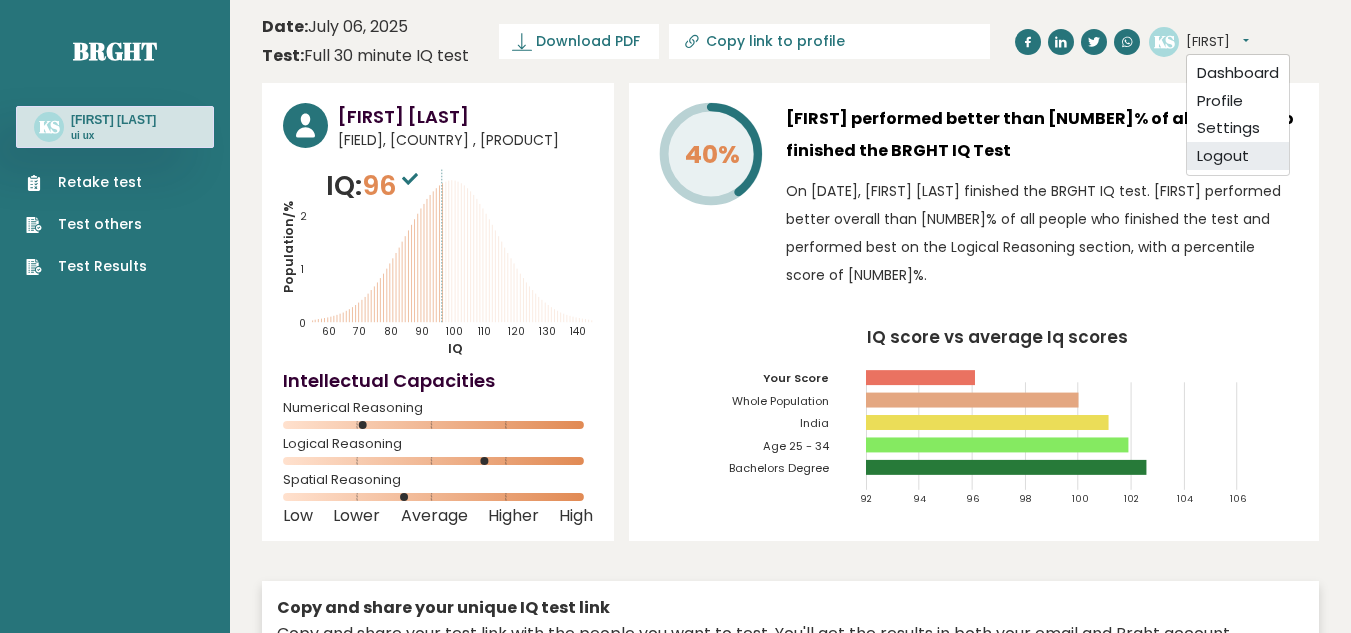 click on "Logout" at bounding box center [1238, 156] 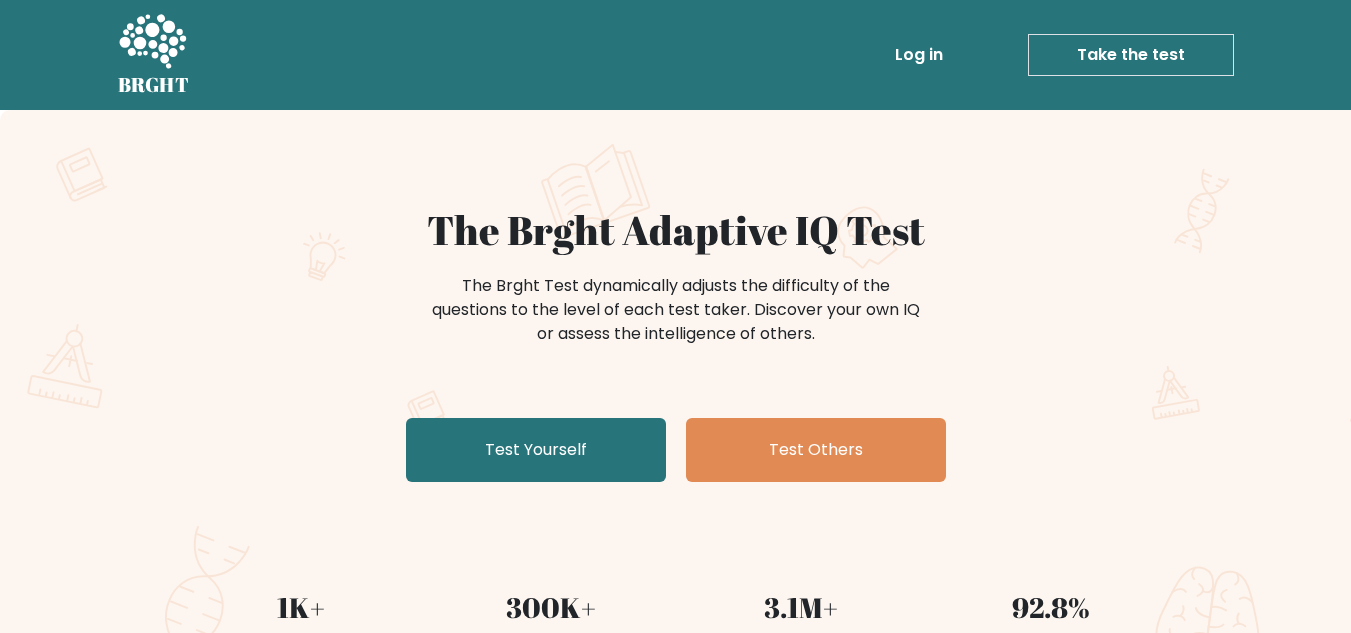 scroll, scrollTop: 0, scrollLeft: 0, axis: both 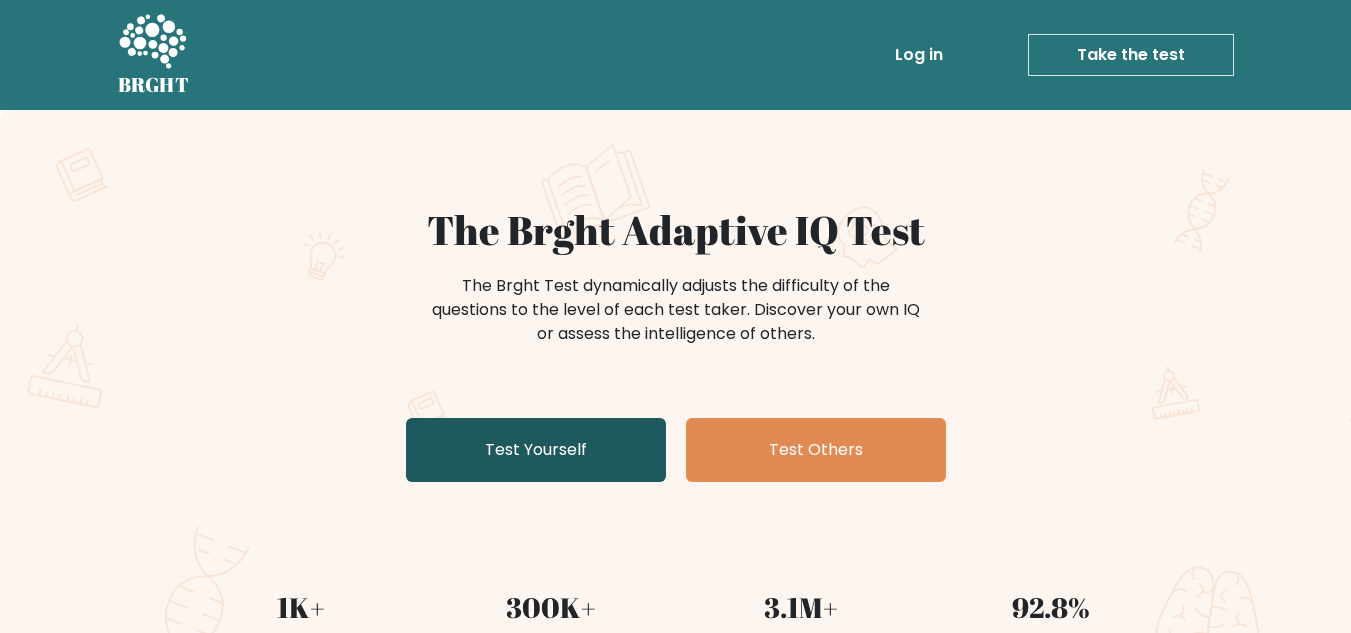 click on "Test Yourself" at bounding box center [536, 450] 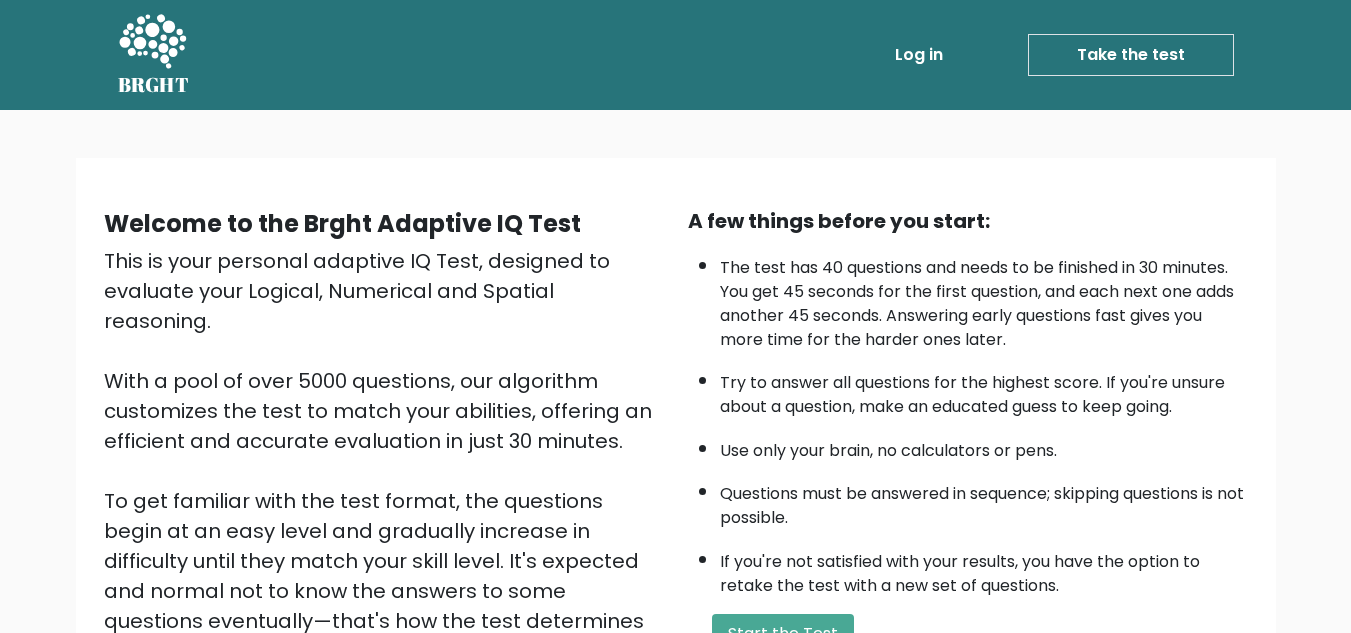 scroll, scrollTop: 283, scrollLeft: 0, axis: vertical 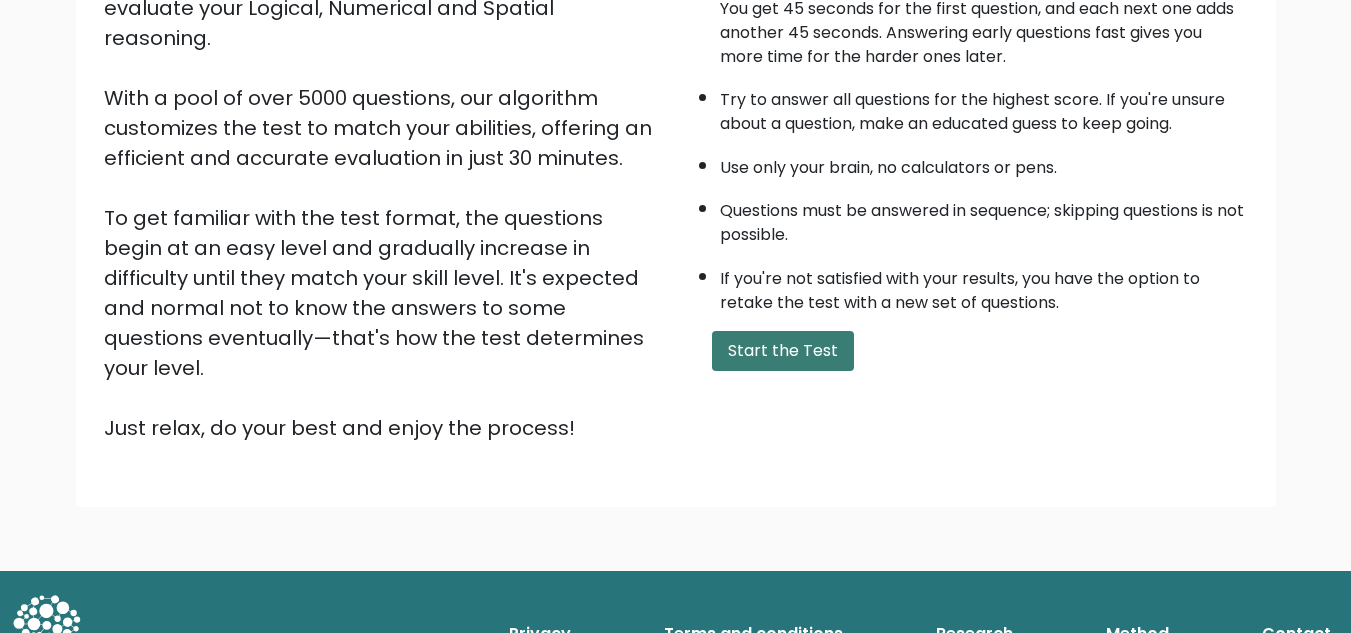 click on "Start the Test" at bounding box center (783, 351) 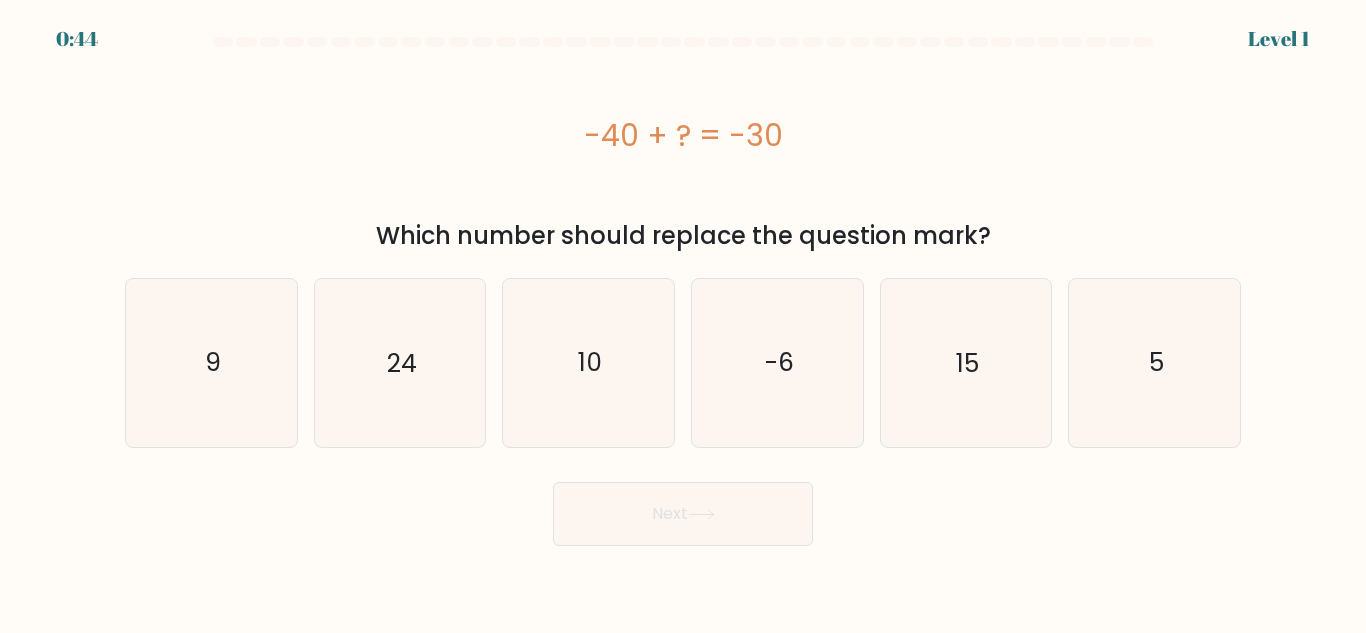 scroll, scrollTop: 0, scrollLeft: 0, axis: both 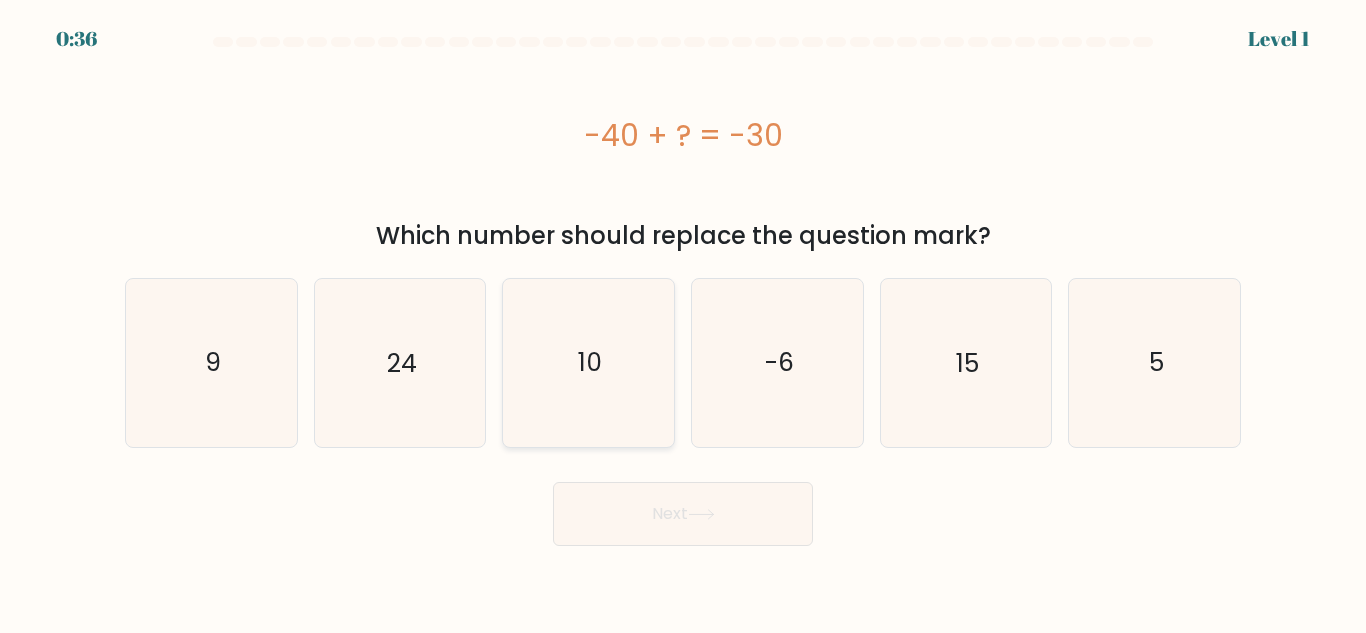 click on "10" at bounding box center (588, 362) 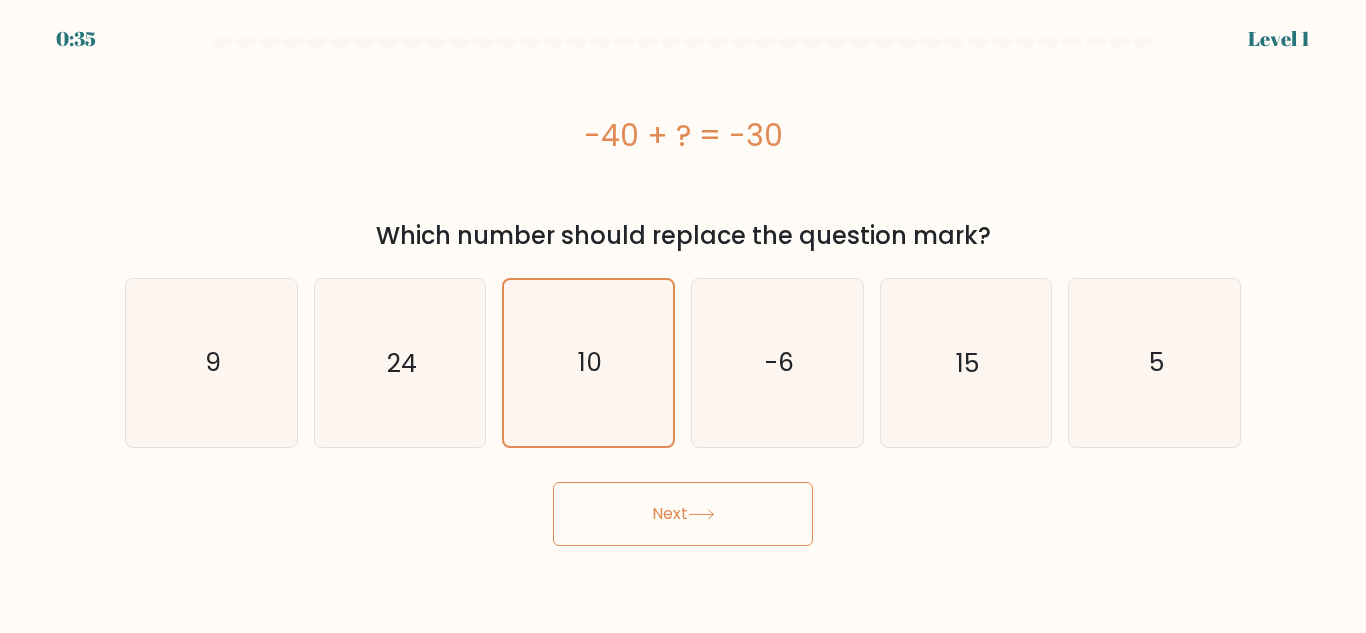 click on "Next" at bounding box center [683, 514] 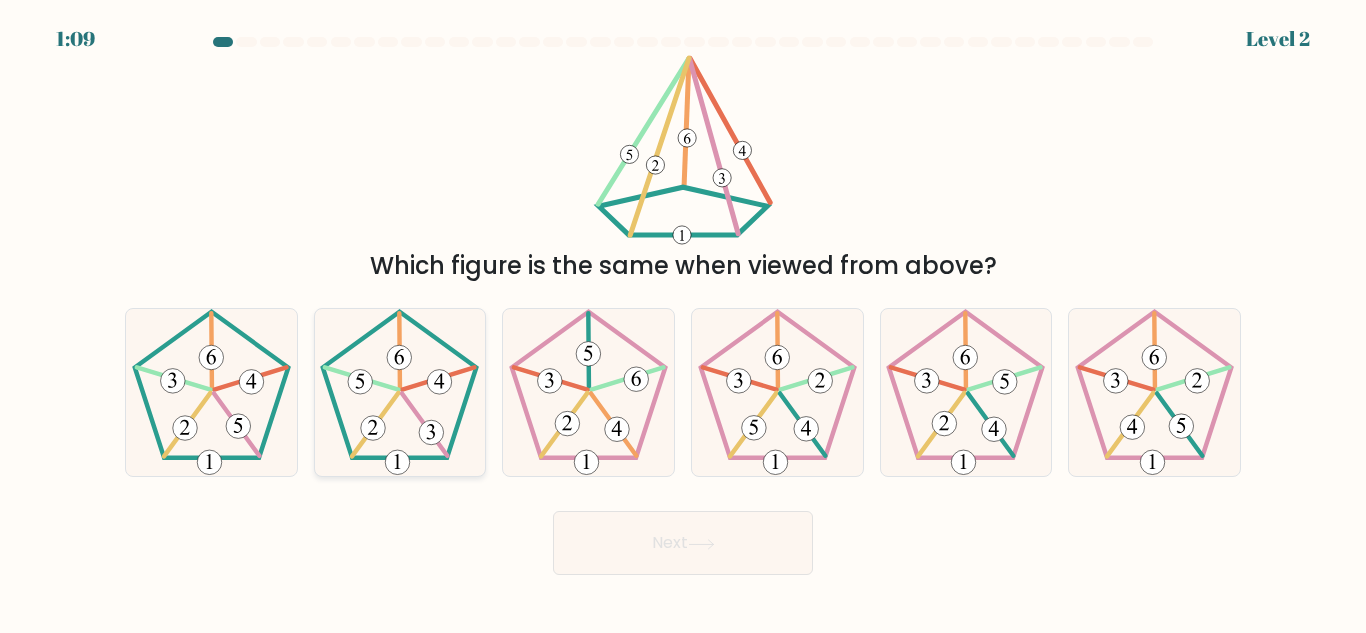 click at bounding box center [399, 392] 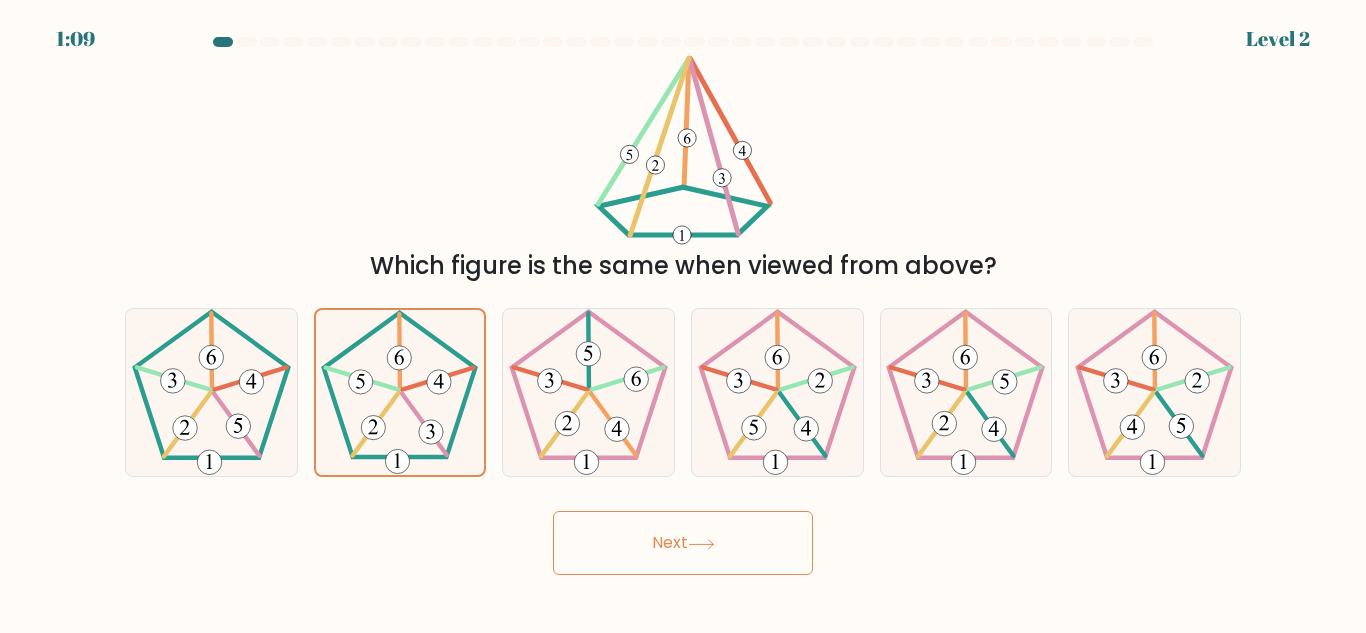 click on "Next" at bounding box center [683, 543] 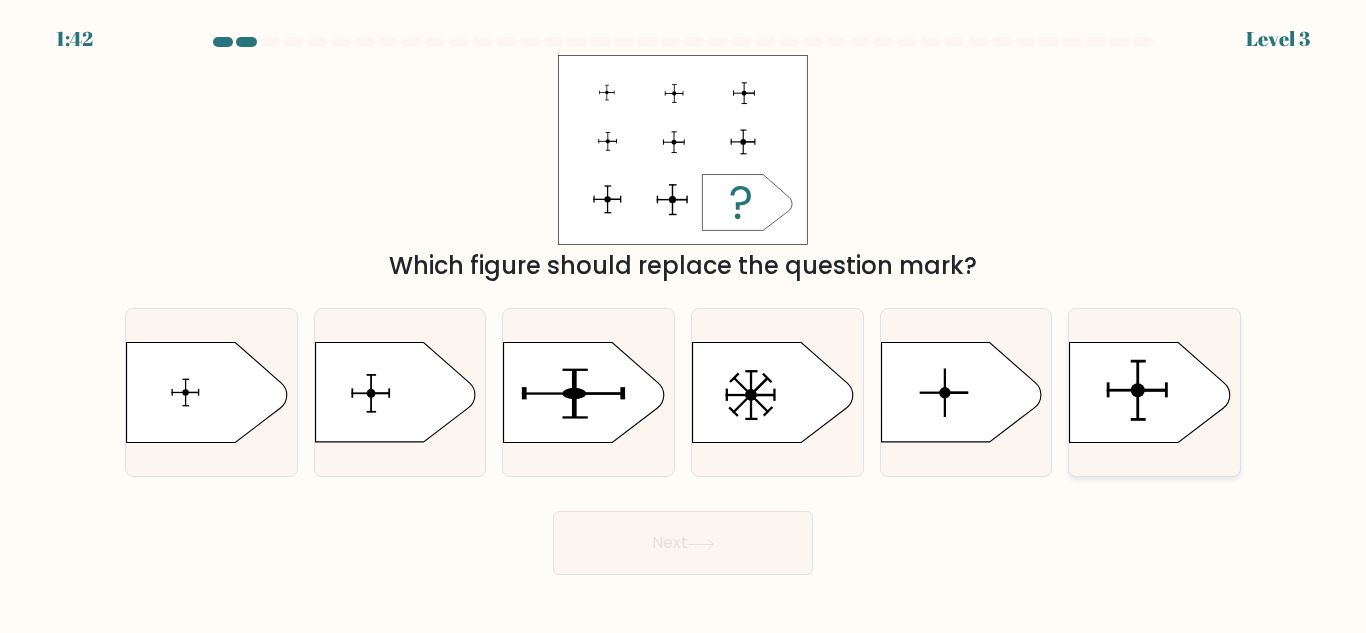 click at bounding box center (1150, 393) 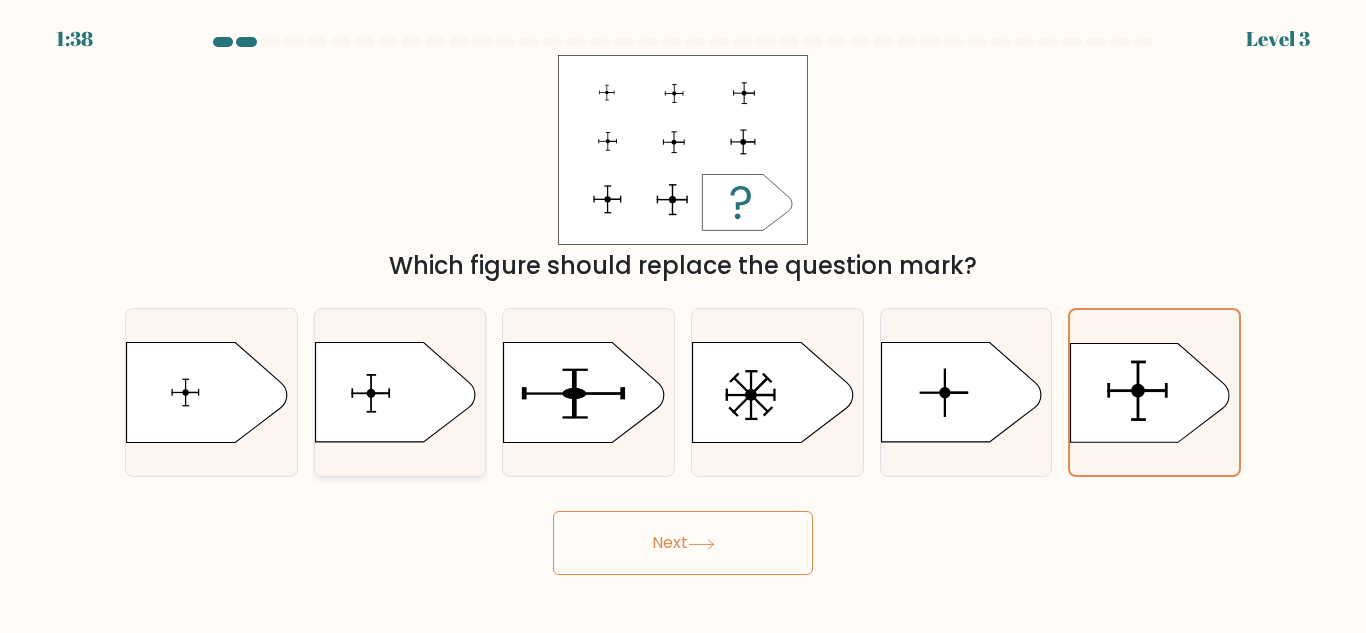 click at bounding box center (395, 393) 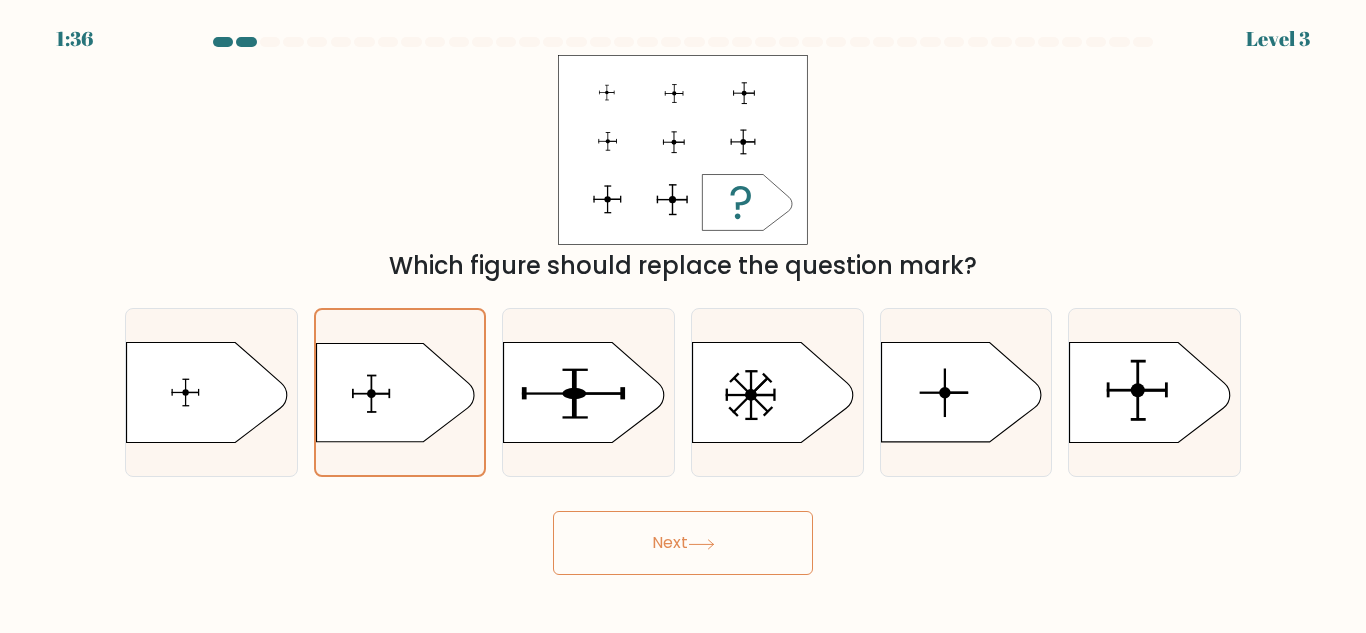click on "Next" at bounding box center [683, 543] 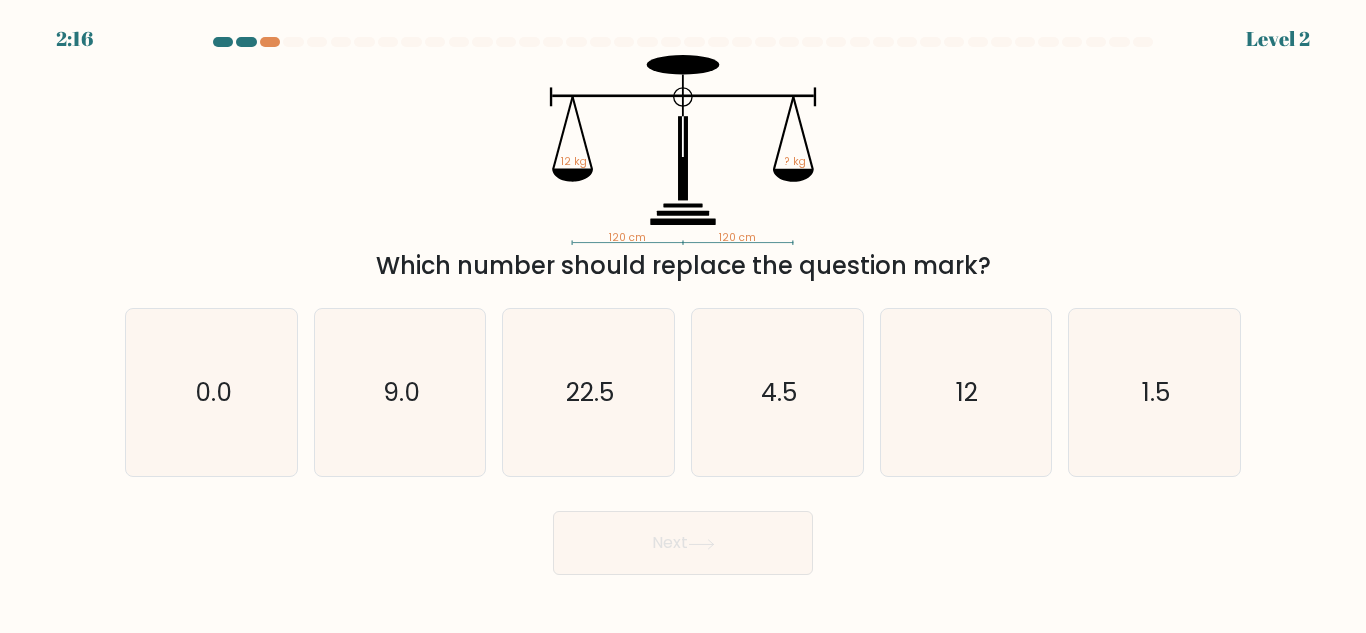 scroll, scrollTop: 0, scrollLeft: 0, axis: both 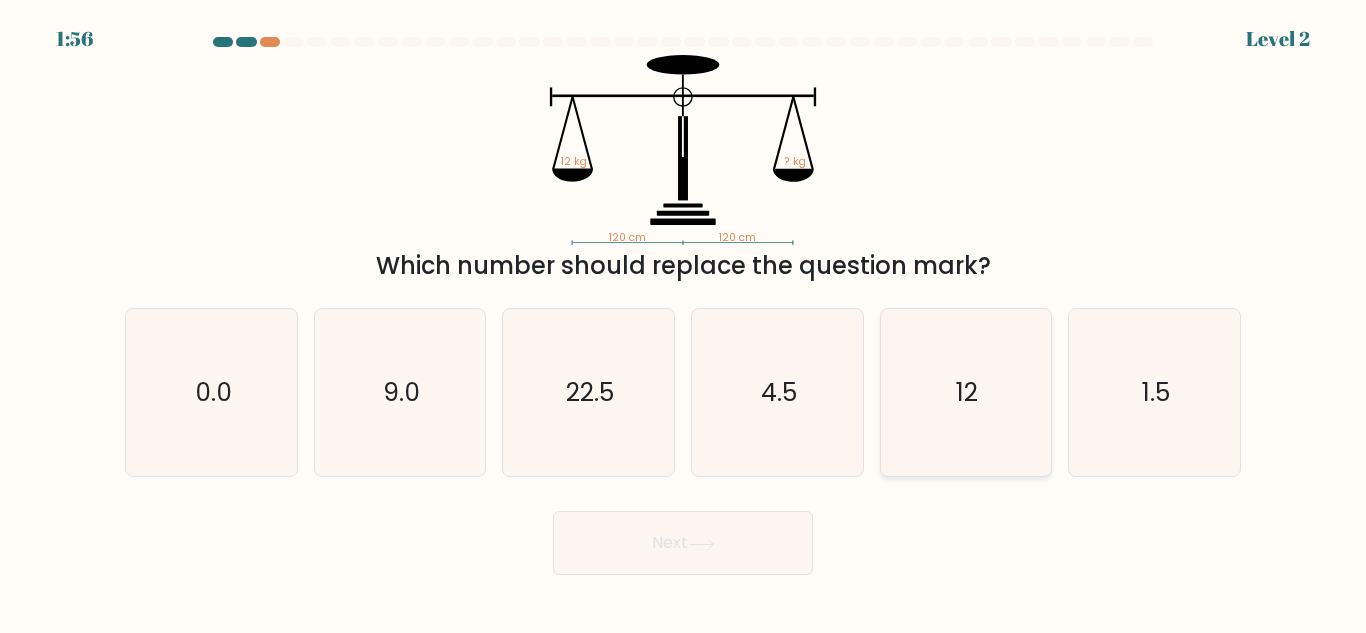 click on "12" at bounding box center [965, 392] 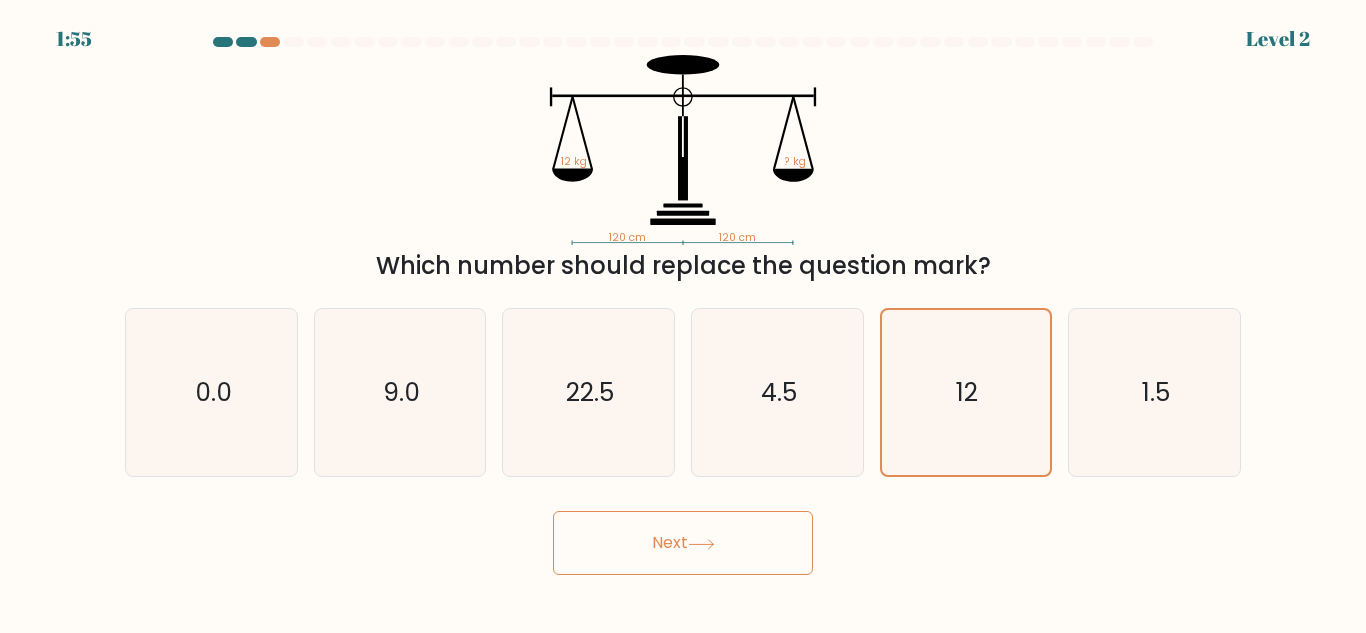 click on "Next" at bounding box center [683, 543] 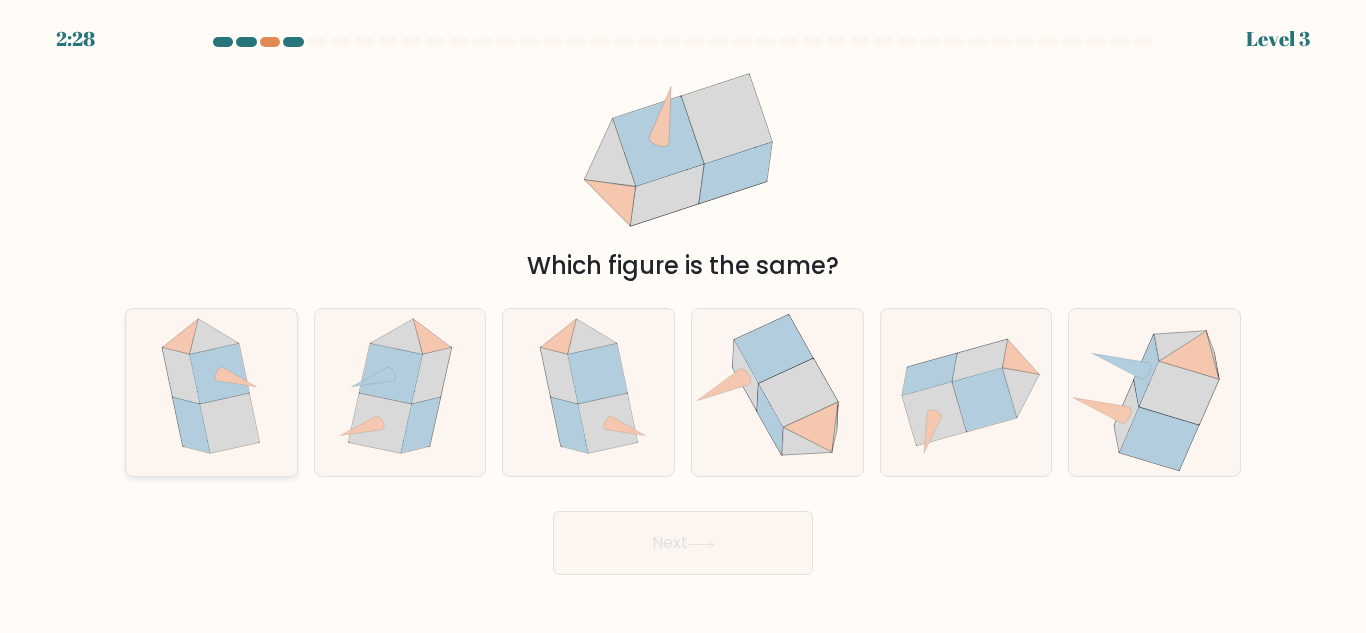 click at bounding box center [211, 392] 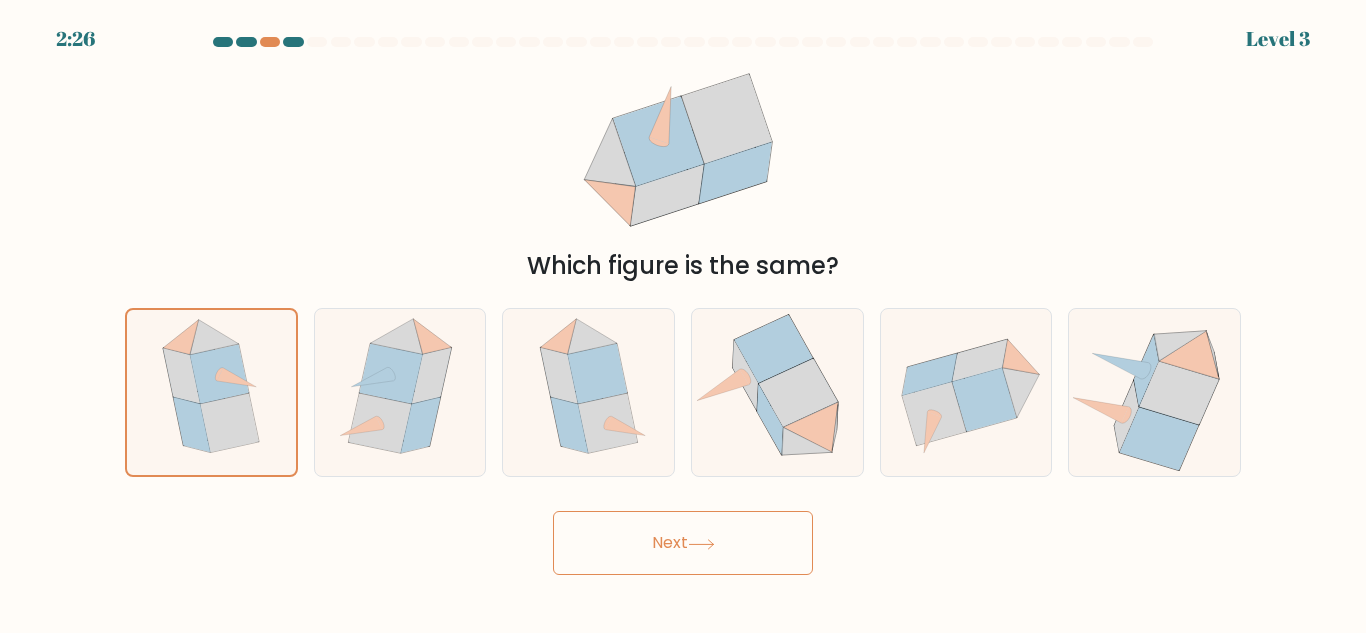 click on "Next" at bounding box center [683, 543] 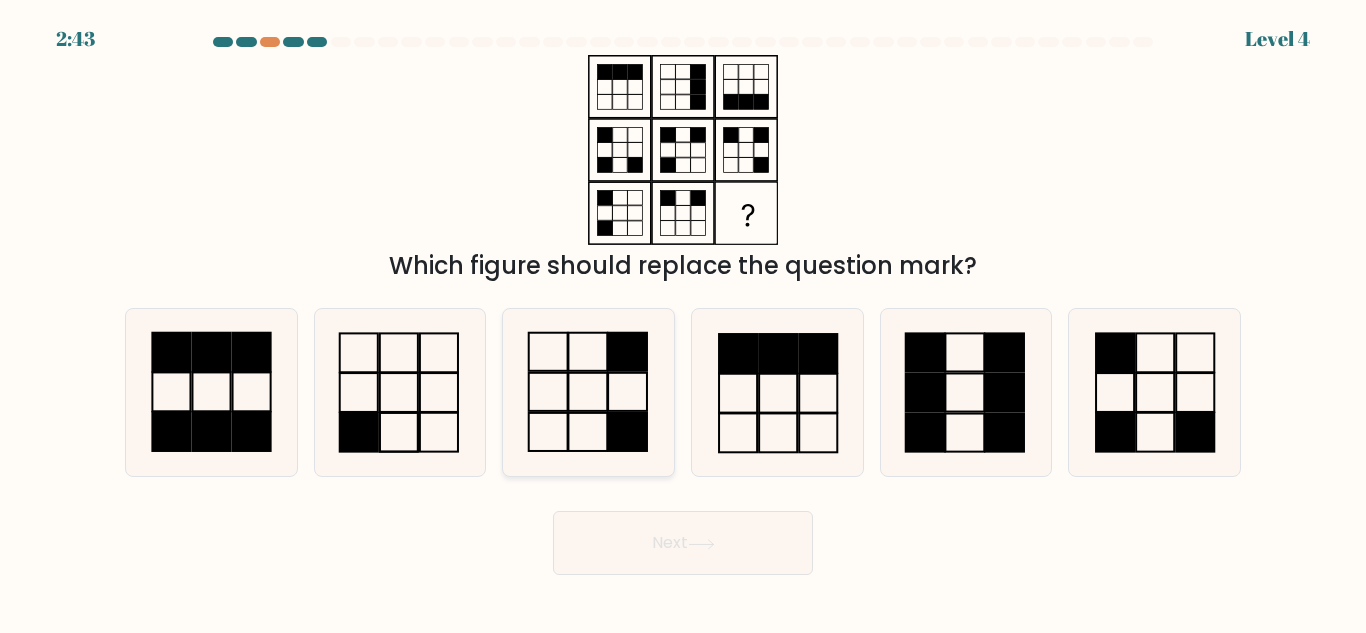 click at bounding box center [627, 432] 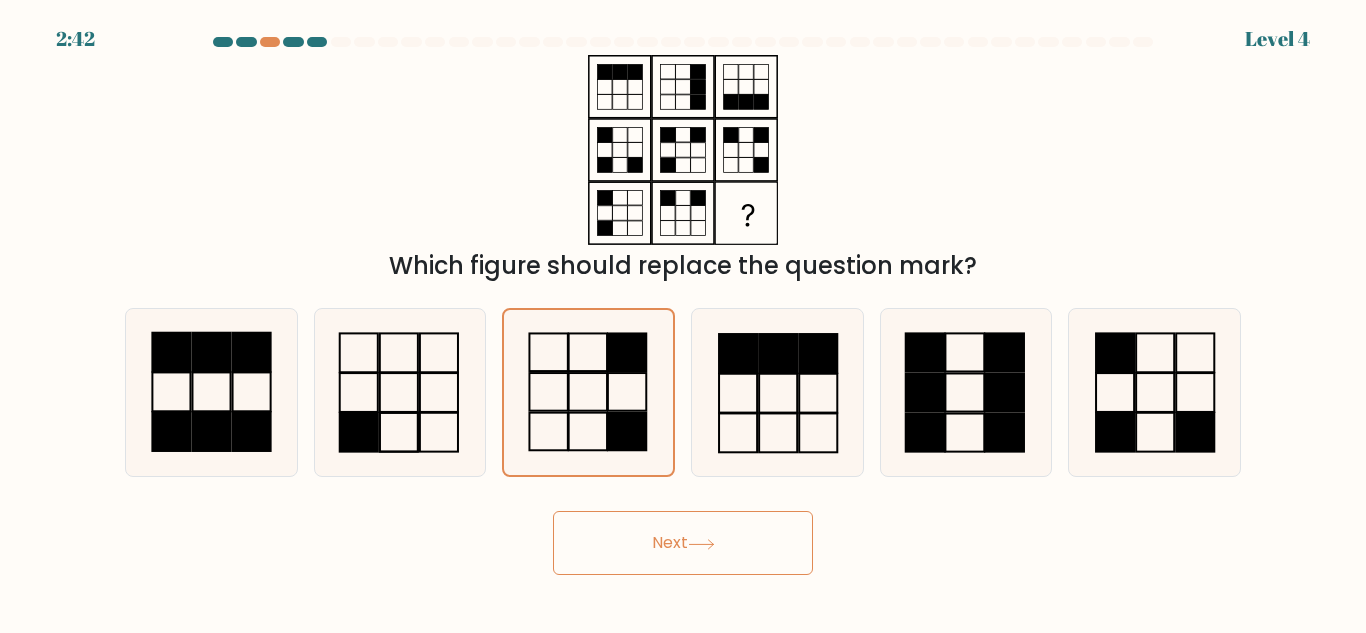 click on "Next" at bounding box center [683, 543] 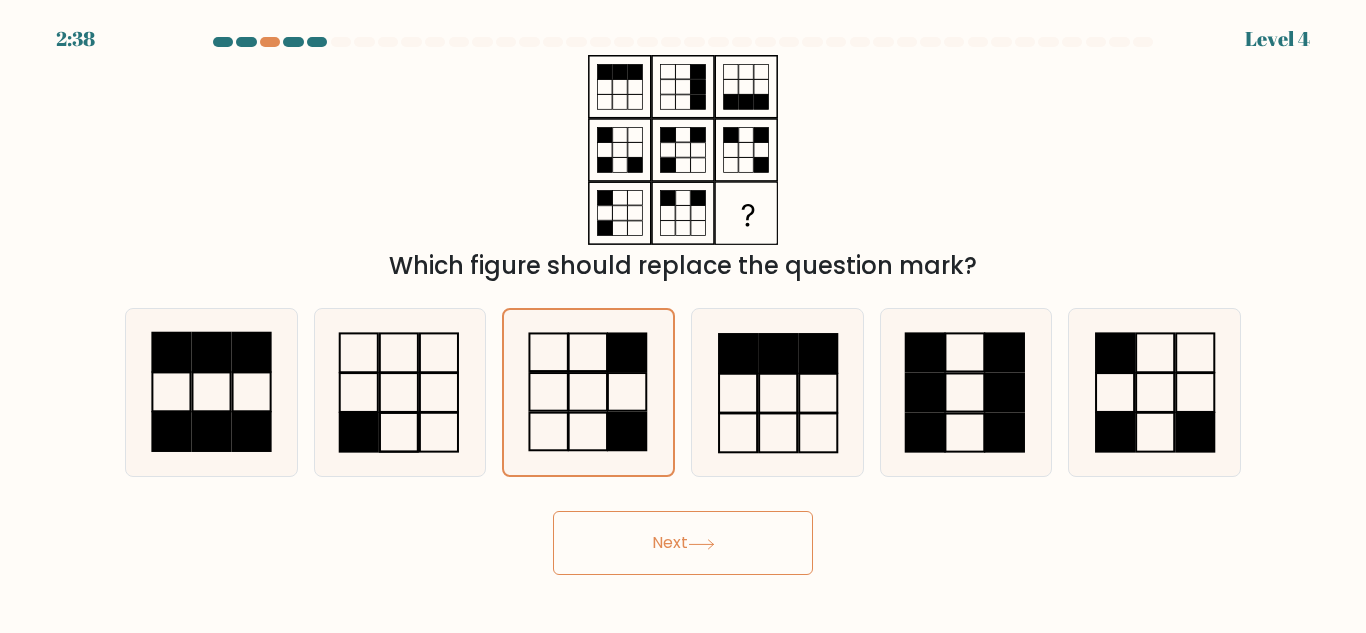 click on "Next" at bounding box center (683, 543) 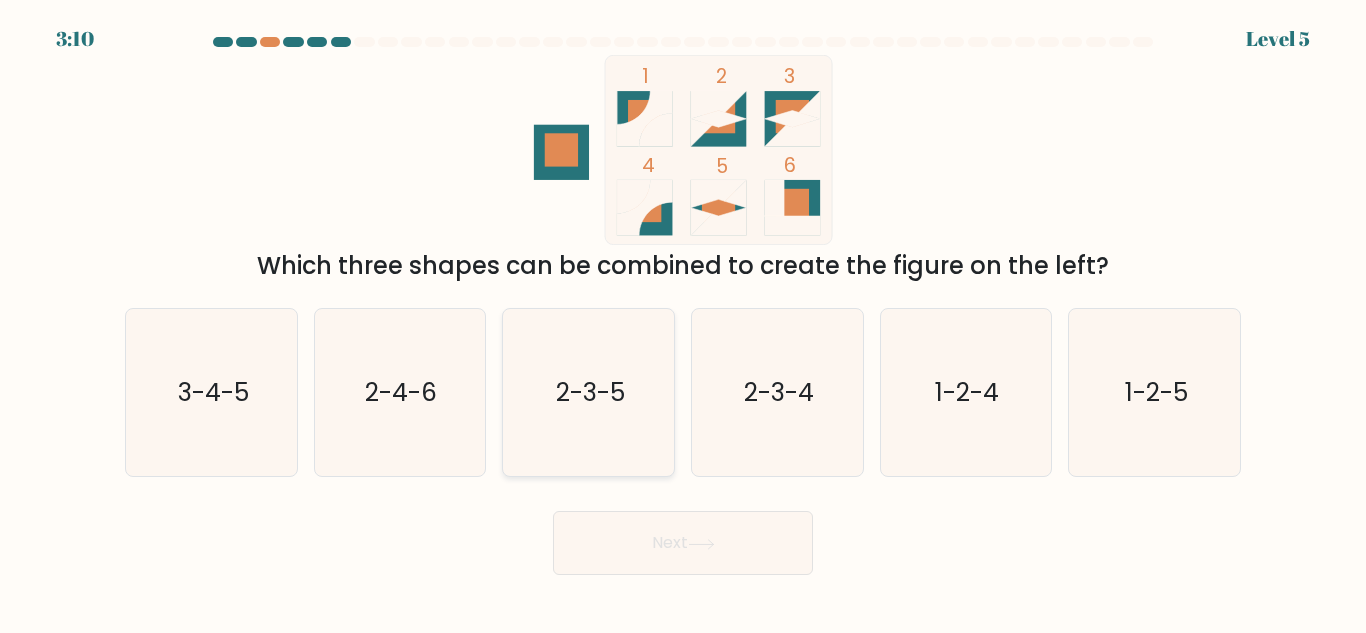 click on "2-3-5" at bounding box center [590, 392] 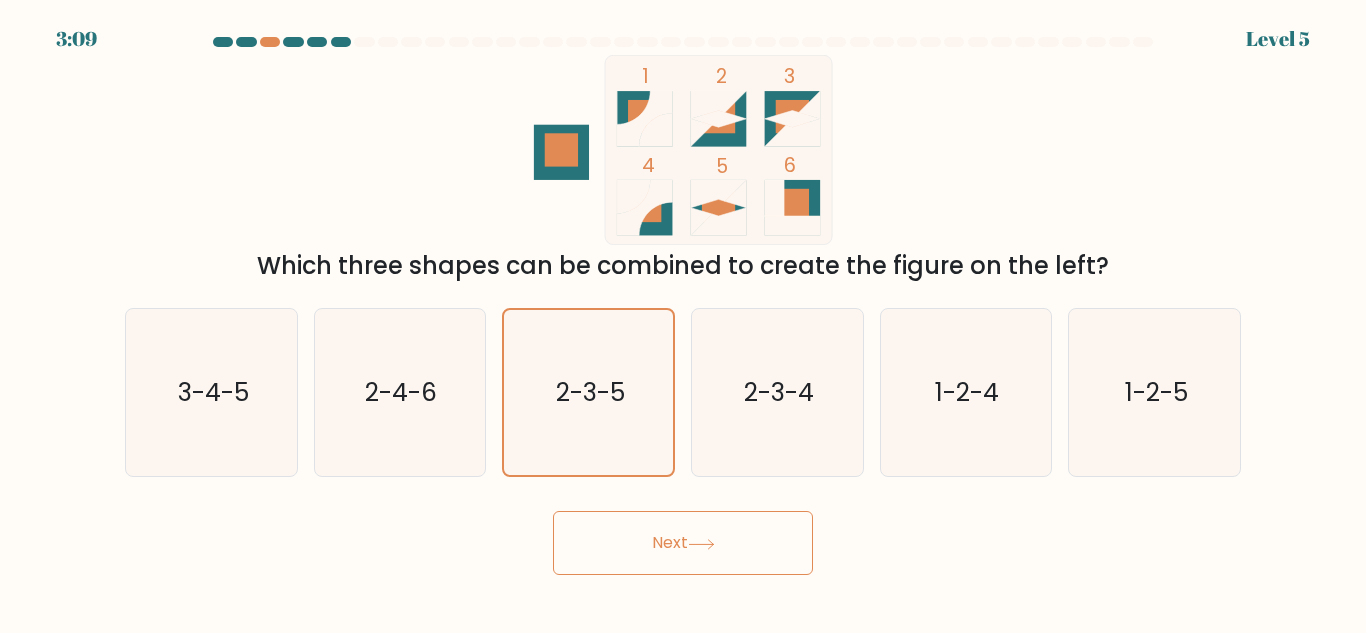 click on "Next" at bounding box center (683, 543) 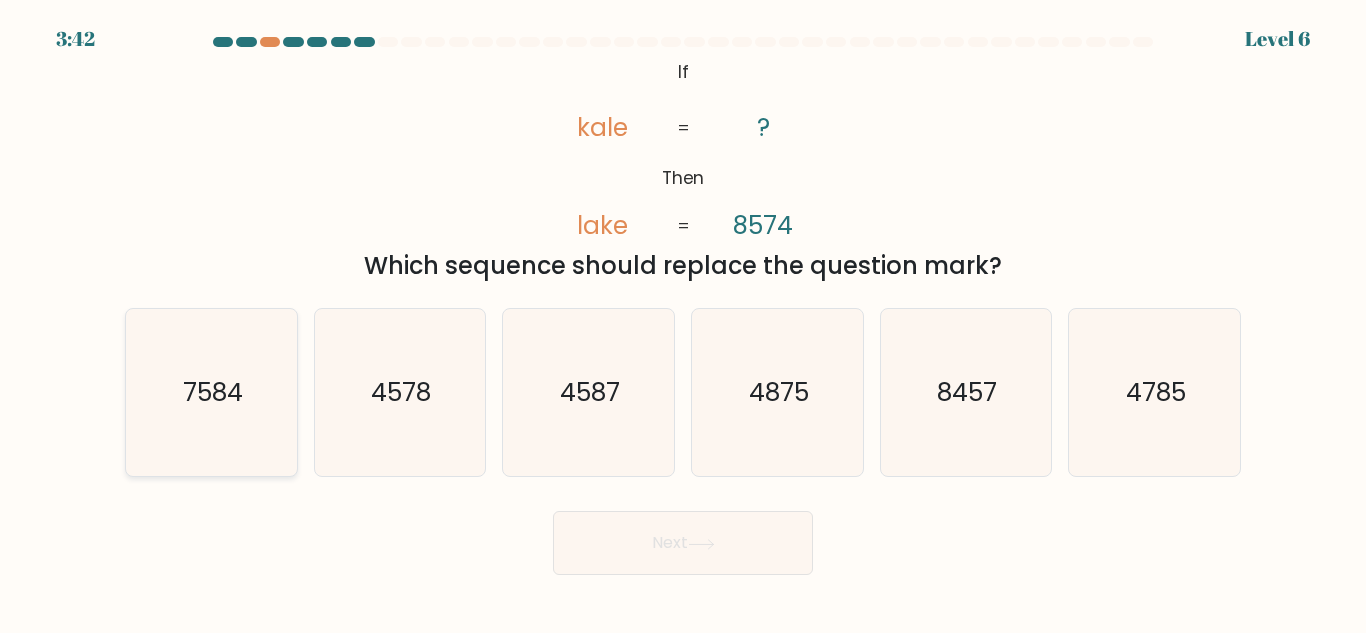 click on "7584" at bounding box center [213, 392] 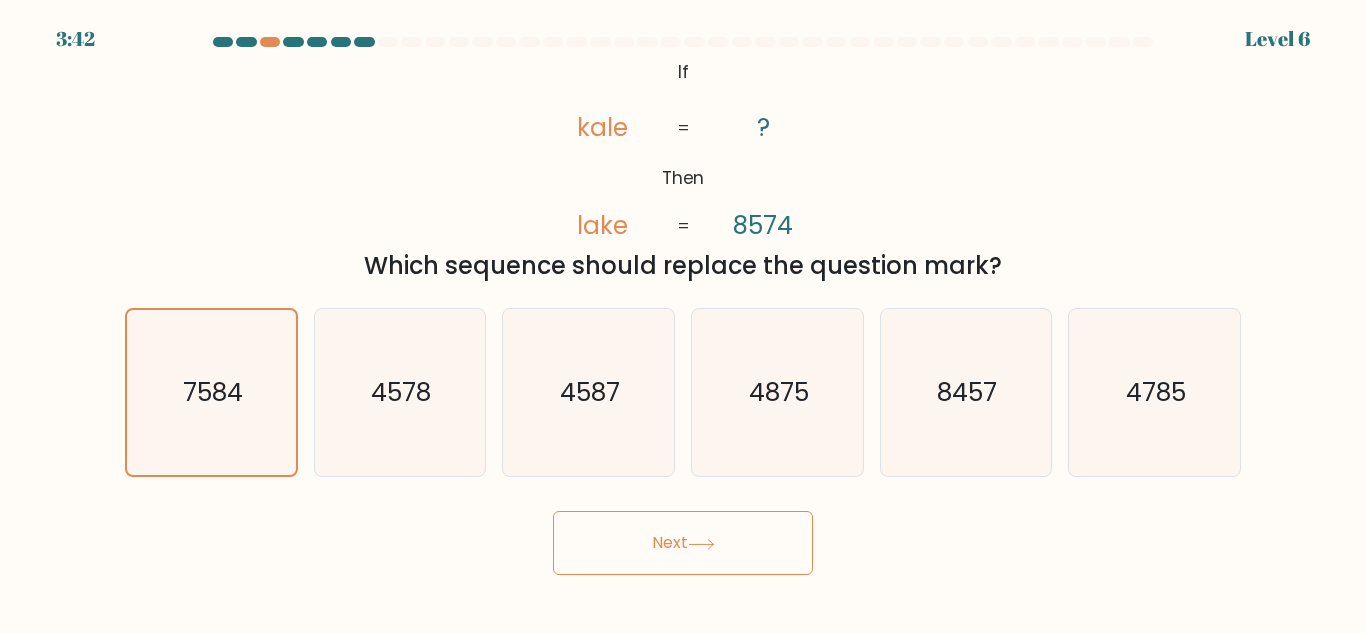 click on "Next" at bounding box center (683, 543) 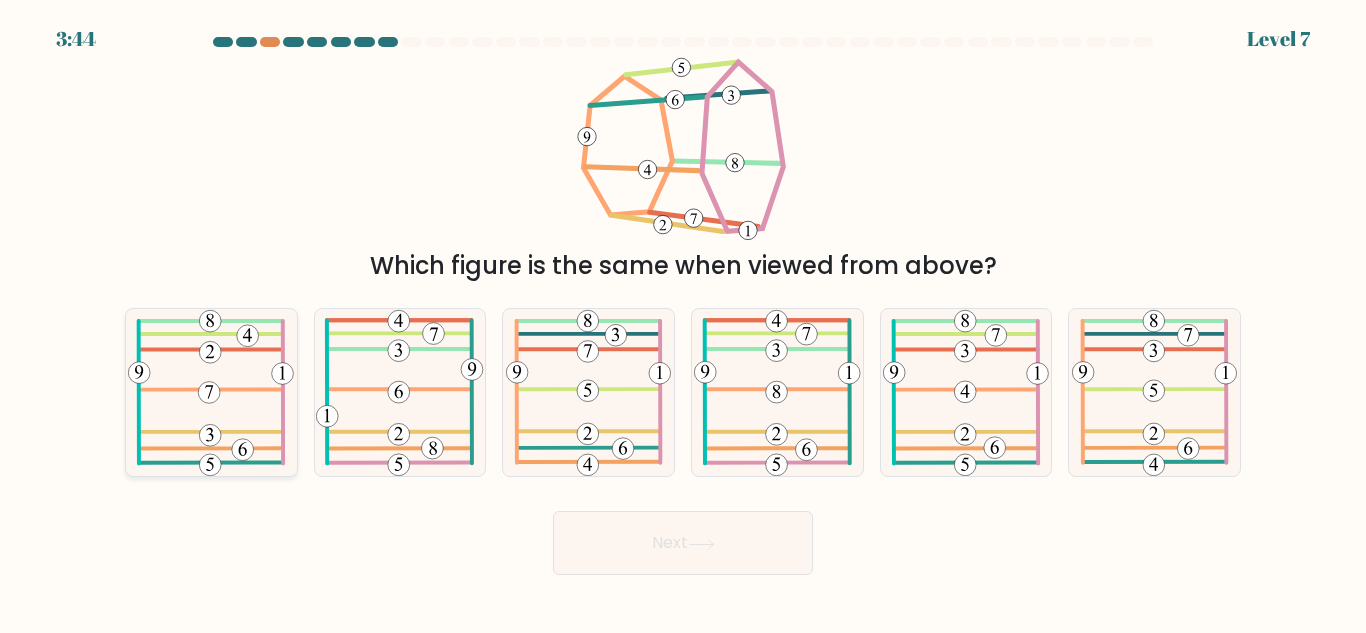click at bounding box center (211, 392) 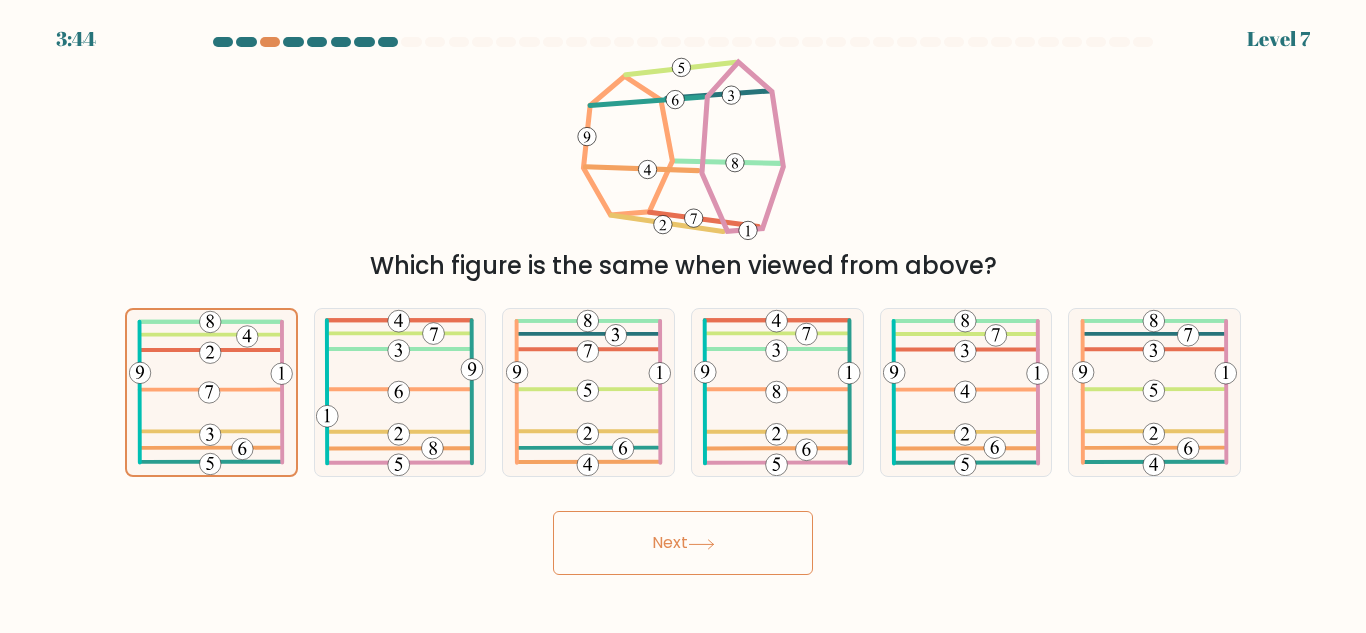 click on "3:44
Level 7" at bounding box center [683, 316] 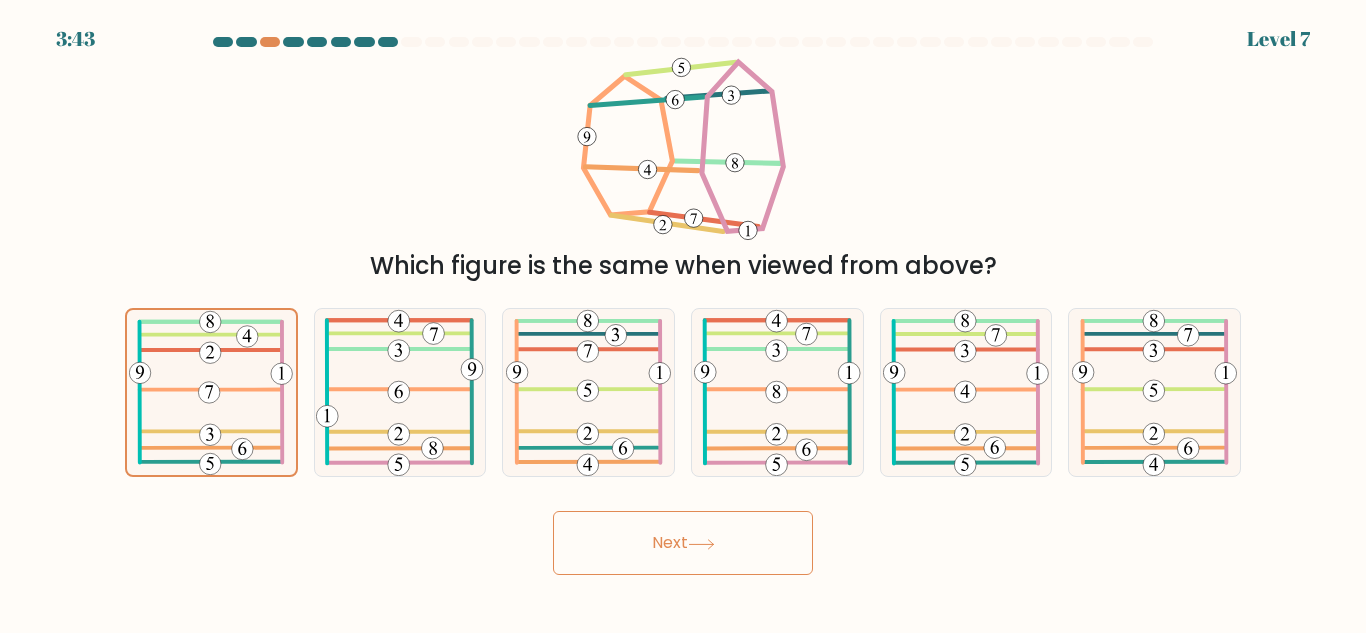click on "Next" at bounding box center (683, 543) 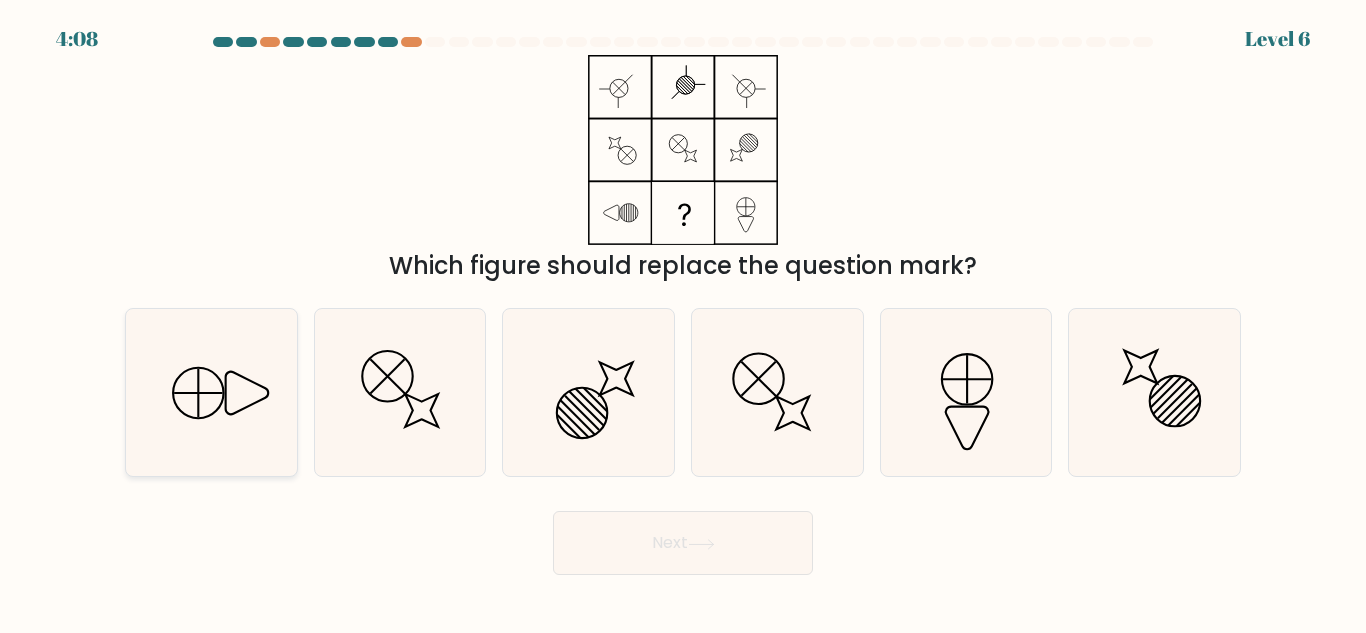 click at bounding box center (211, 392) 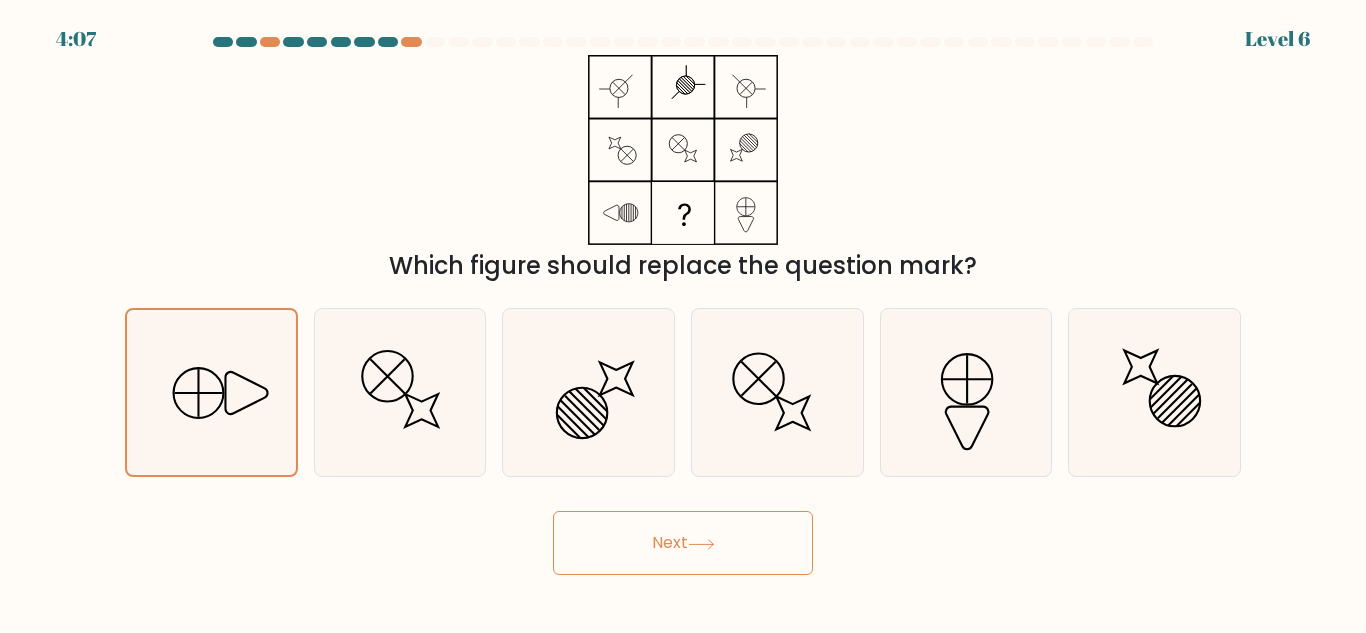 click on "Next" at bounding box center (683, 543) 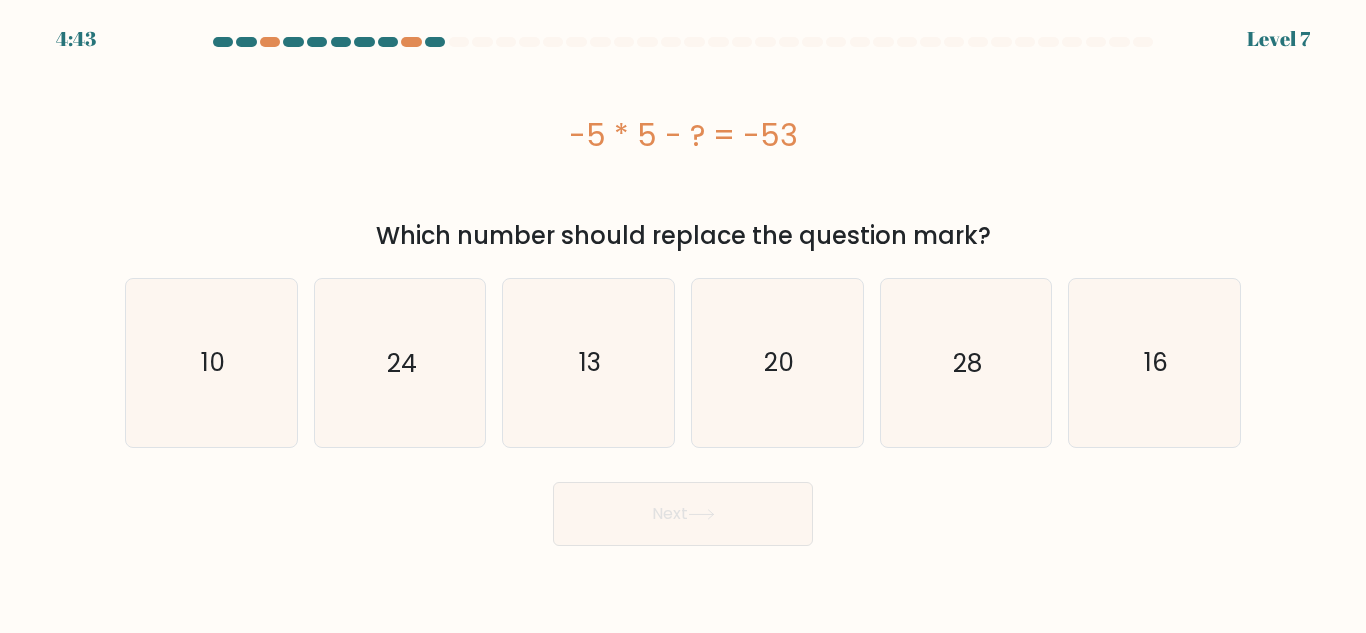 click on "-5 * 5 - ? = -53" at bounding box center [683, 135] 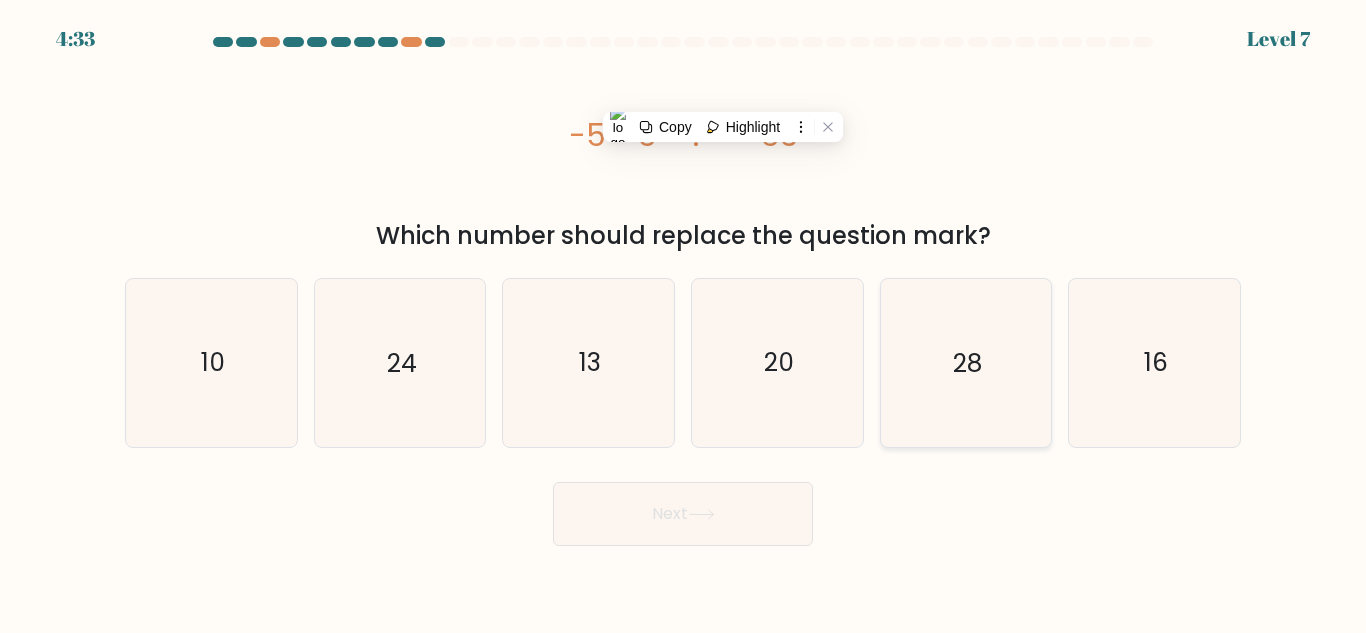 click on "28" at bounding box center (965, 362) 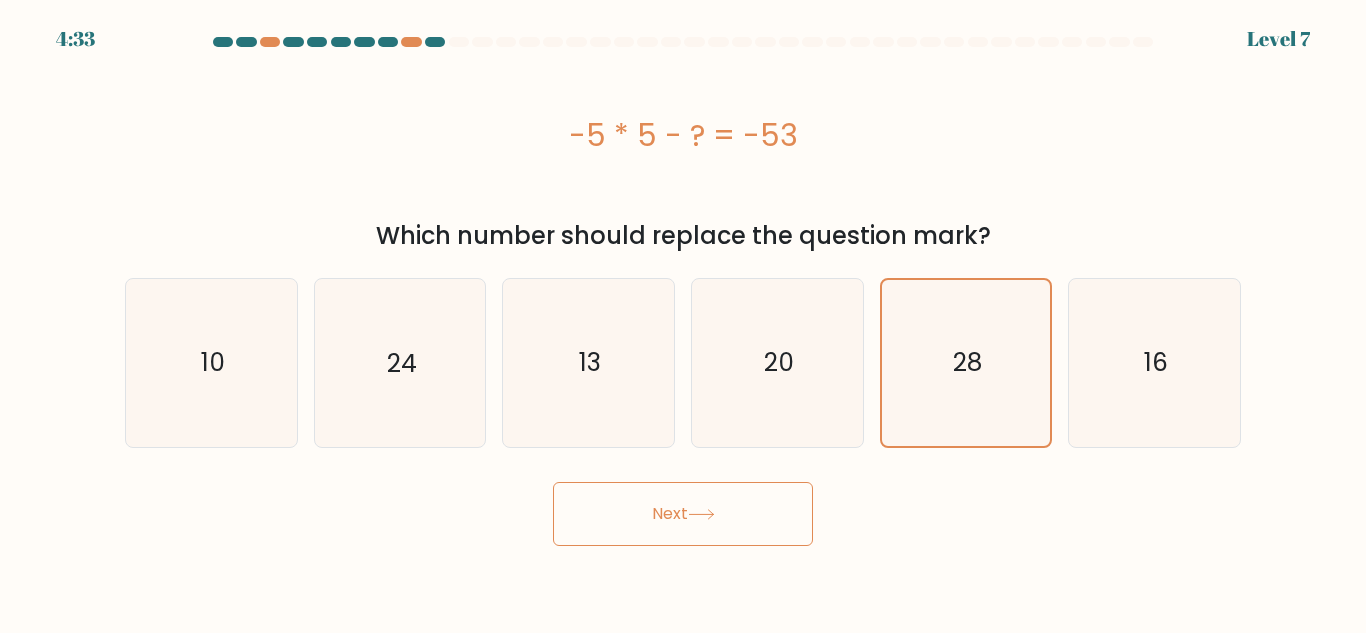 click on "Next" at bounding box center (683, 514) 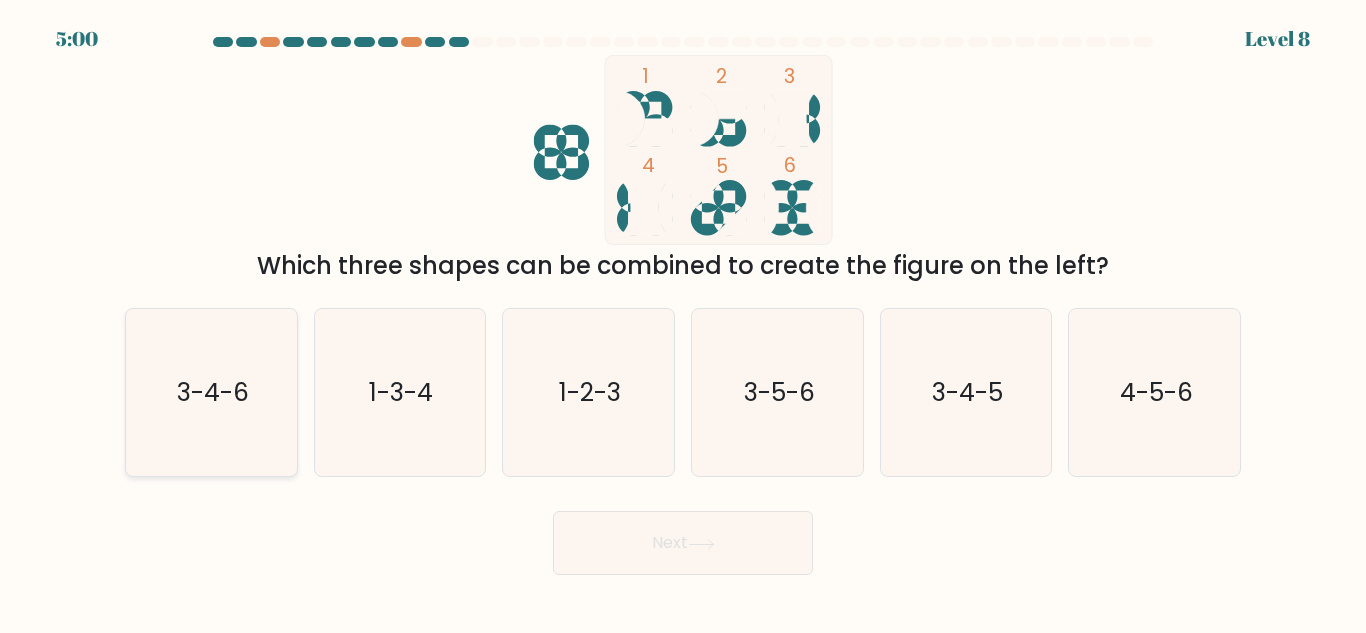 click on "3-4-6" at bounding box center (211, 392) 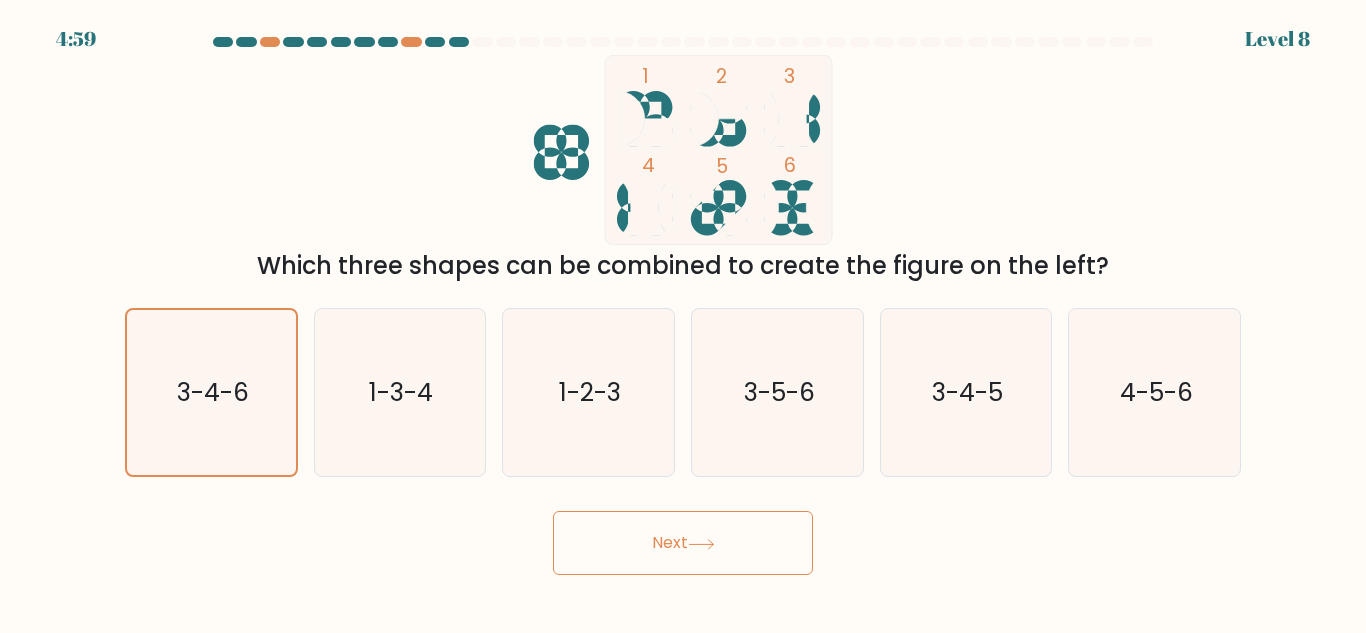 click on "Next" at bounding box center (683, 543) 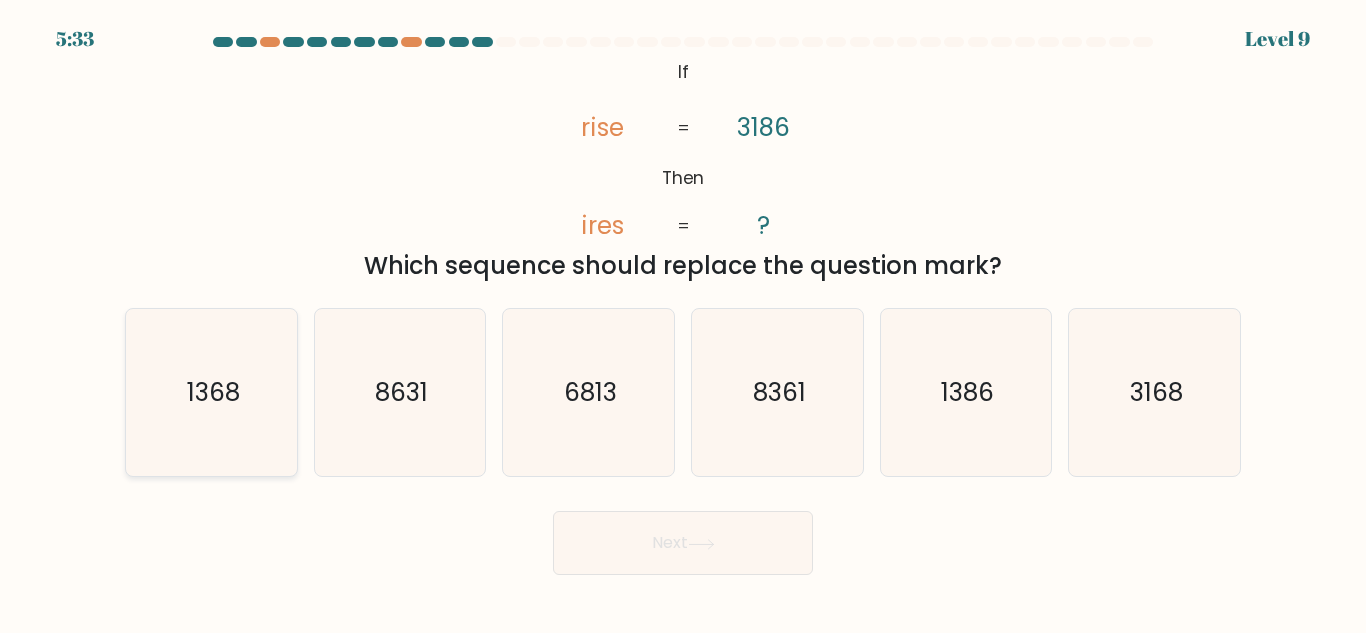 click on "1368" at bounding box center (212, 392) 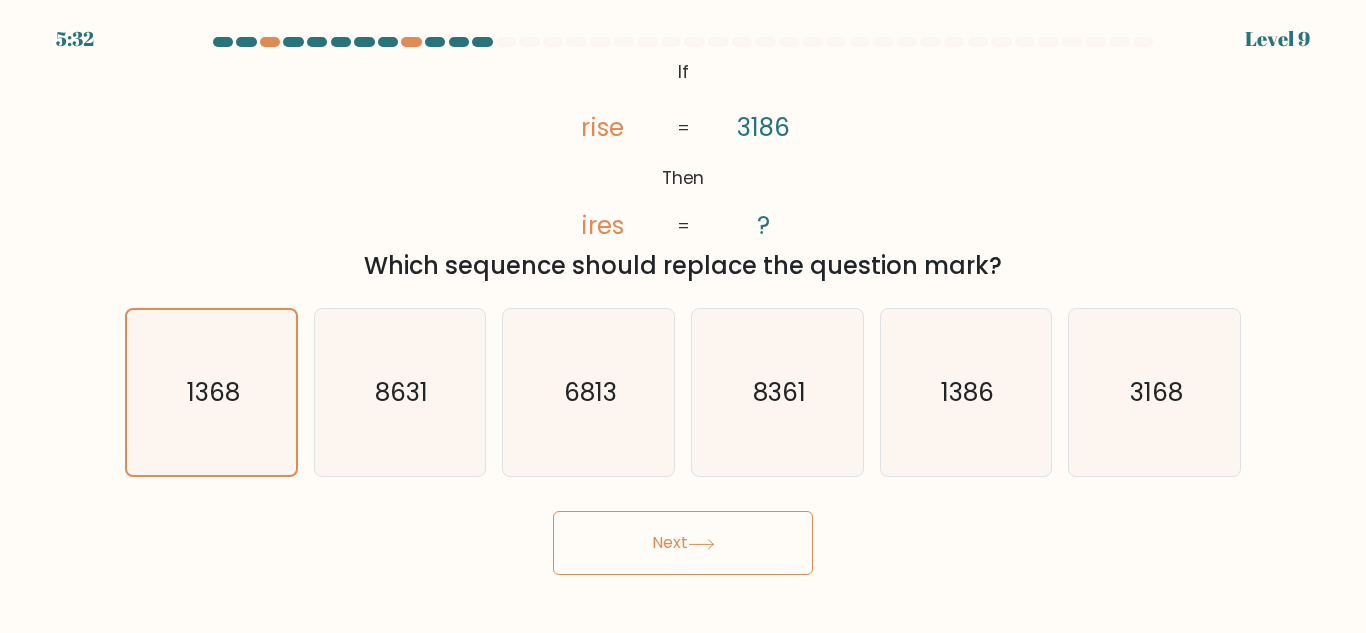 click at bounding box center [701, 544] 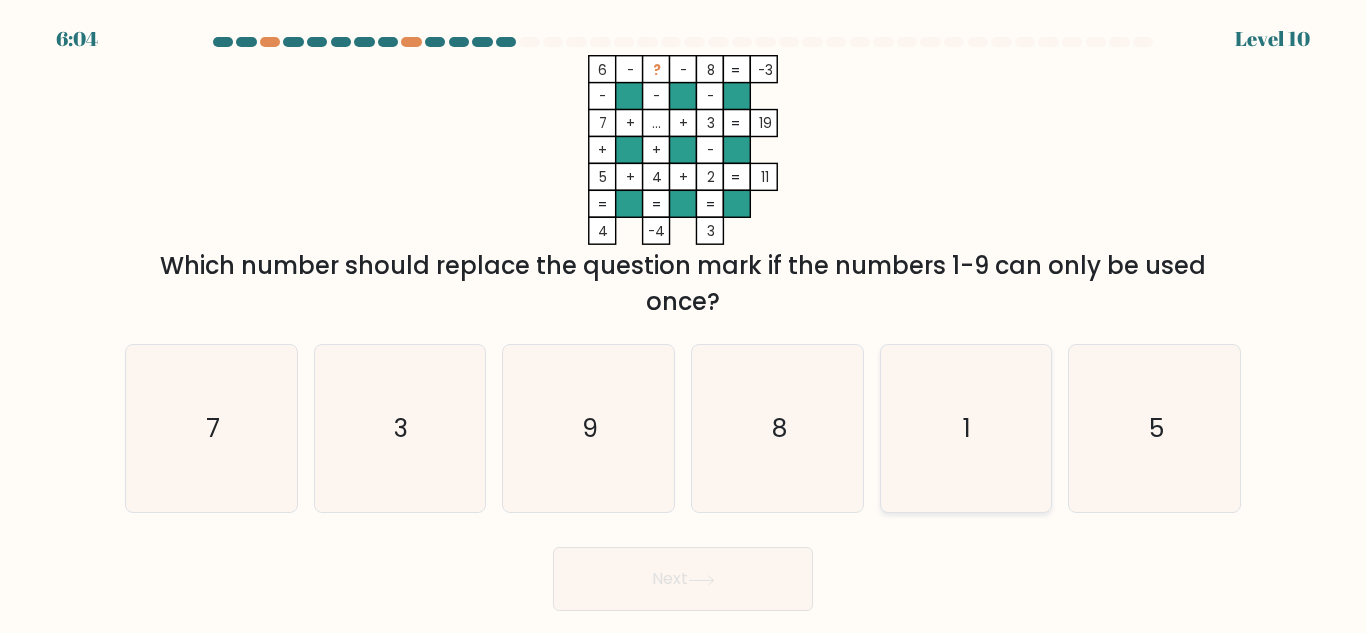 click on "1" at bounding box center (965, 428) 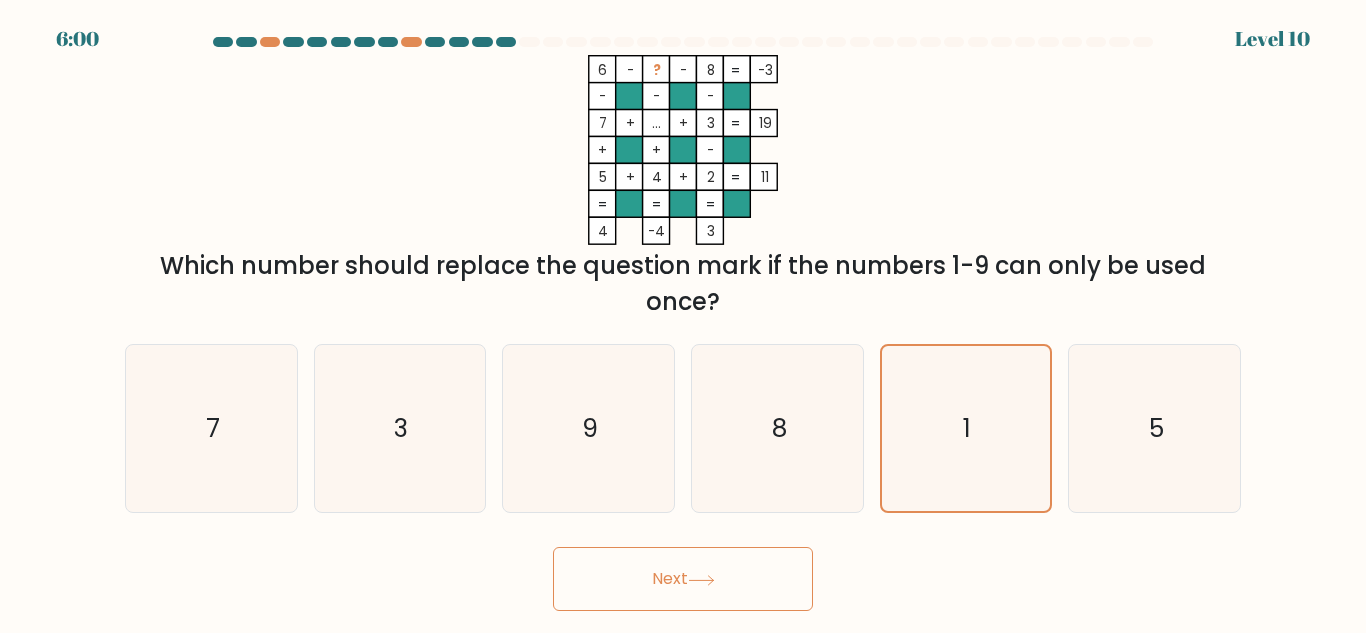 click on "Next" at bounding box center [683, 579] 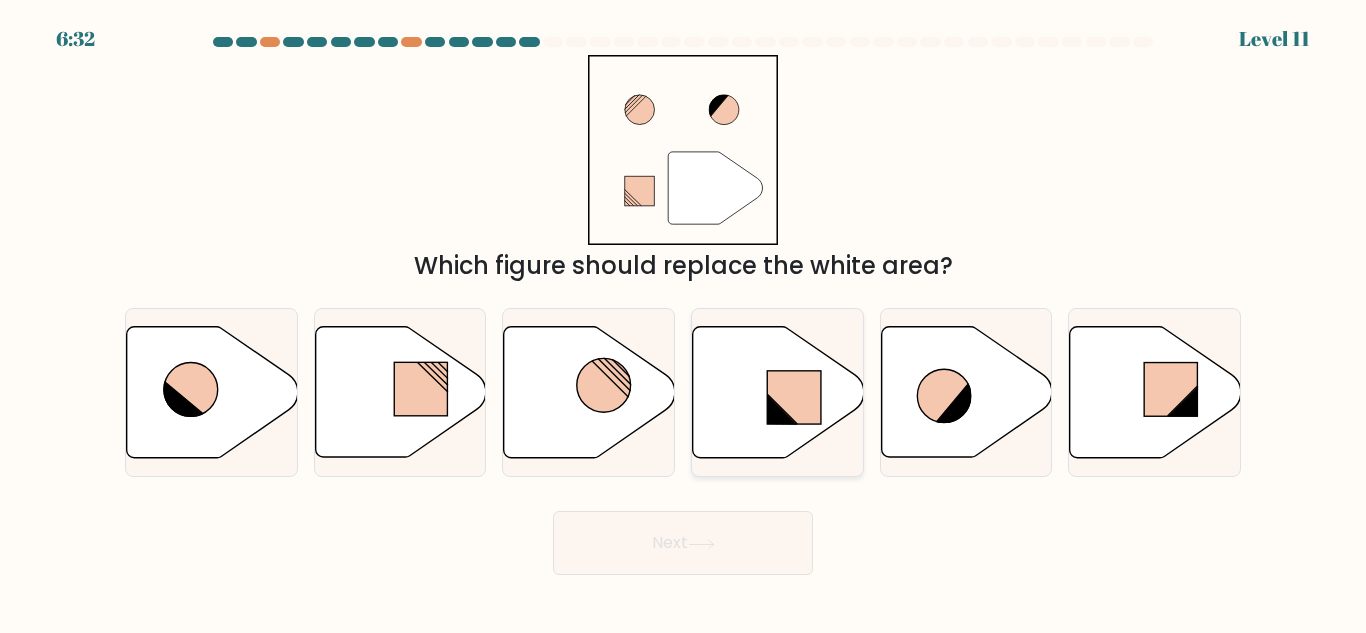 click at bounding box center (794, 397) 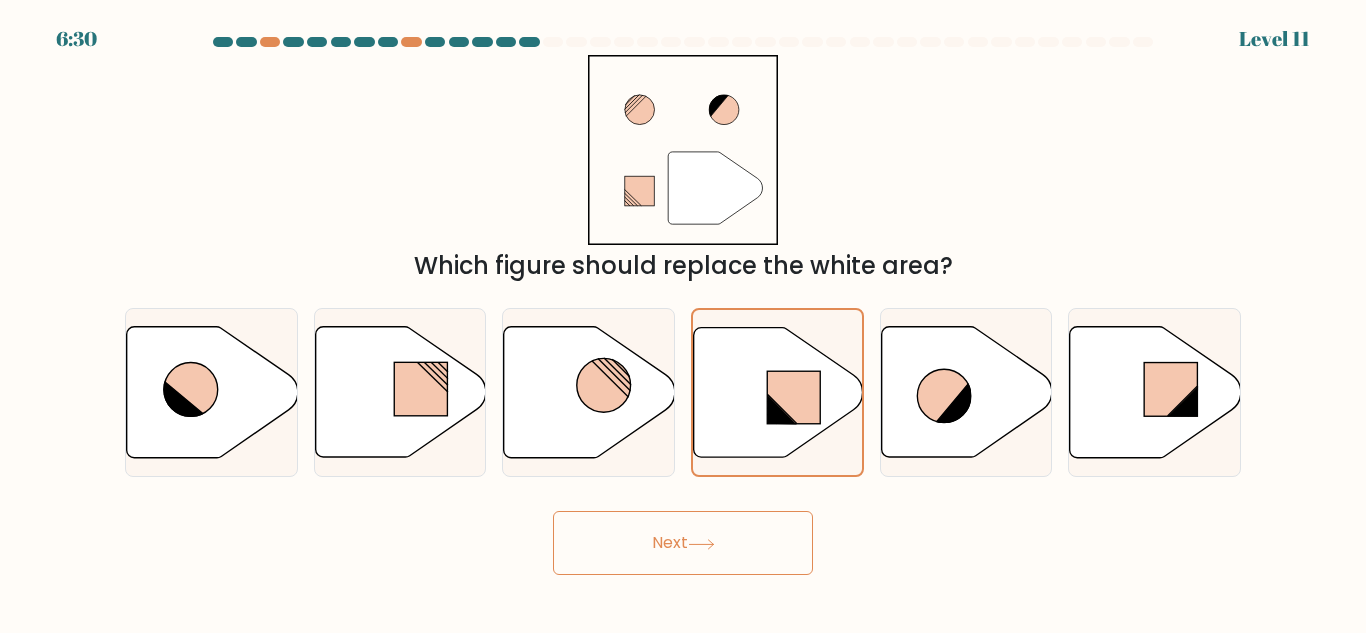 click on "Next" at bounding box center (683, 543) 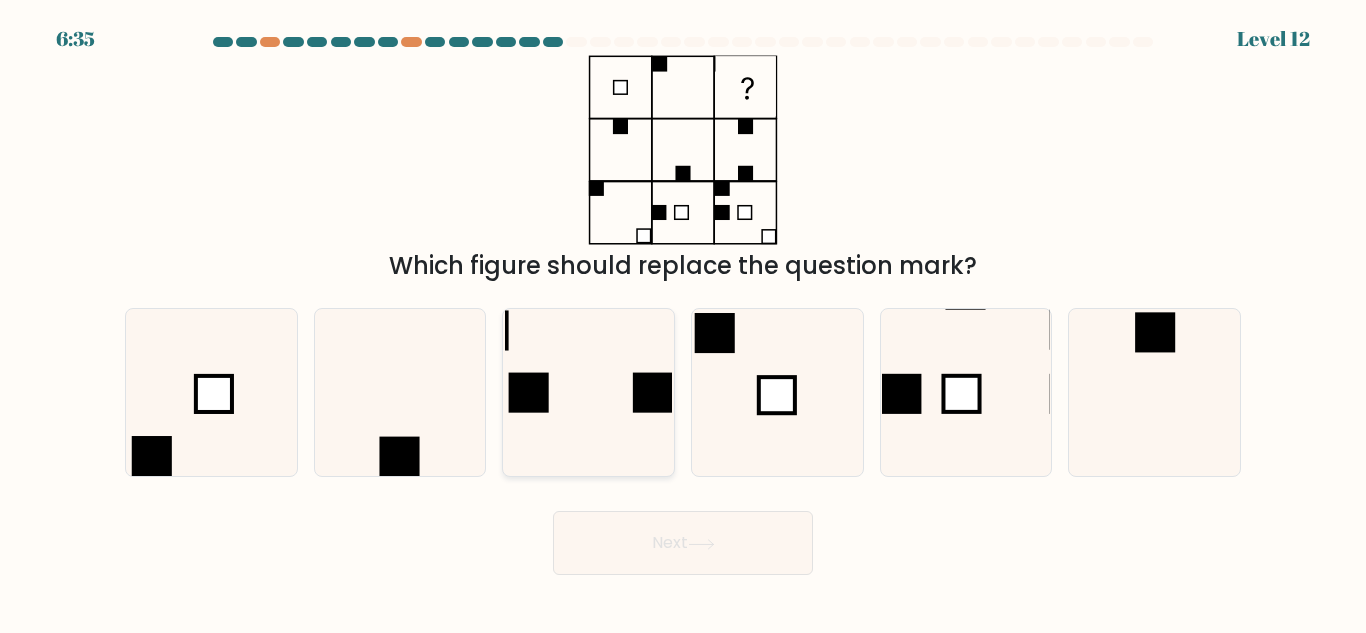 click at bounding box center [653, 393] 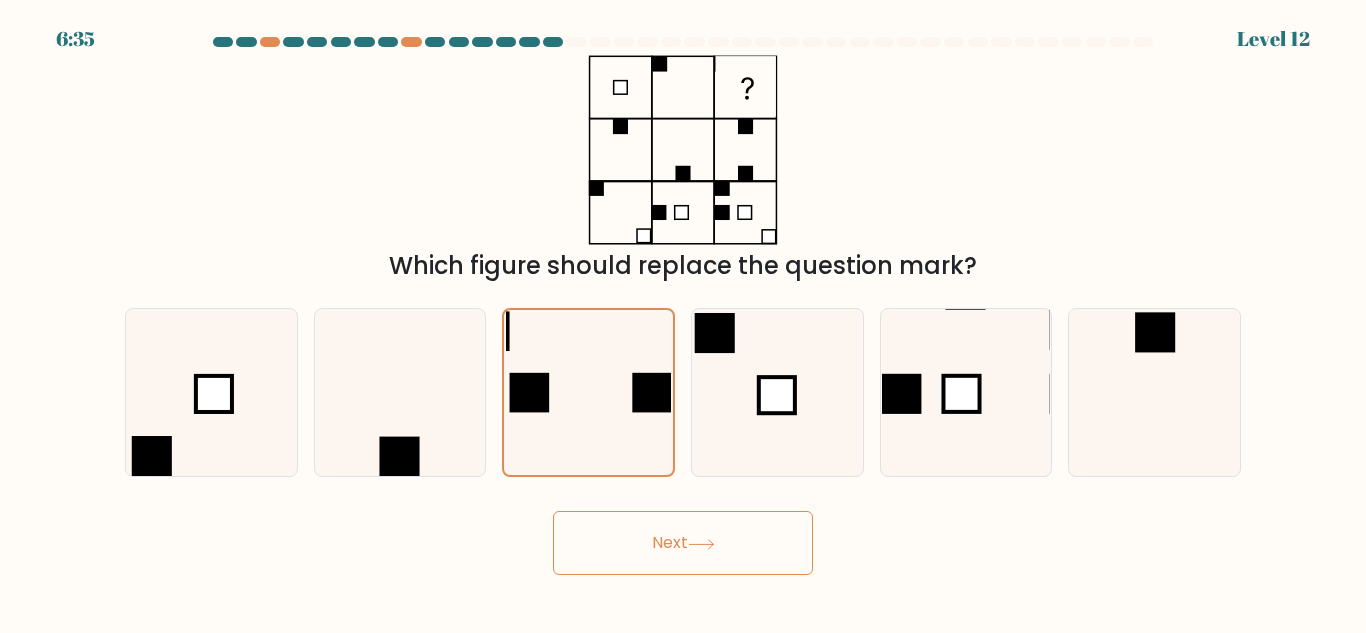 click on "Next" at bounding box center (683, 543) 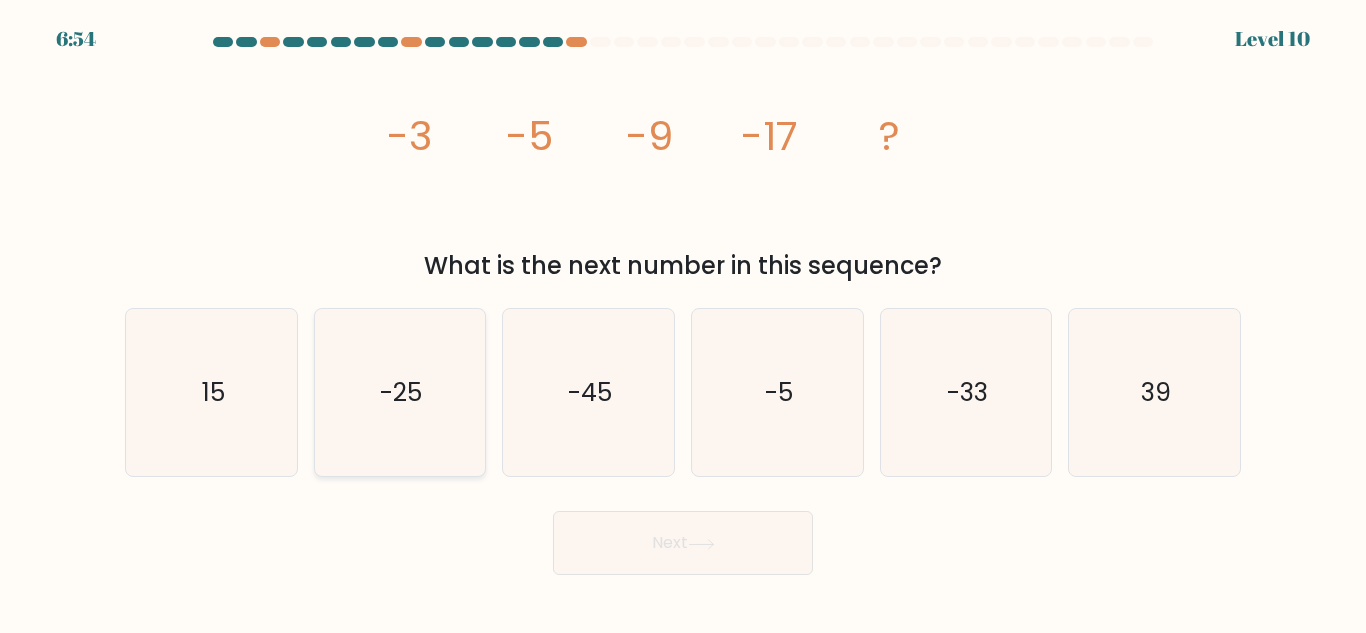 click on "-25" at bounding box center (399, 392) 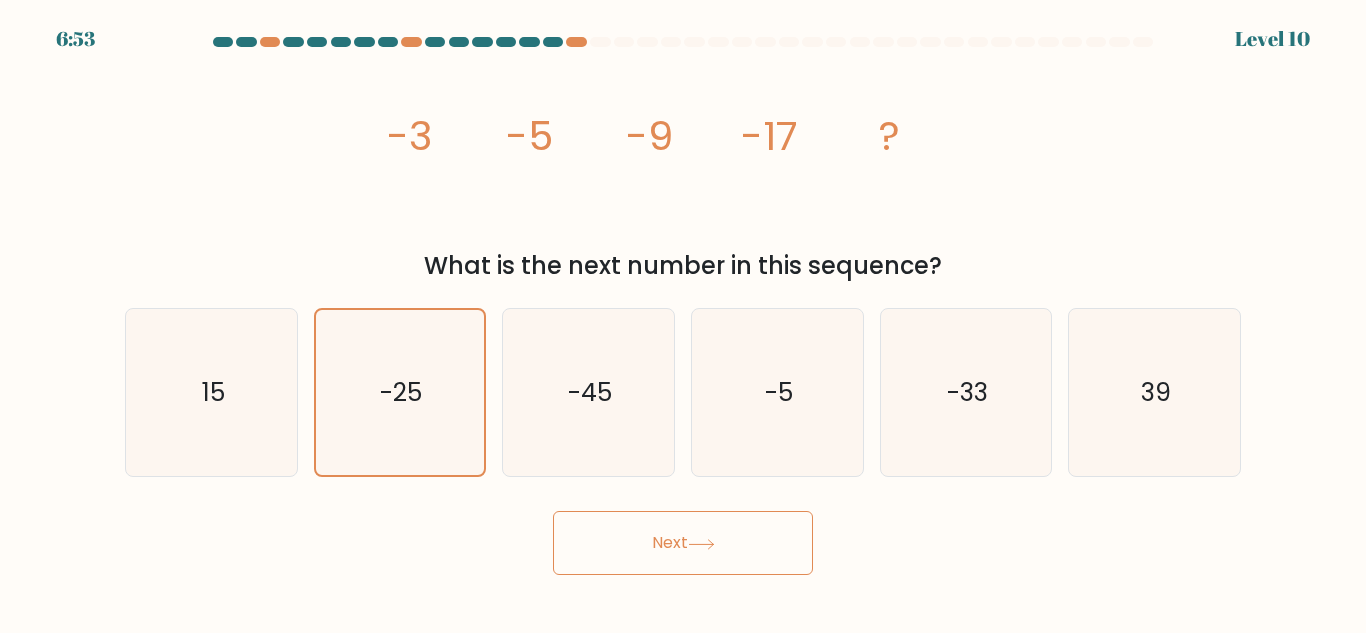 click on "Next" at bounding box center [683, 543] 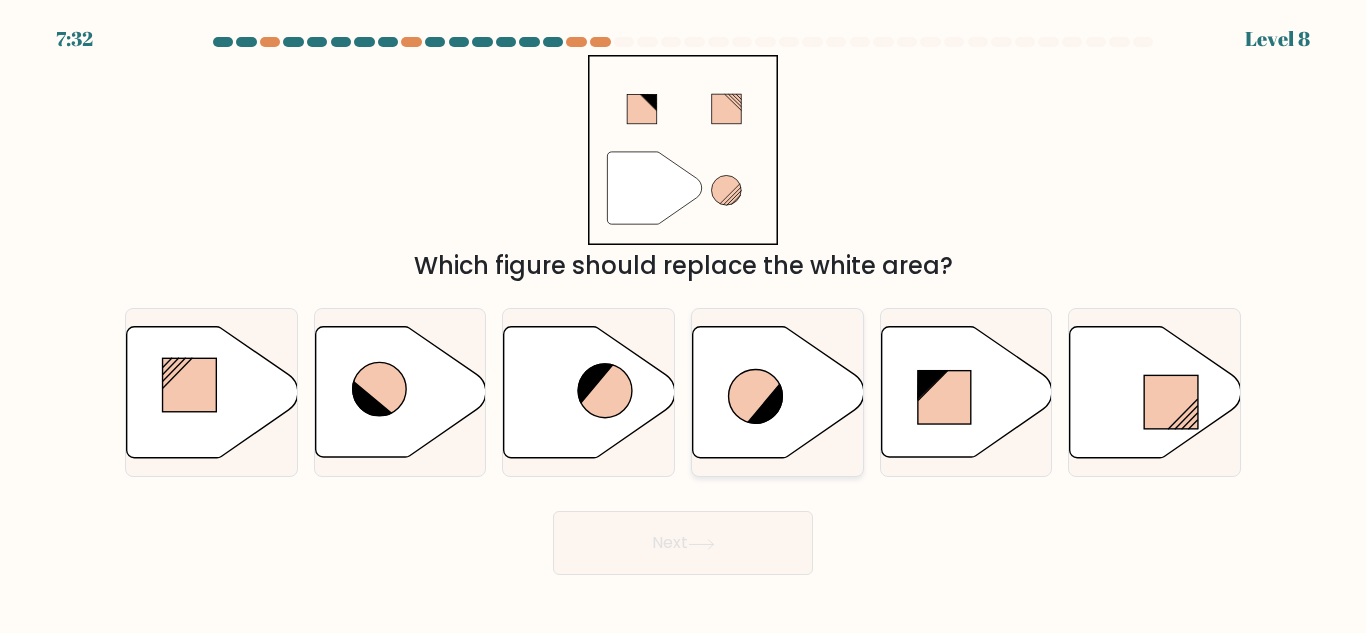 click at bounding box center [755, 396] 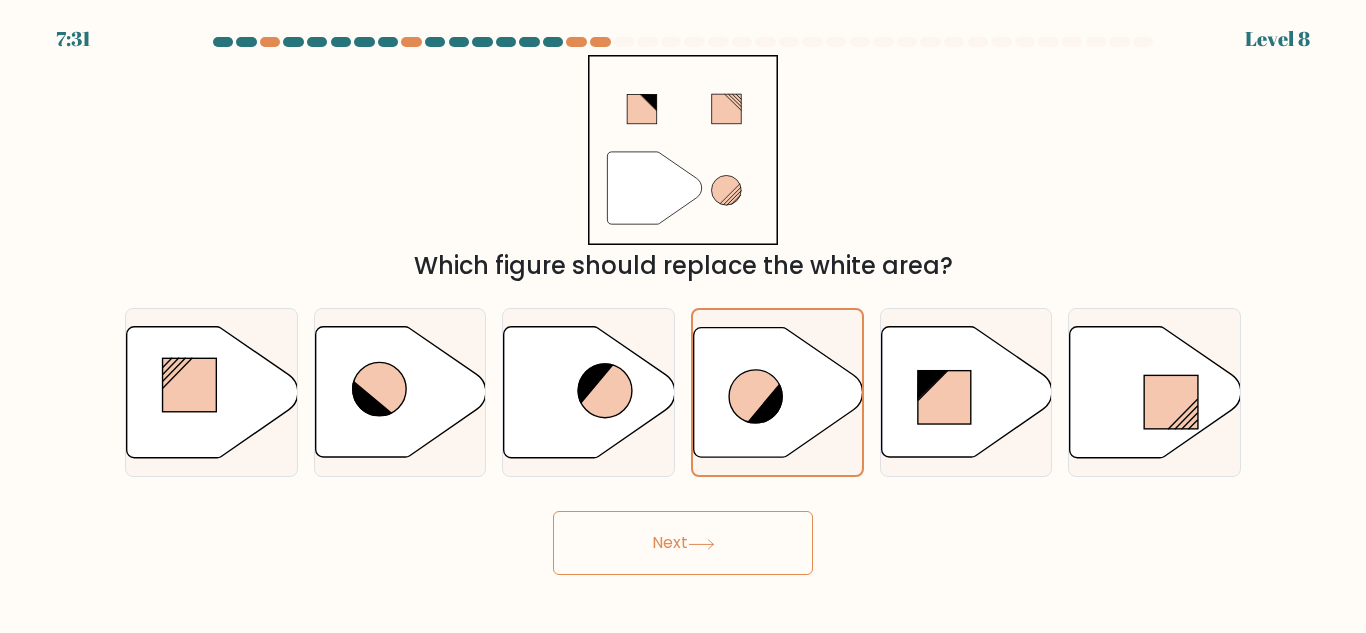 click at bounding box center [701, 543] 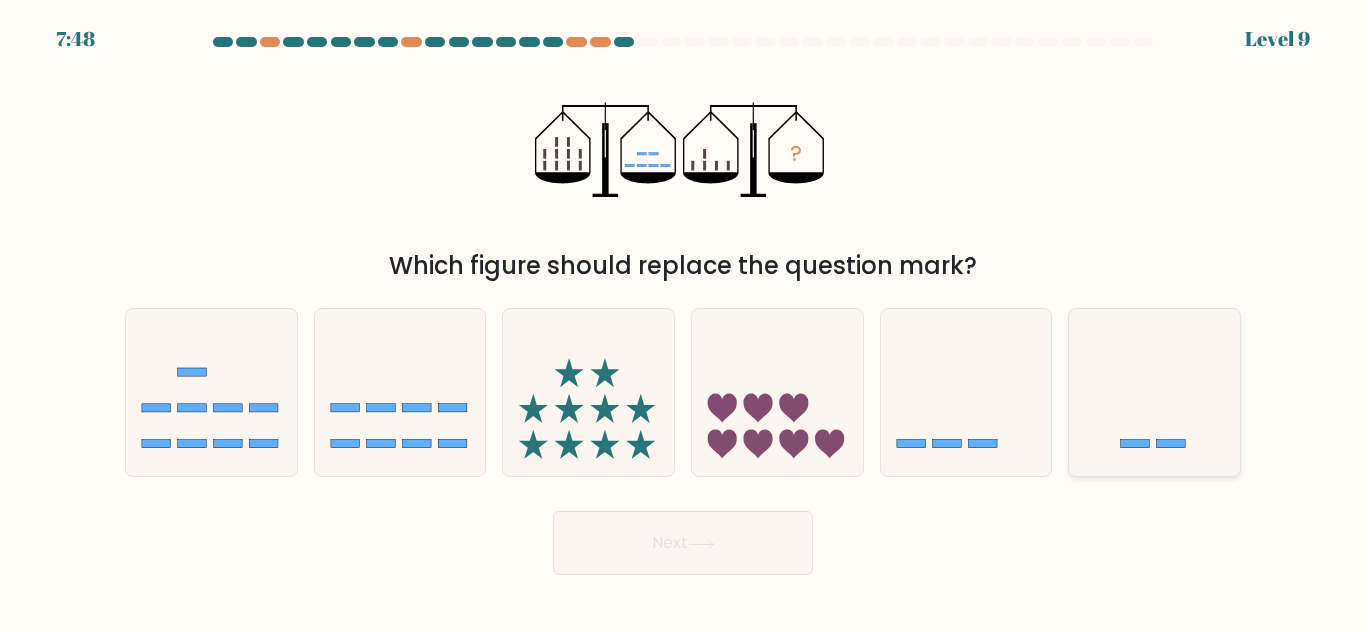 click at bounding box center (1154, 392) 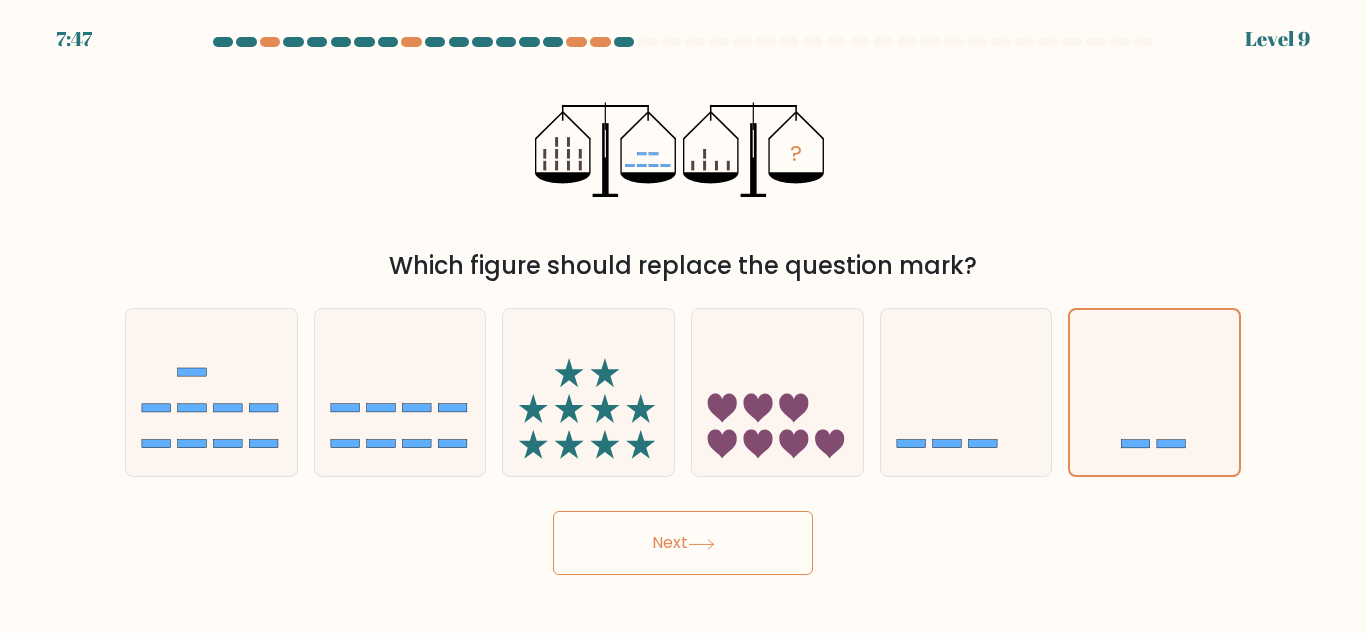 click on "Next" at bounding box center (683, 543) 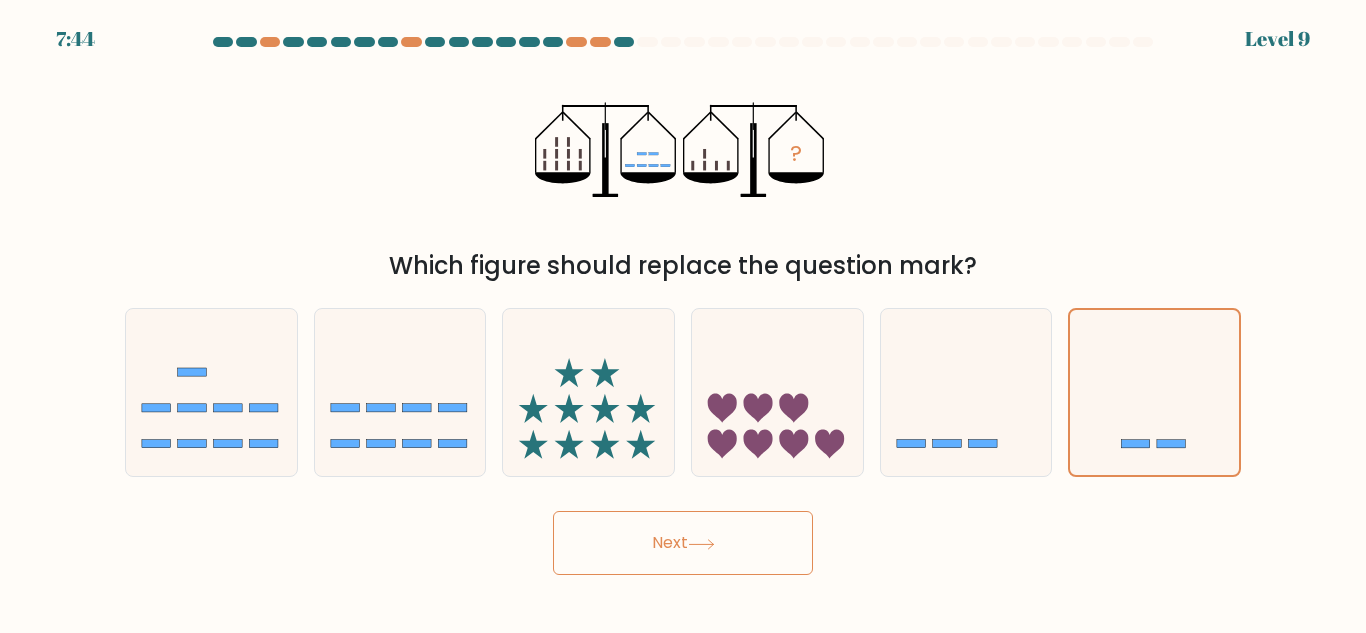 click on "Next" at bounding box center (683, 543) 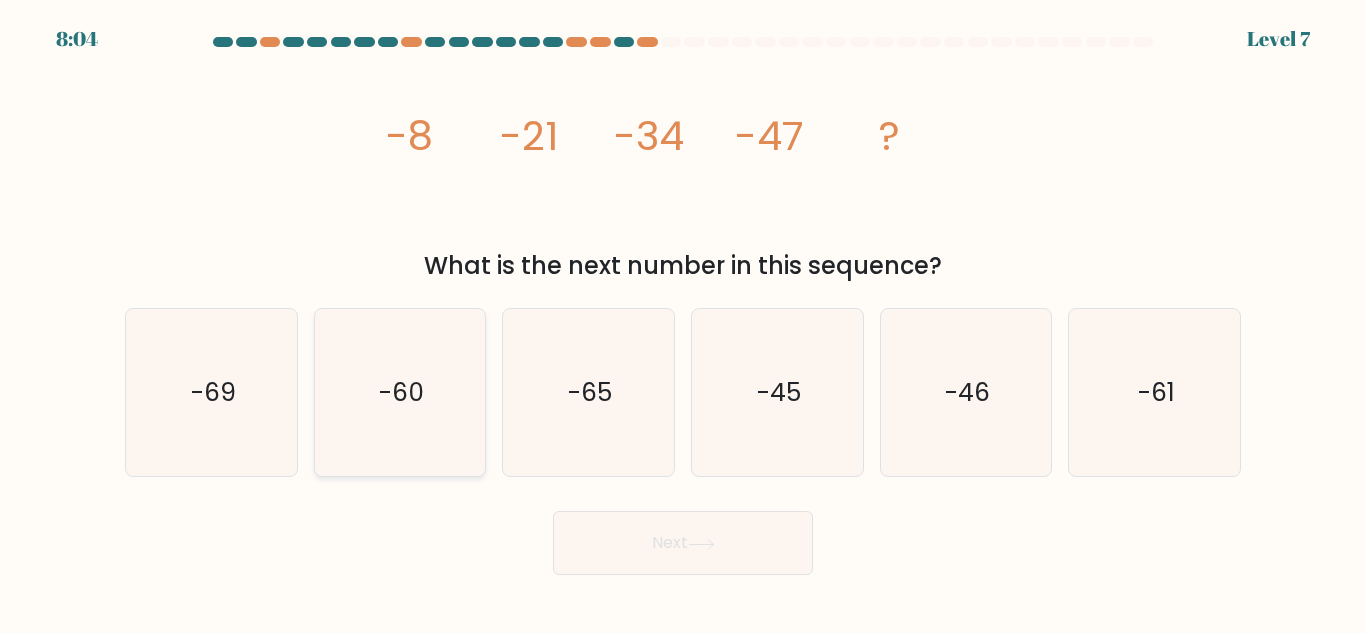 click on "-60" at bounding box center (399, 392) 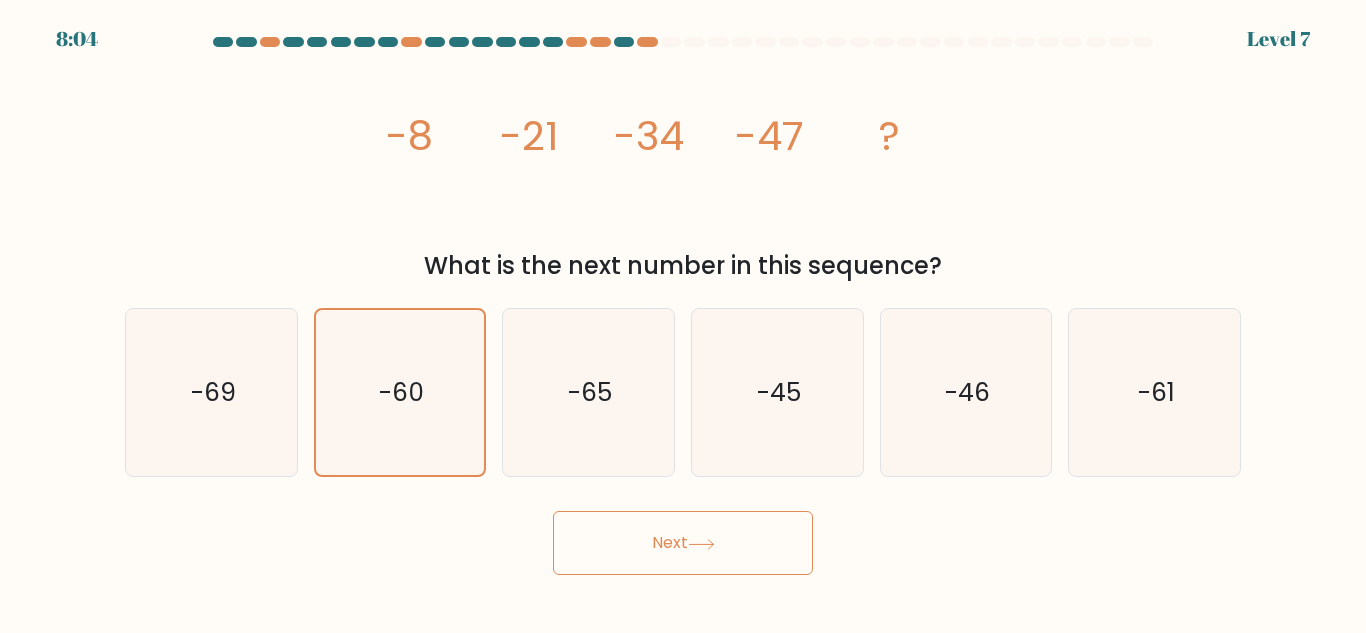 click on "Next" at bounding box center (683, 543) 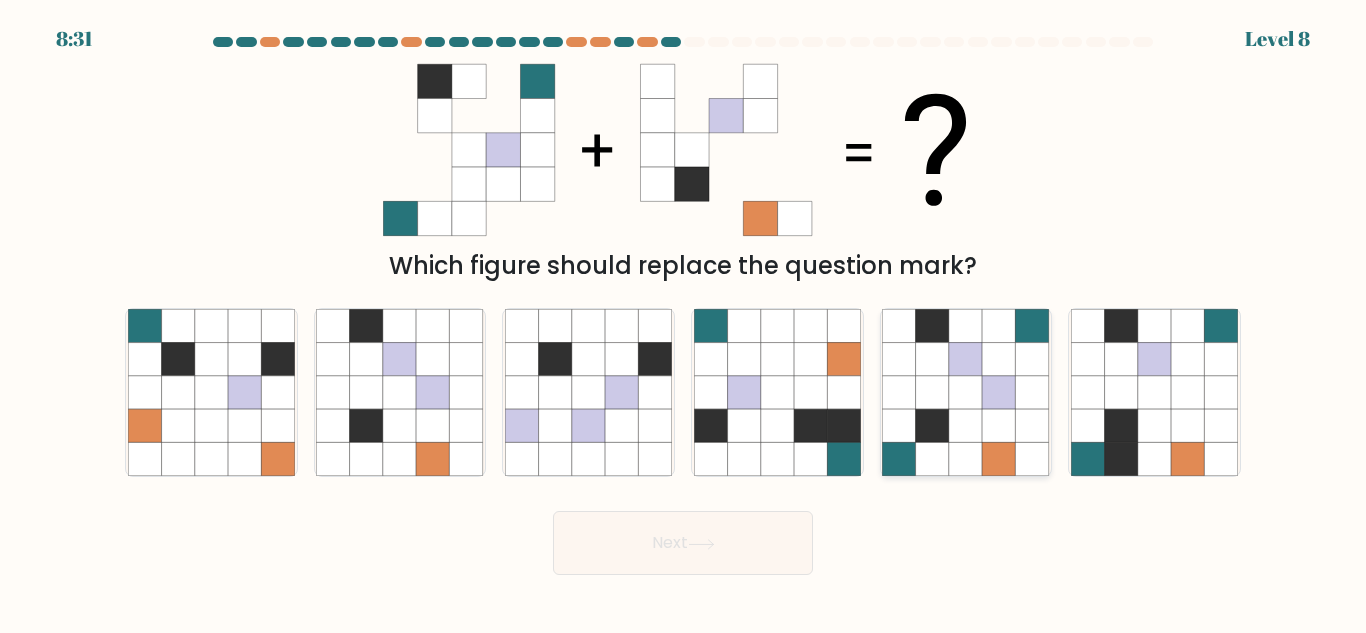 click at bounding box center [965, 392] 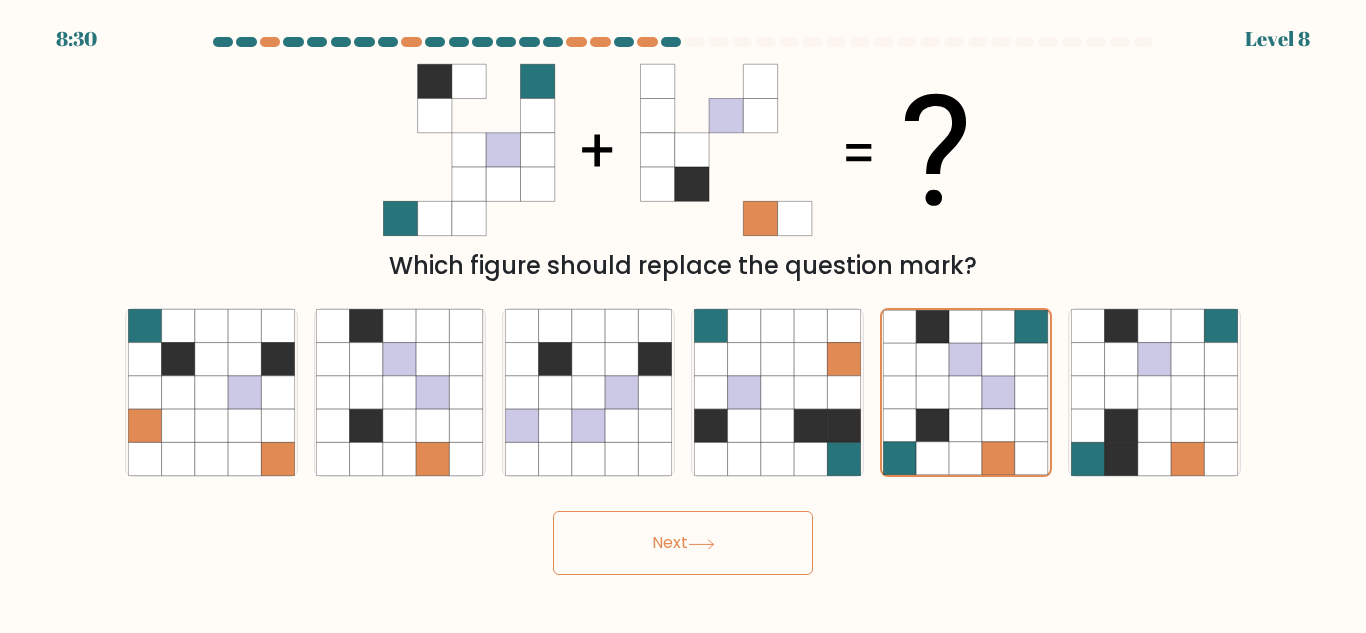 click on "Next" at bounding box center (683, 543) 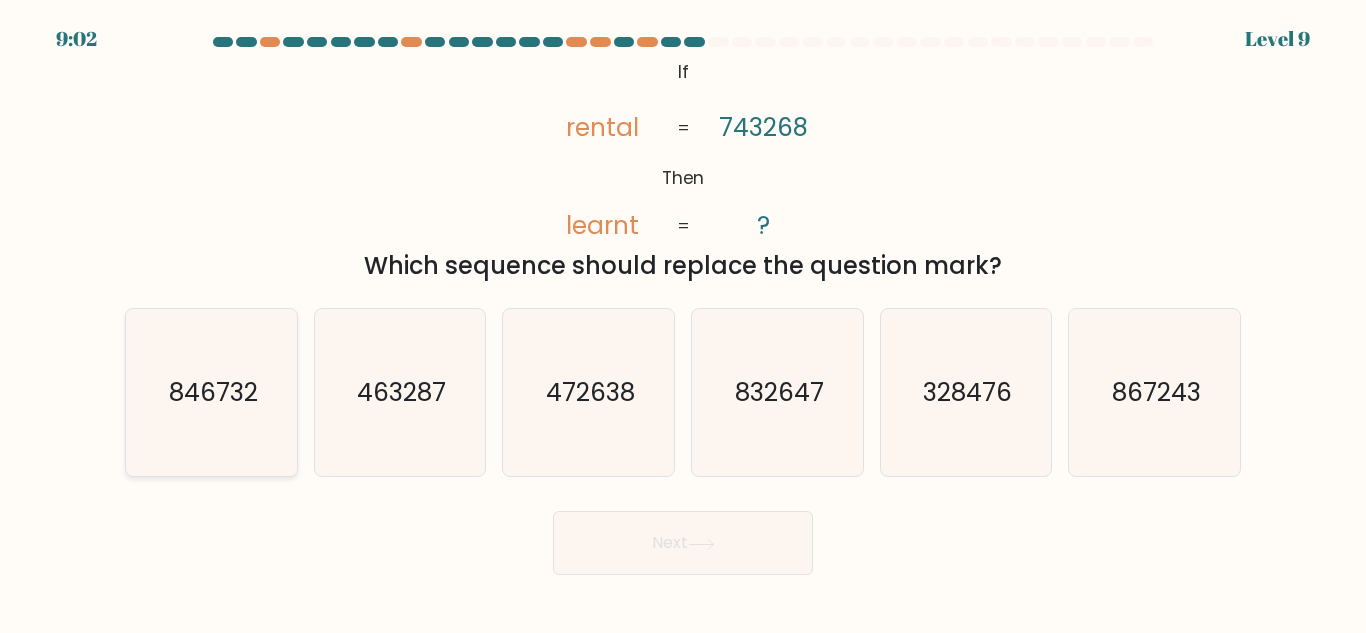click on "846732" at bounding box center (211, 392) 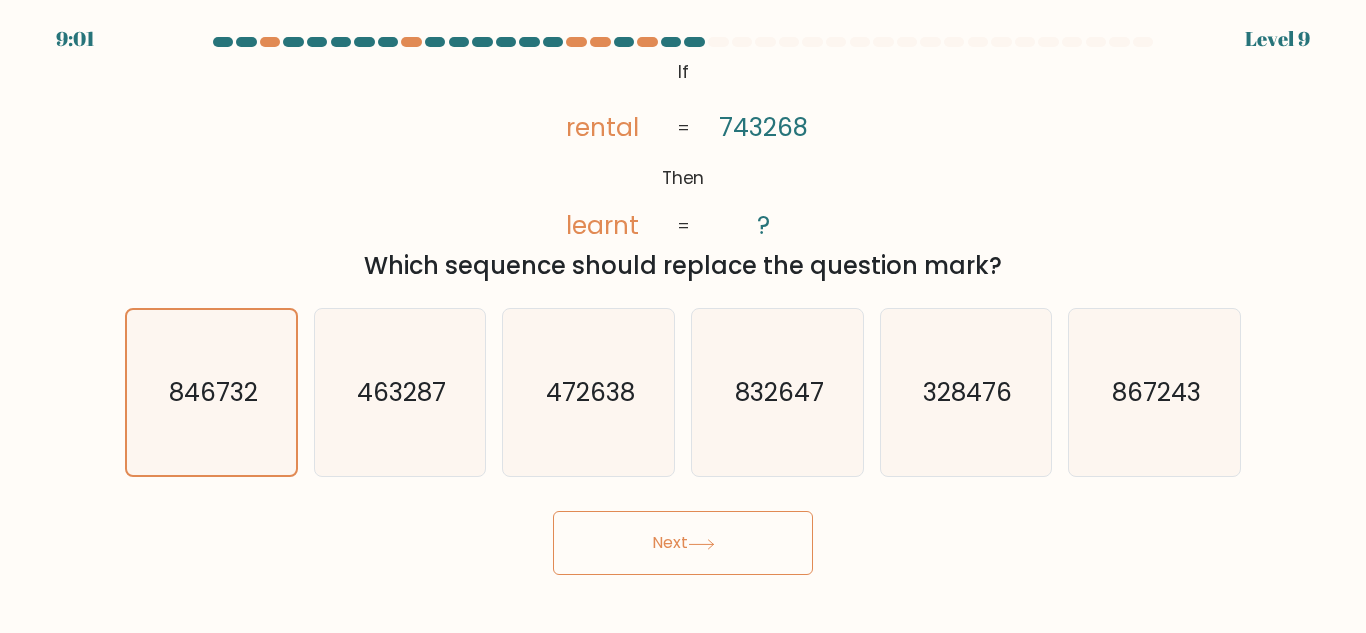 click on "Next" at bounding box center (683, 543) 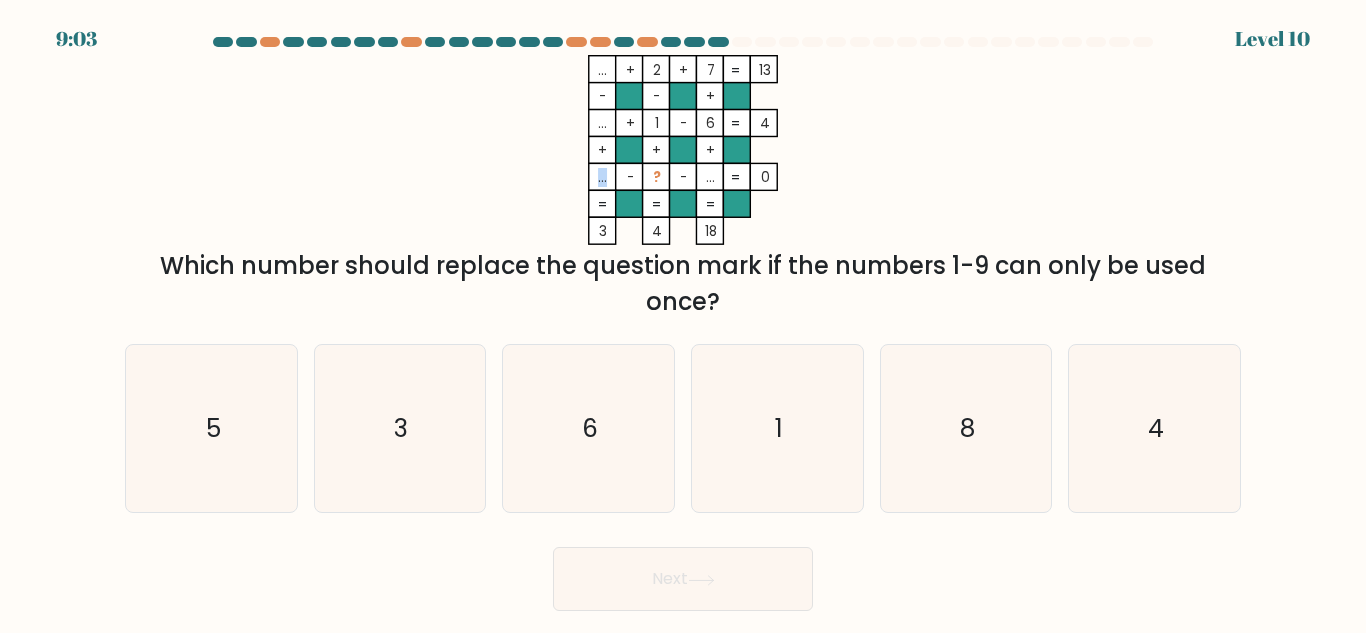 drag, startPoint x: 605, startPoint y: 180, endPoint x: 588, endPoint y: 177, distance: 17.262676 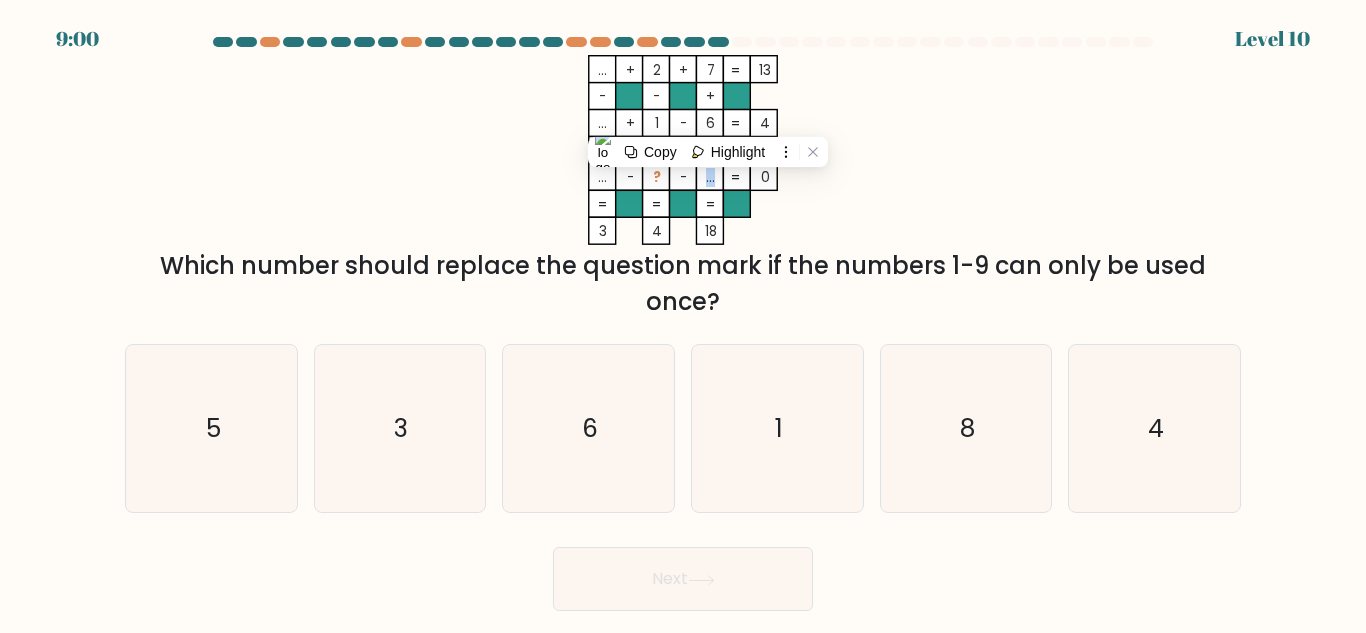 click on "..." at bounding box center [602, 70] 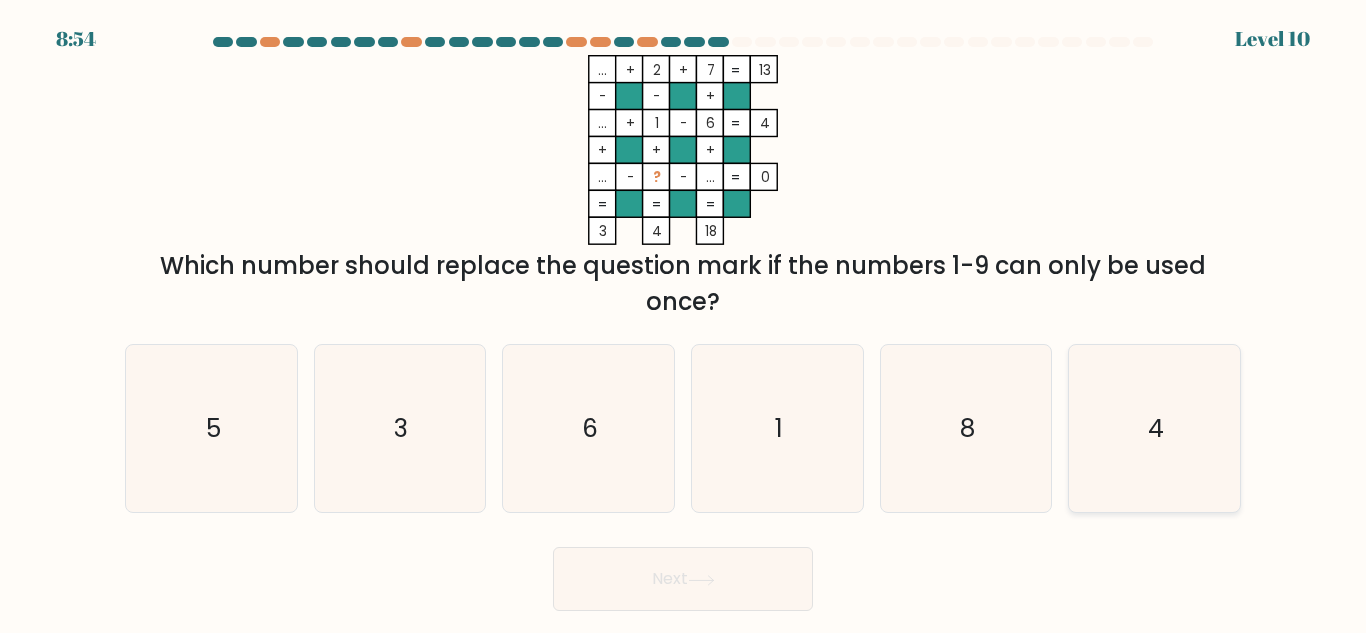 click on "4" at bounding box center [1154, 428] 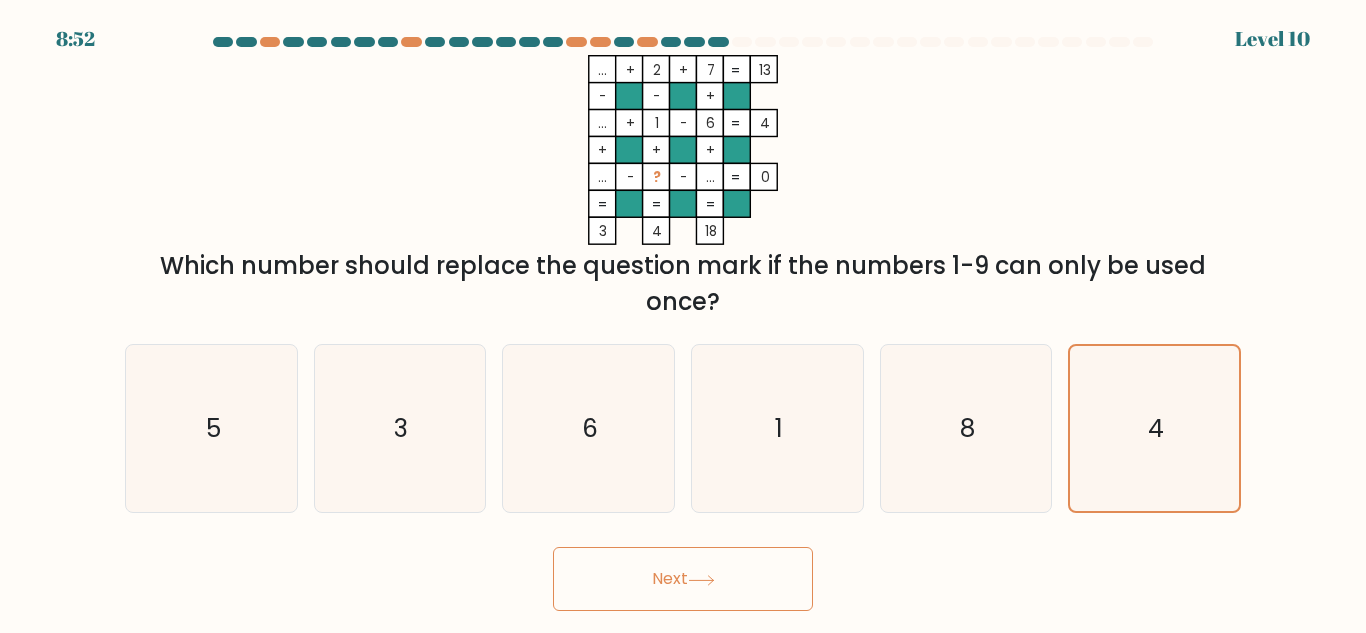click on "Next" at bounding box center (683, 579) 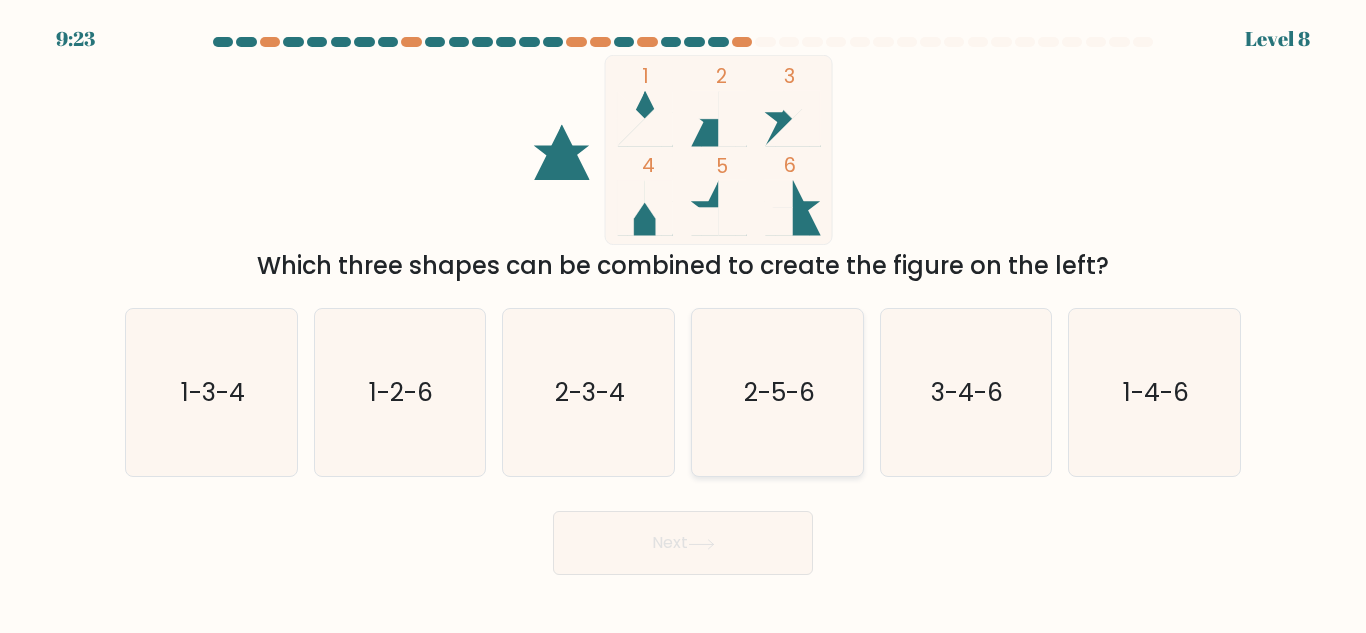 click on "2-5-6" at bounding box center (777, 392) 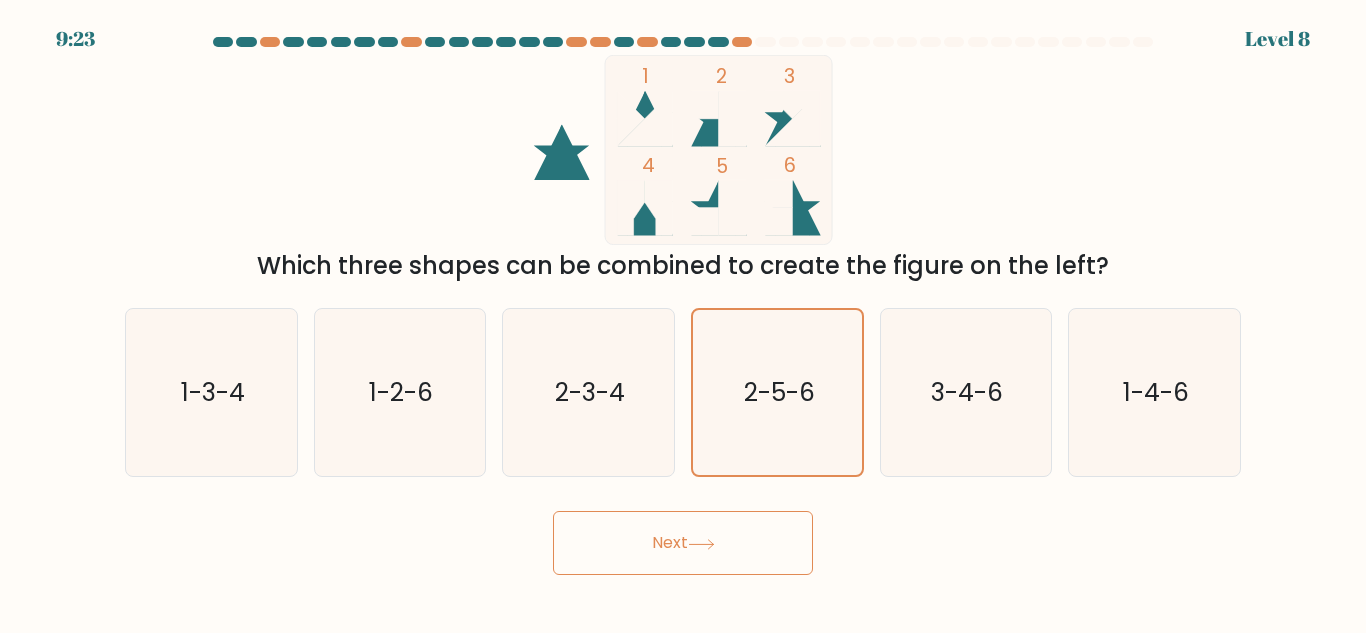 click on "Next" at bounding box center [683, 543] 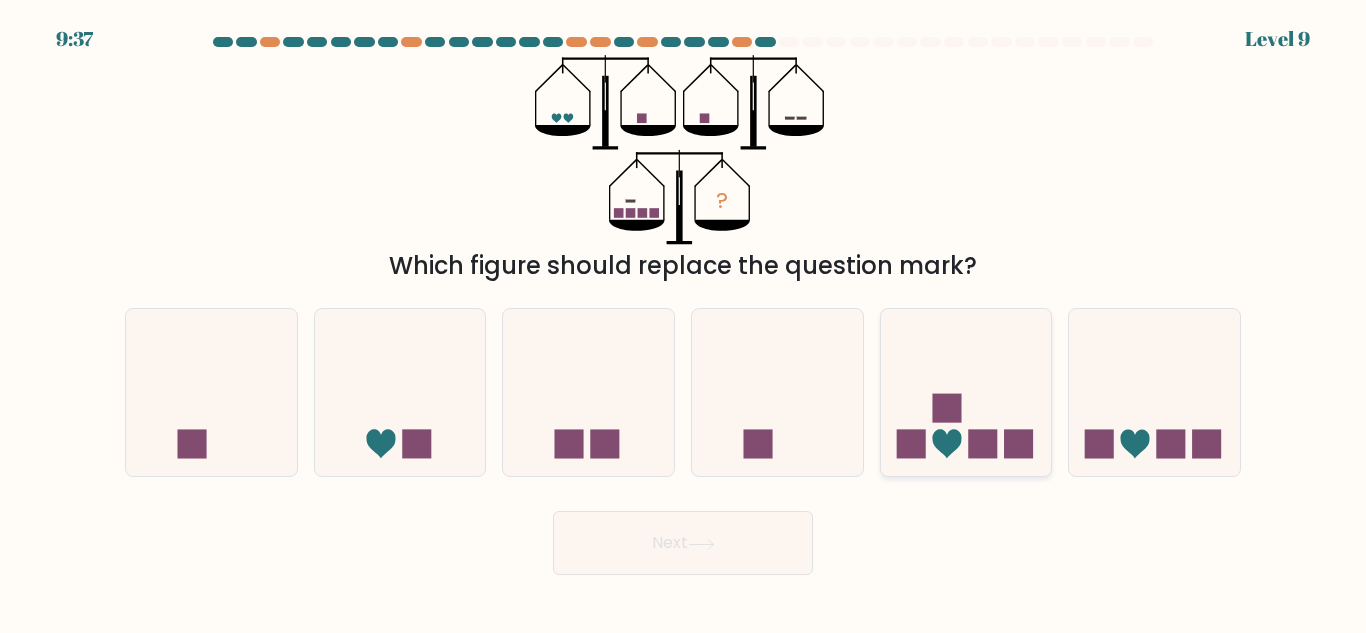click at bounding box center [966, 392] 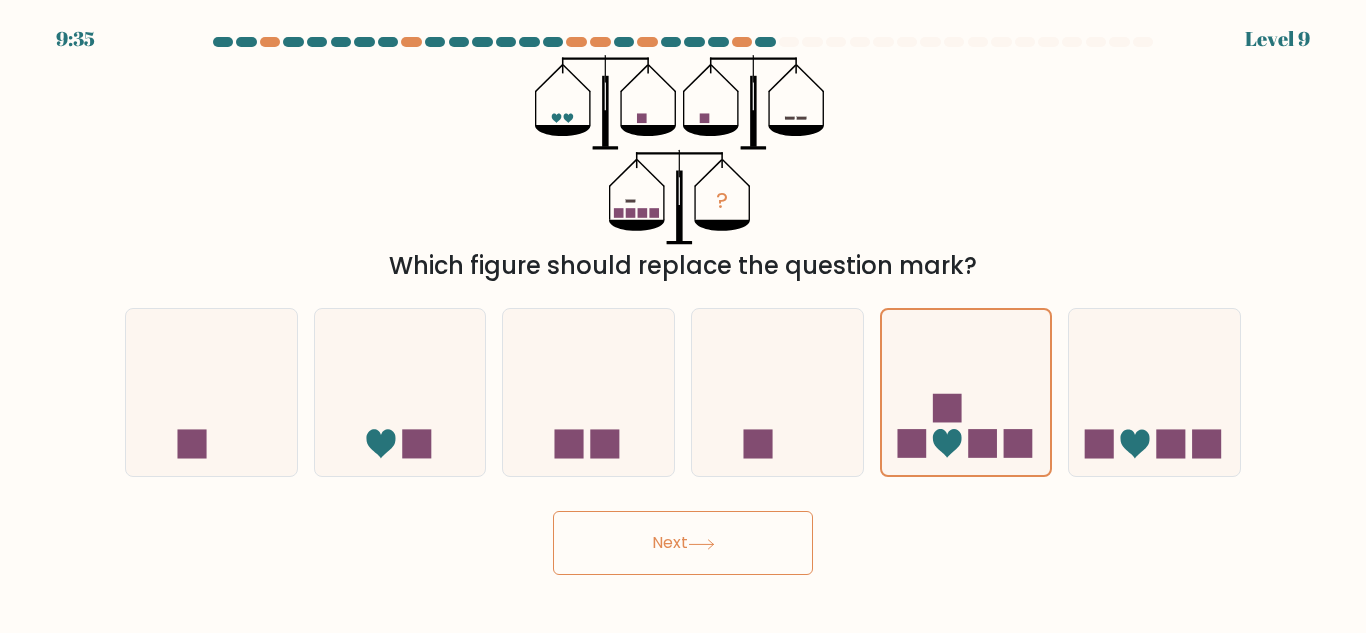 click at bounding box center [701, 544] 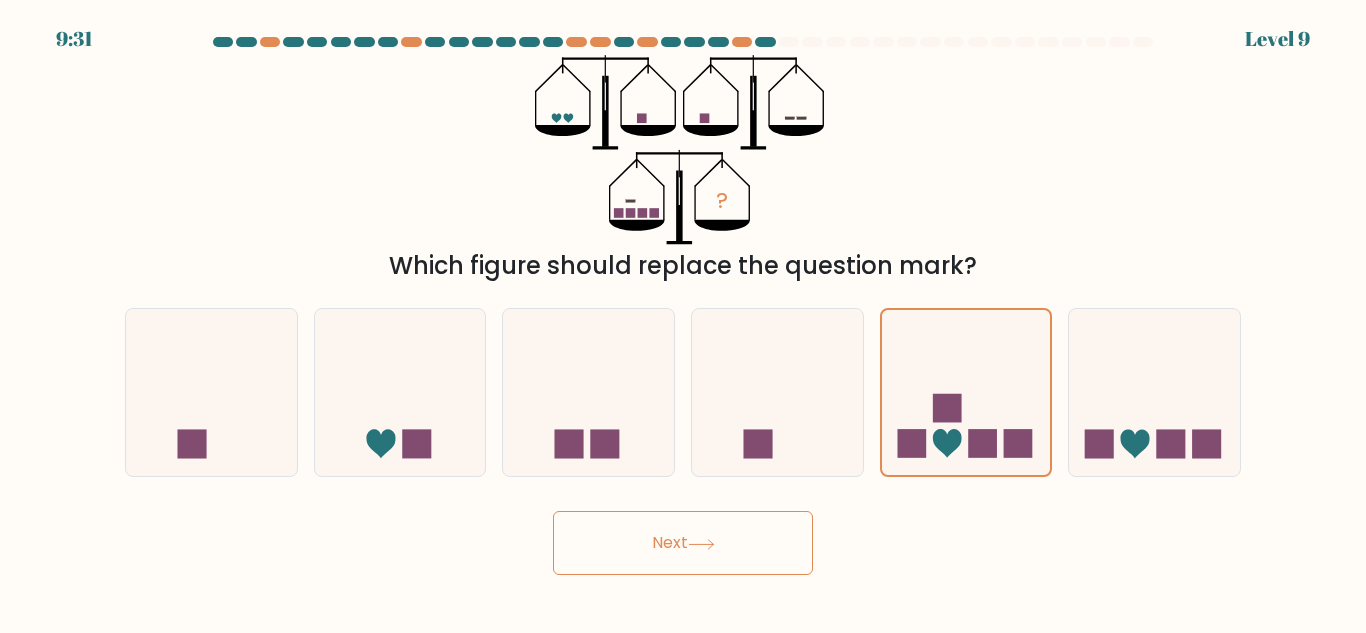 click on "Next" at bounding box center [683, 543] 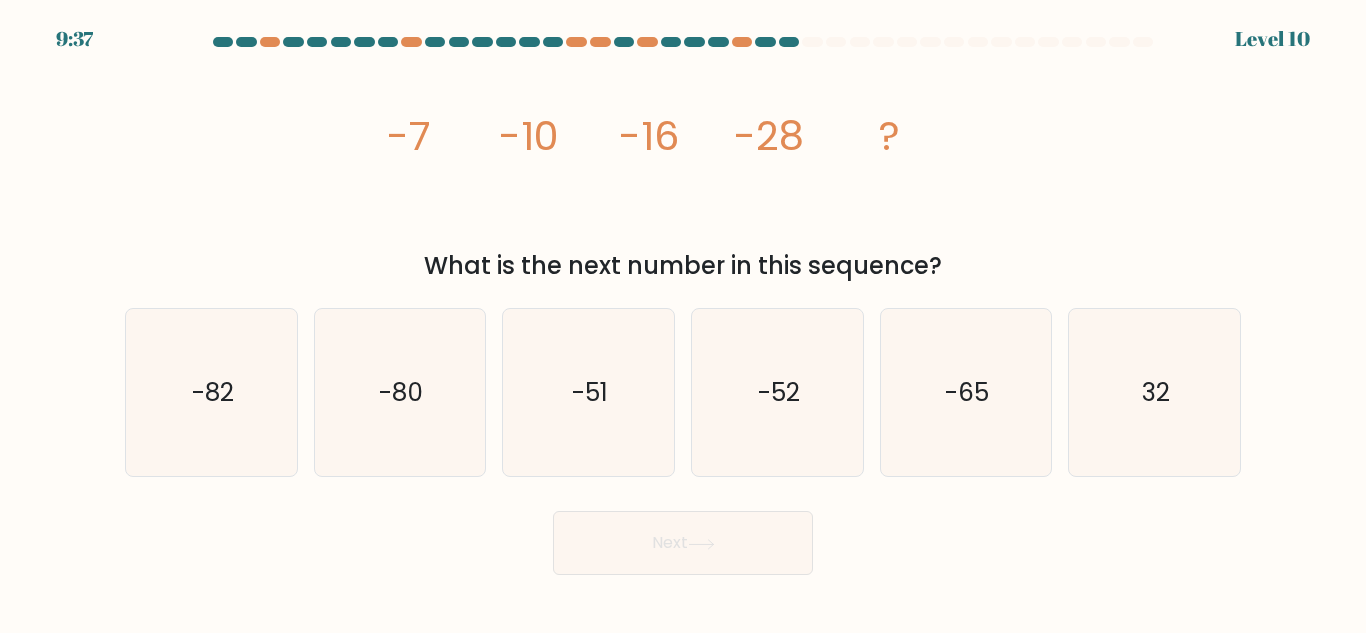 click at bounding box center (683, 306) 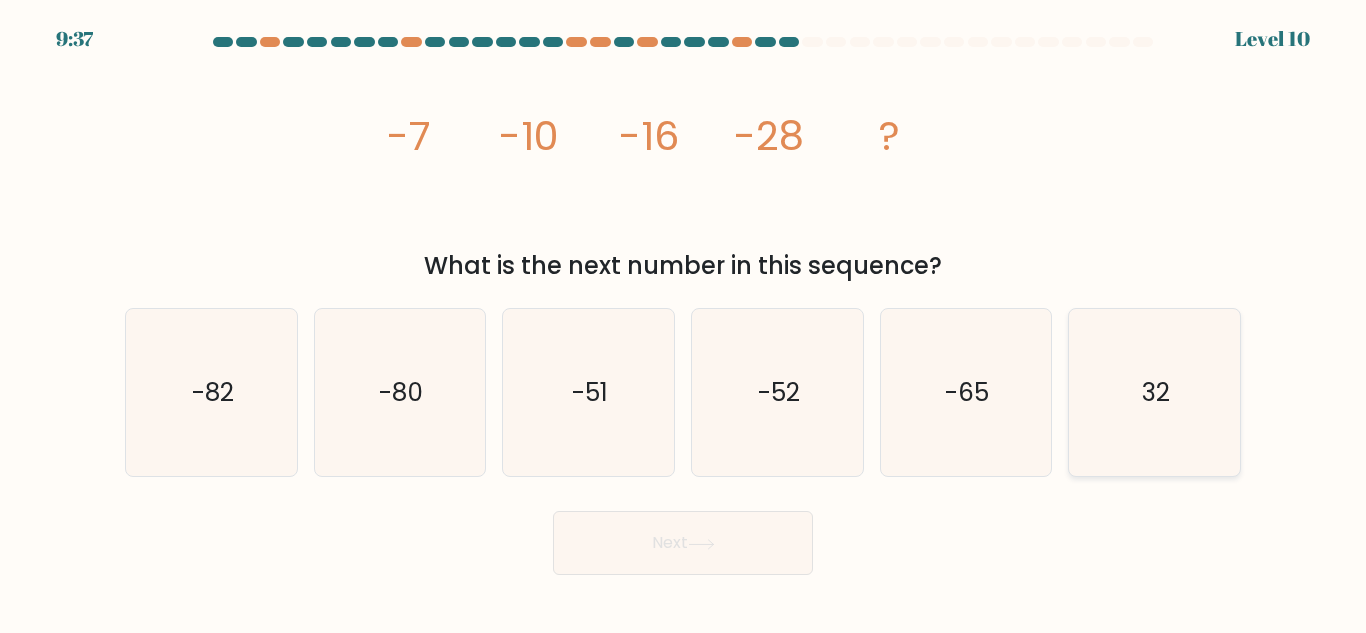 click on "32" at bounding box center (1154, 392) 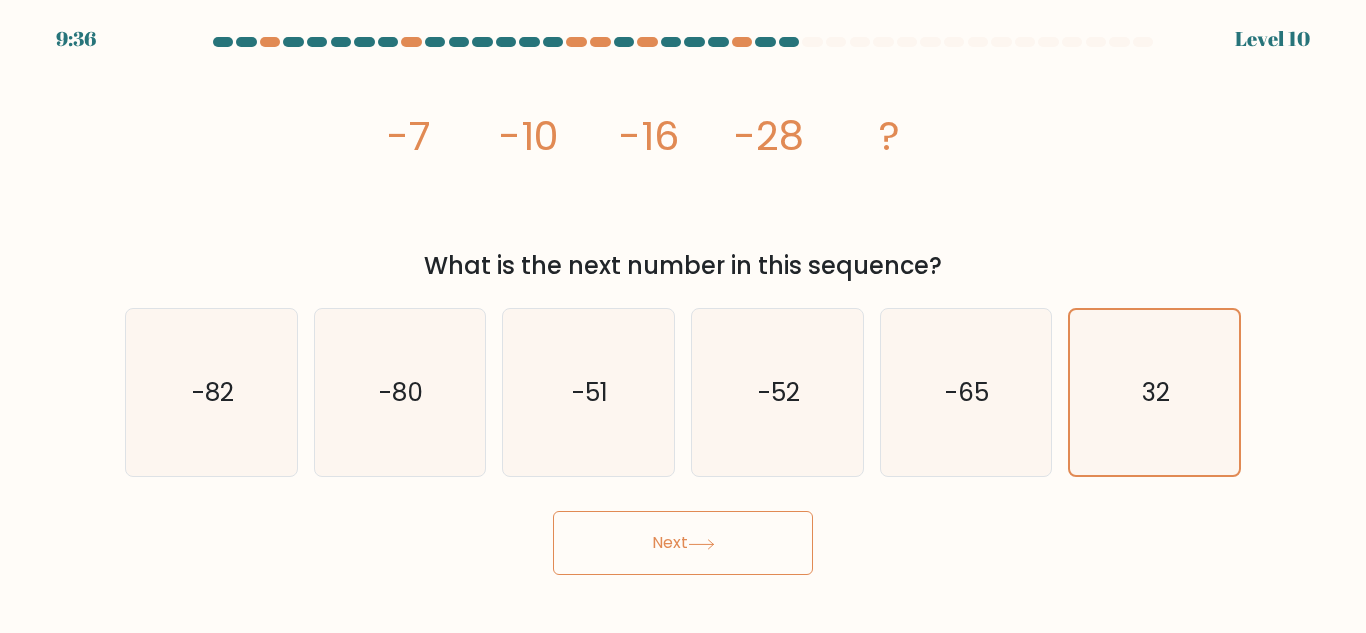 click on "Next" at bounding box center (683, 543) 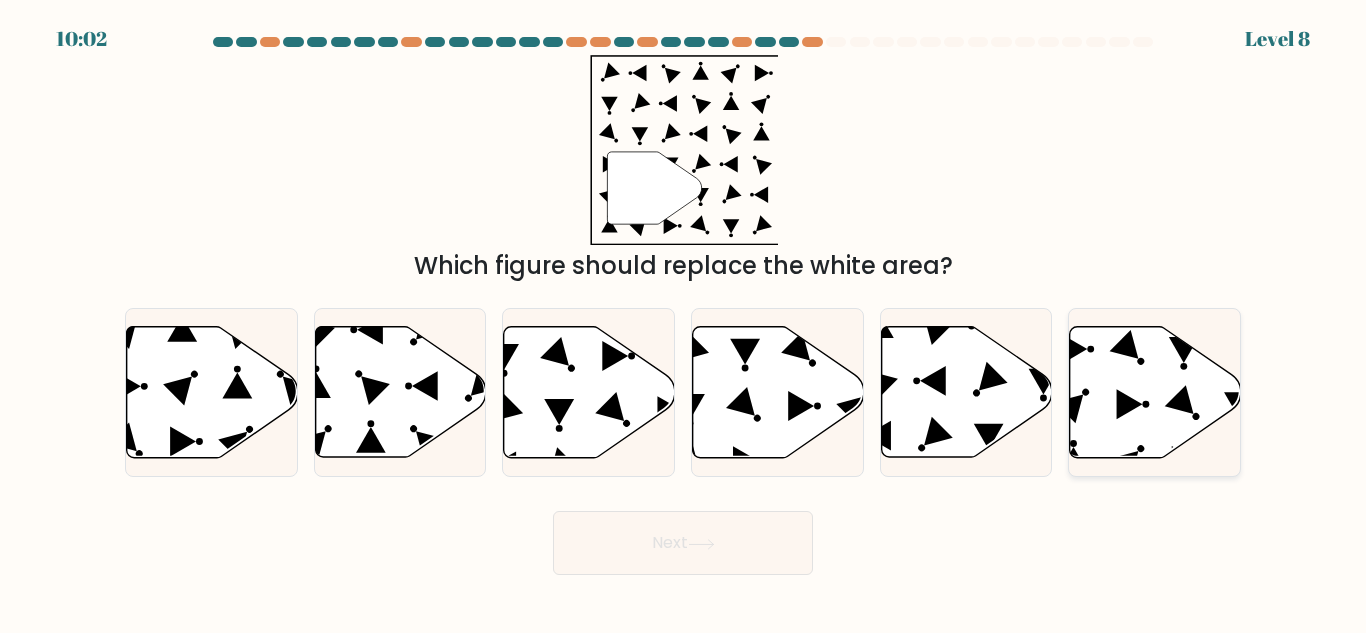 click at bounding box center (1155, 392) 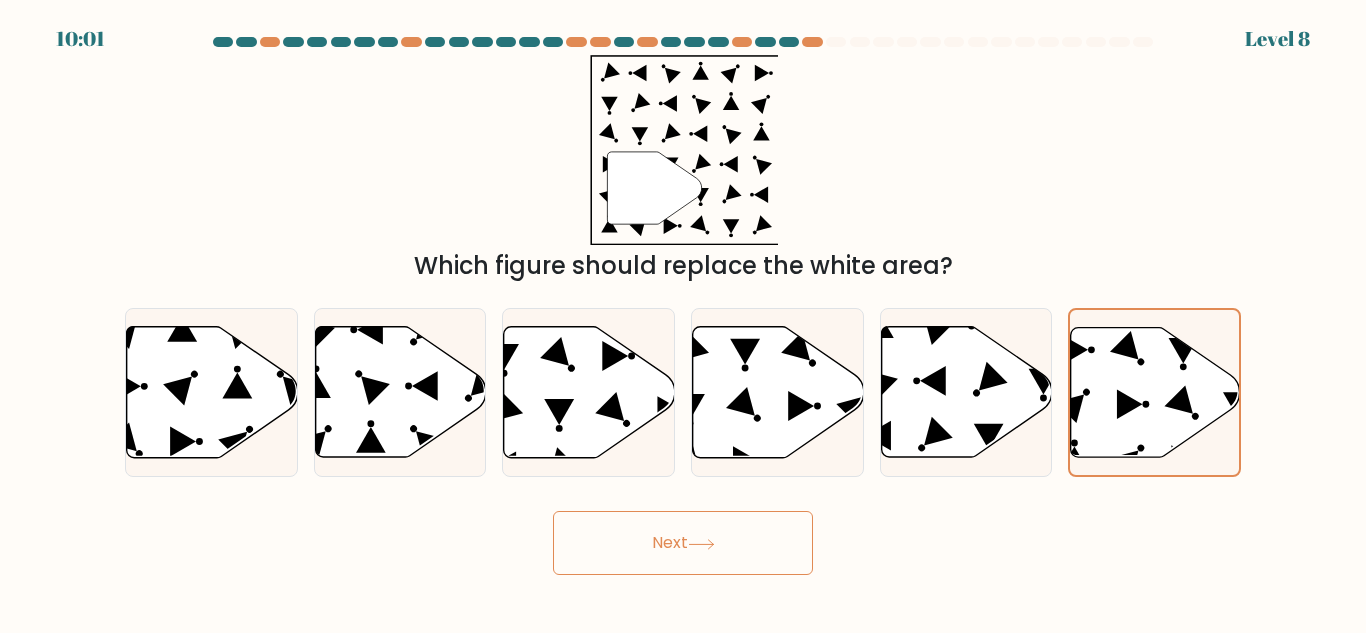 click on "Next" at bounding box center [683, 543] 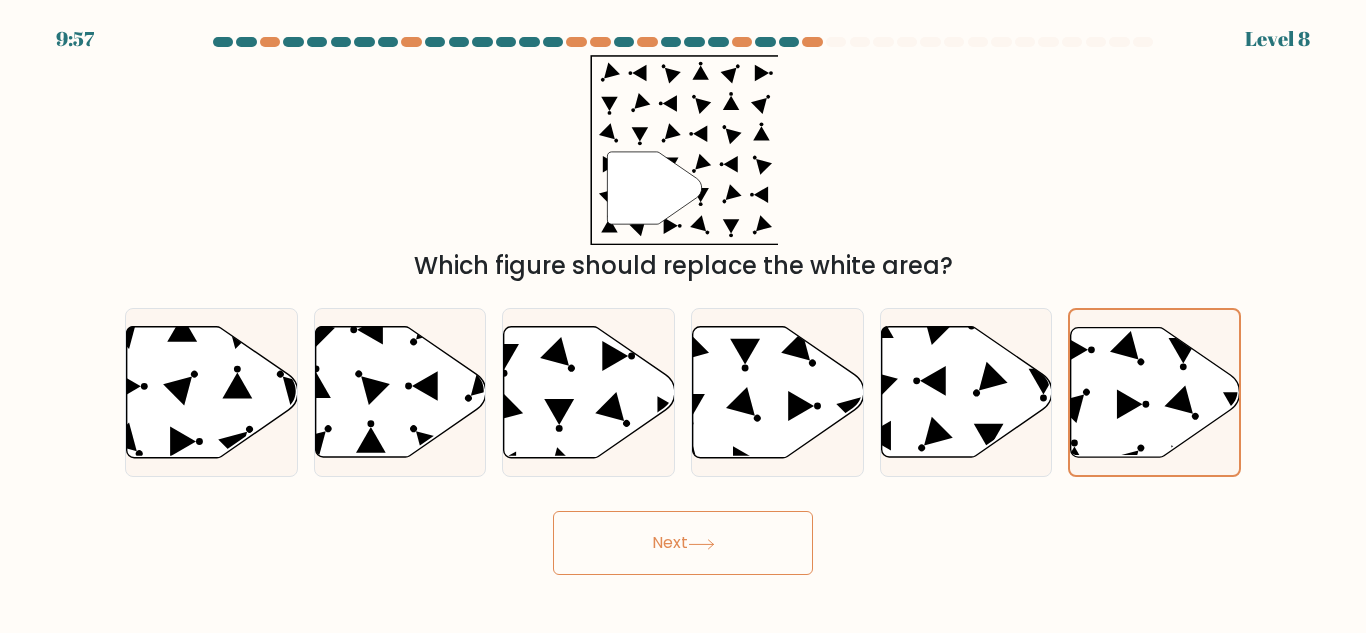 click on "Next" at bounding box center [683, 543] 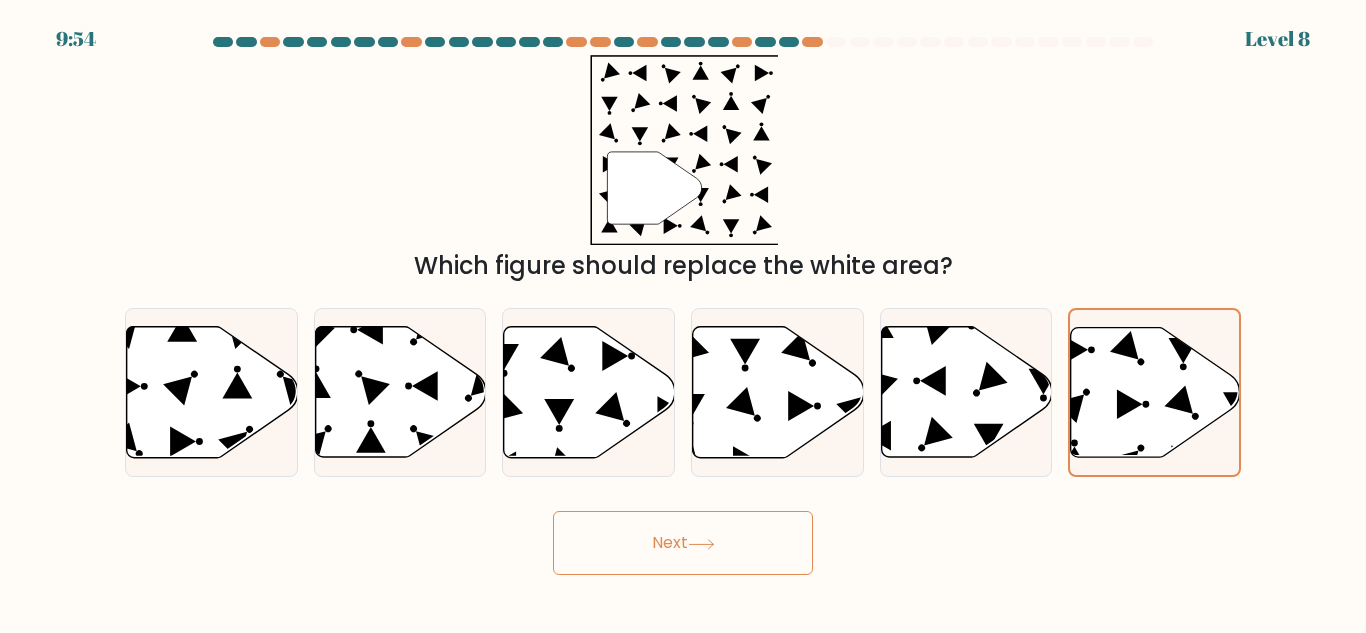 click on "Next" at bounding box center [683, 543] 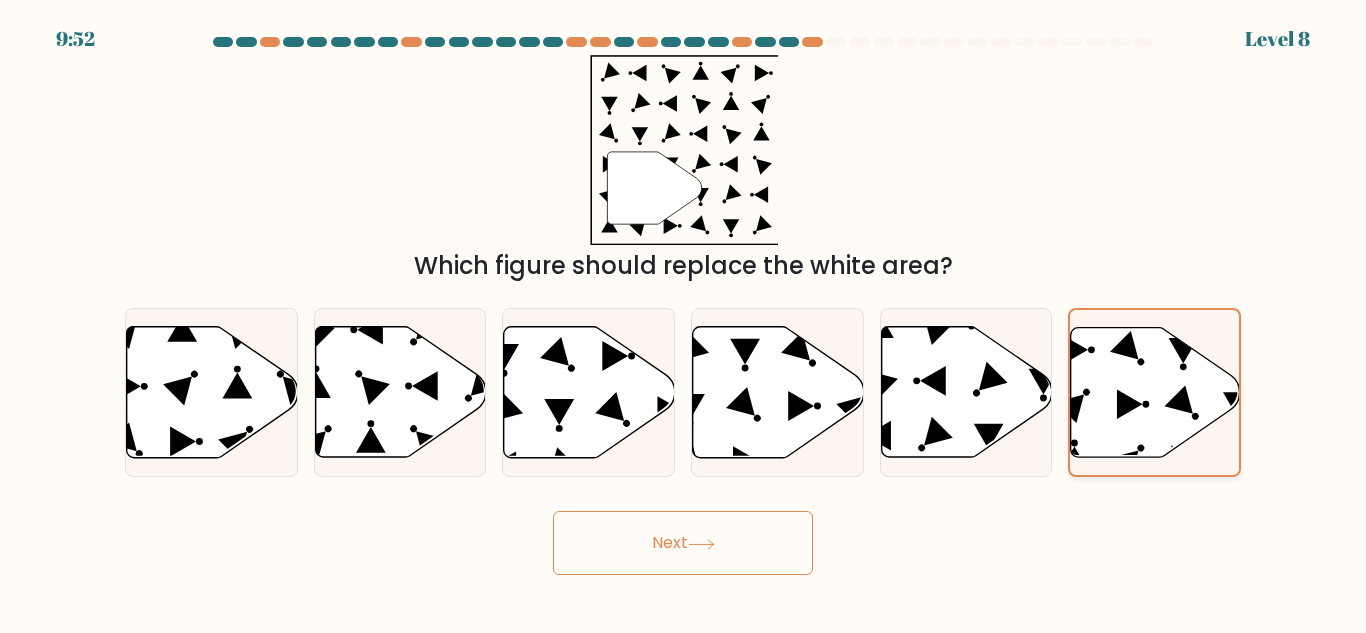 click at bounding box center (1155, 391) 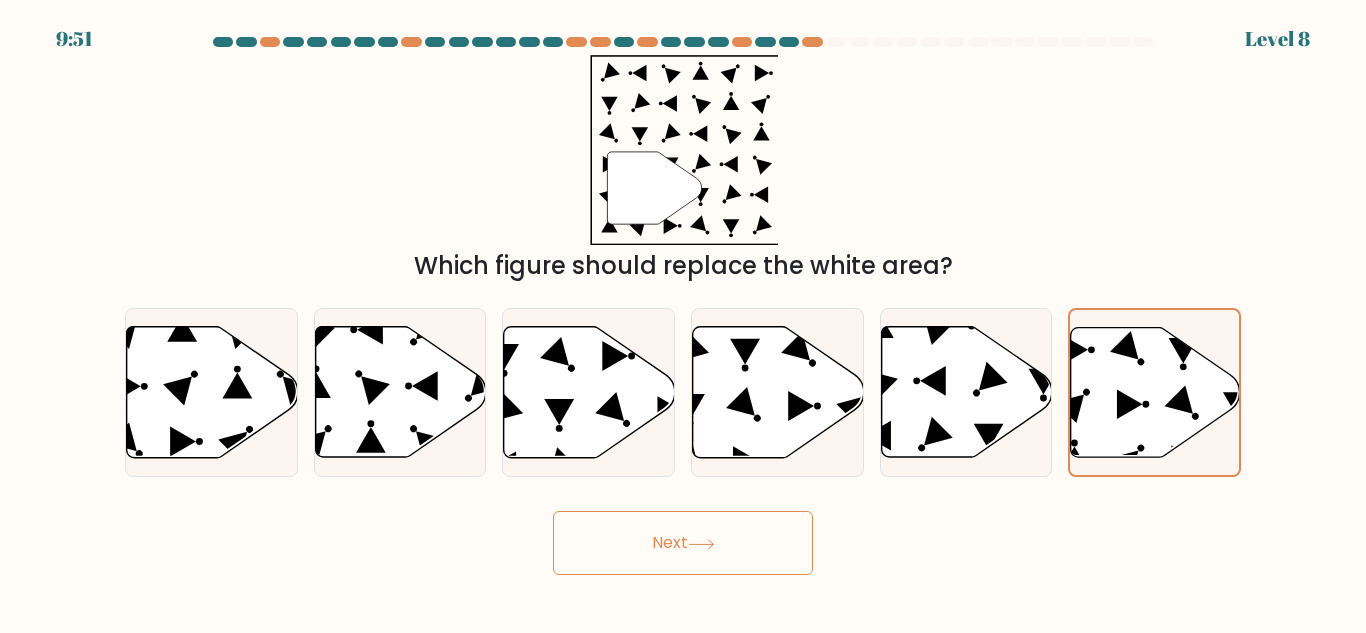 click on "Next" at bounding box center (683, 543) 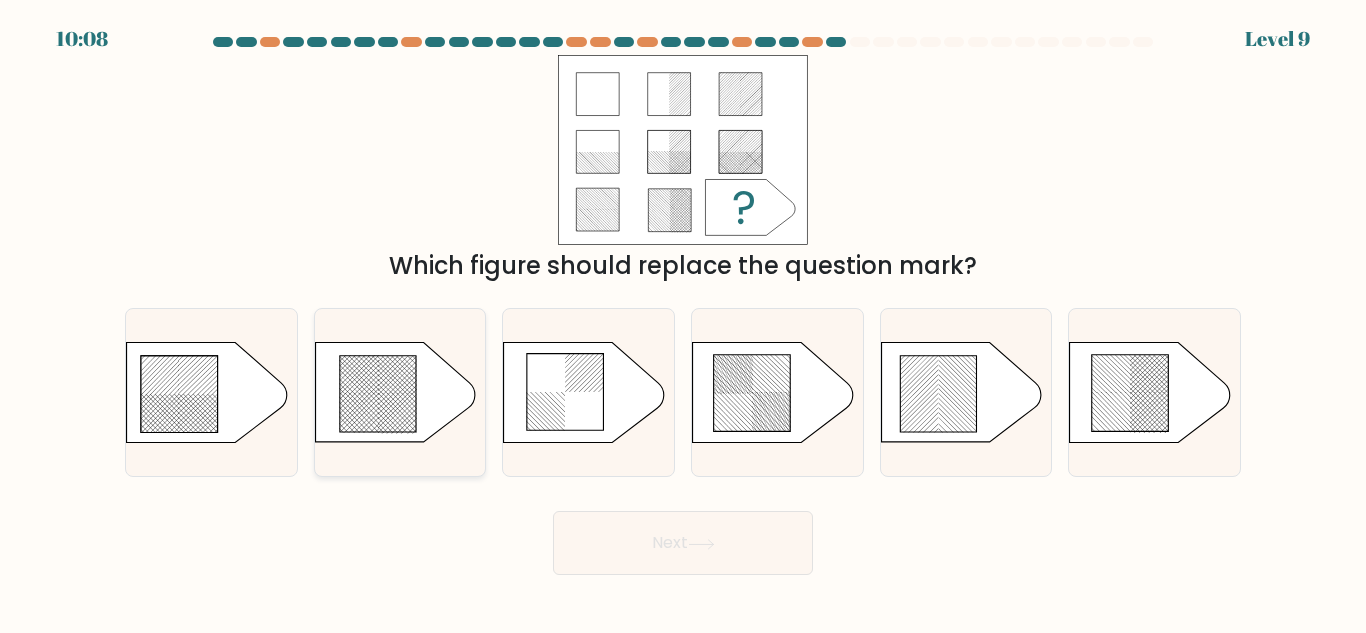 click at bounding box center (395, 393) 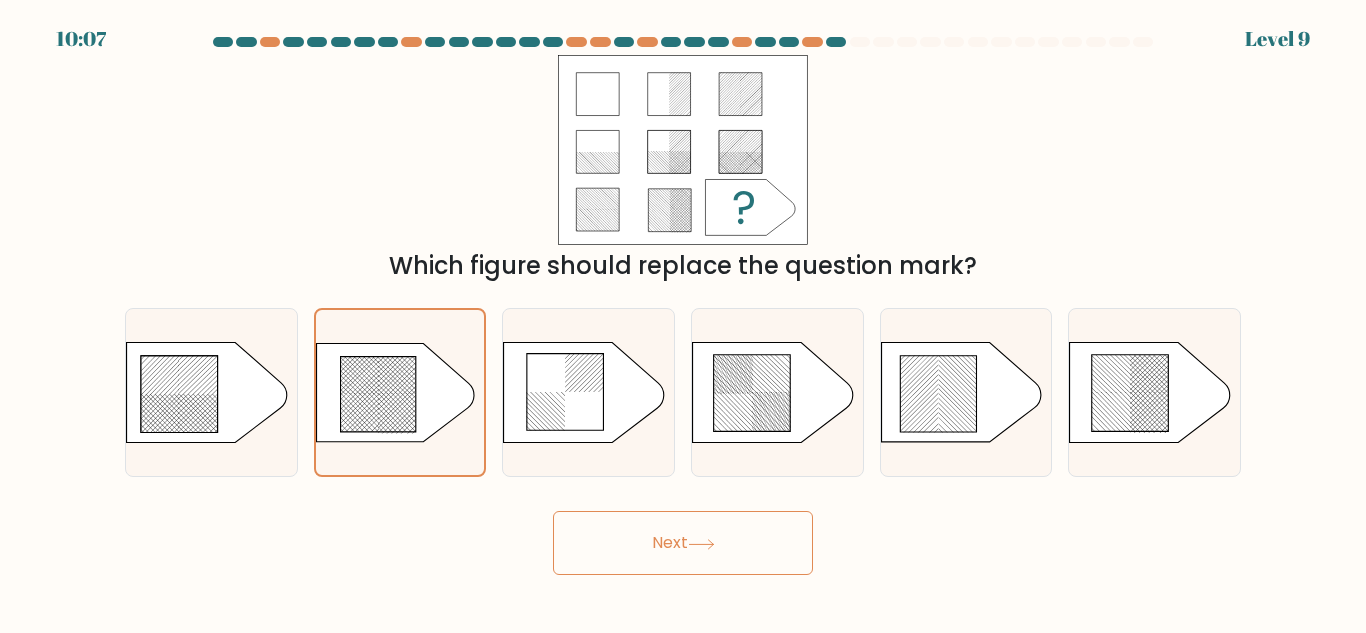 click on "Next" at bounding box center [683, 543] 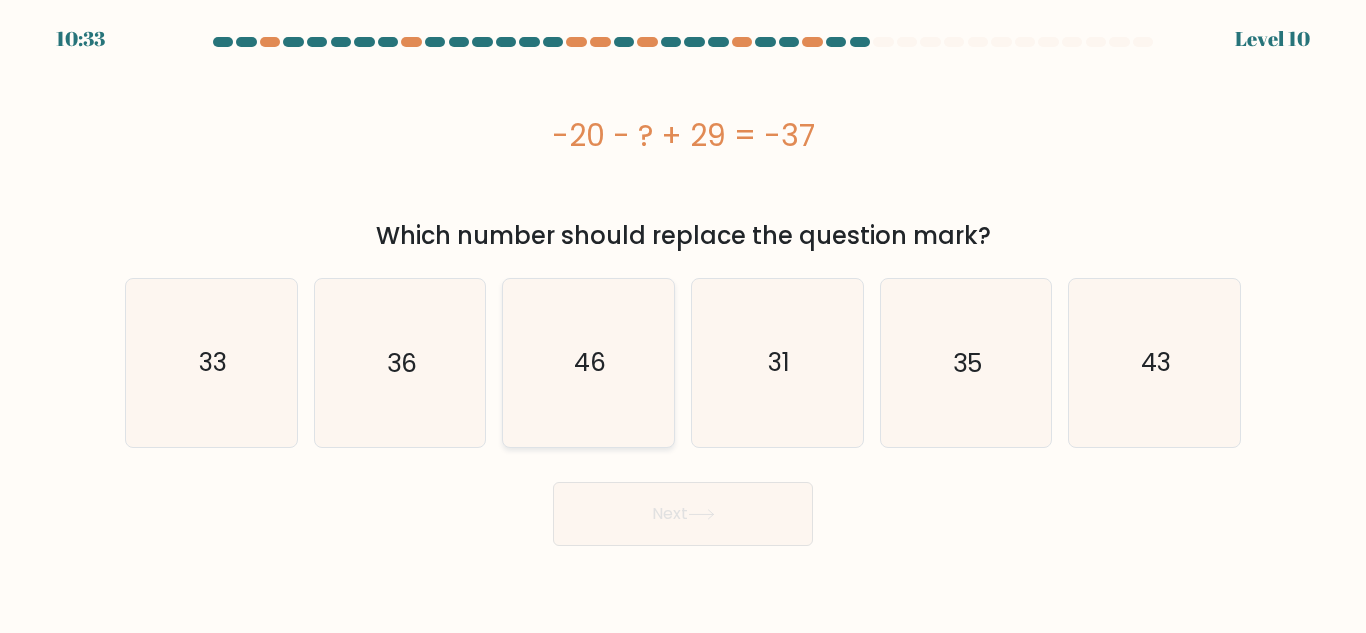 click on "46" at bounding box center [588, 362] 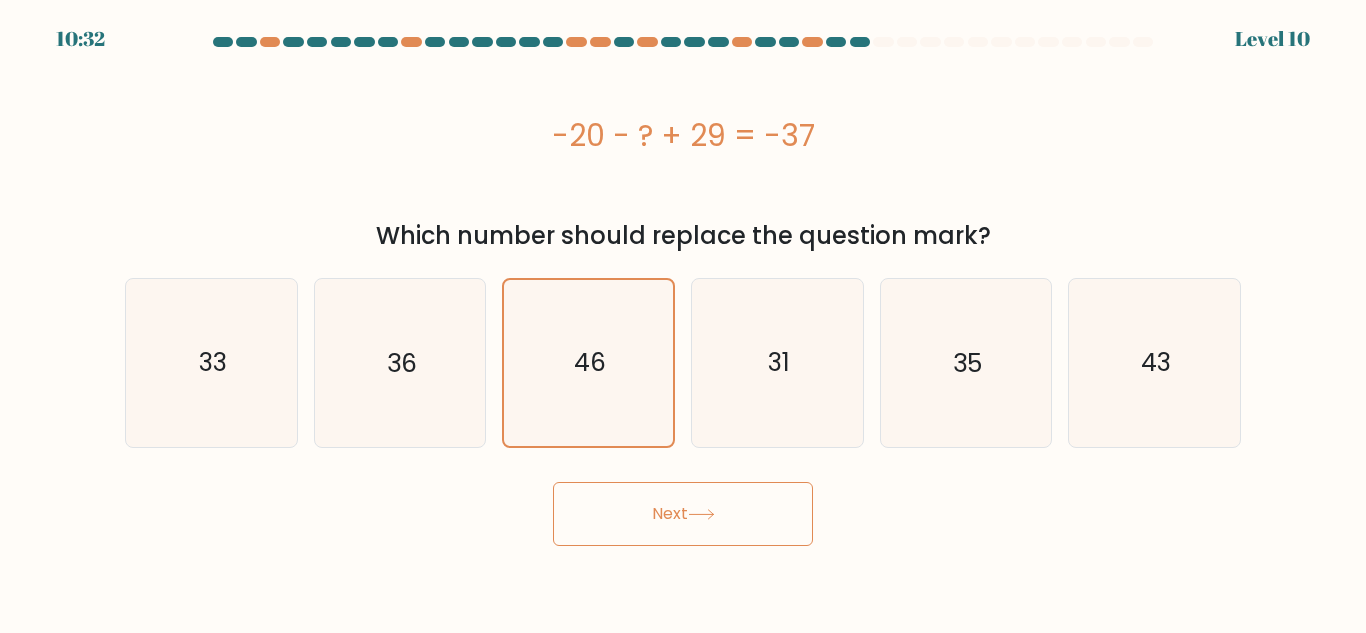 click on "Next" at bounding box center [683, 514] 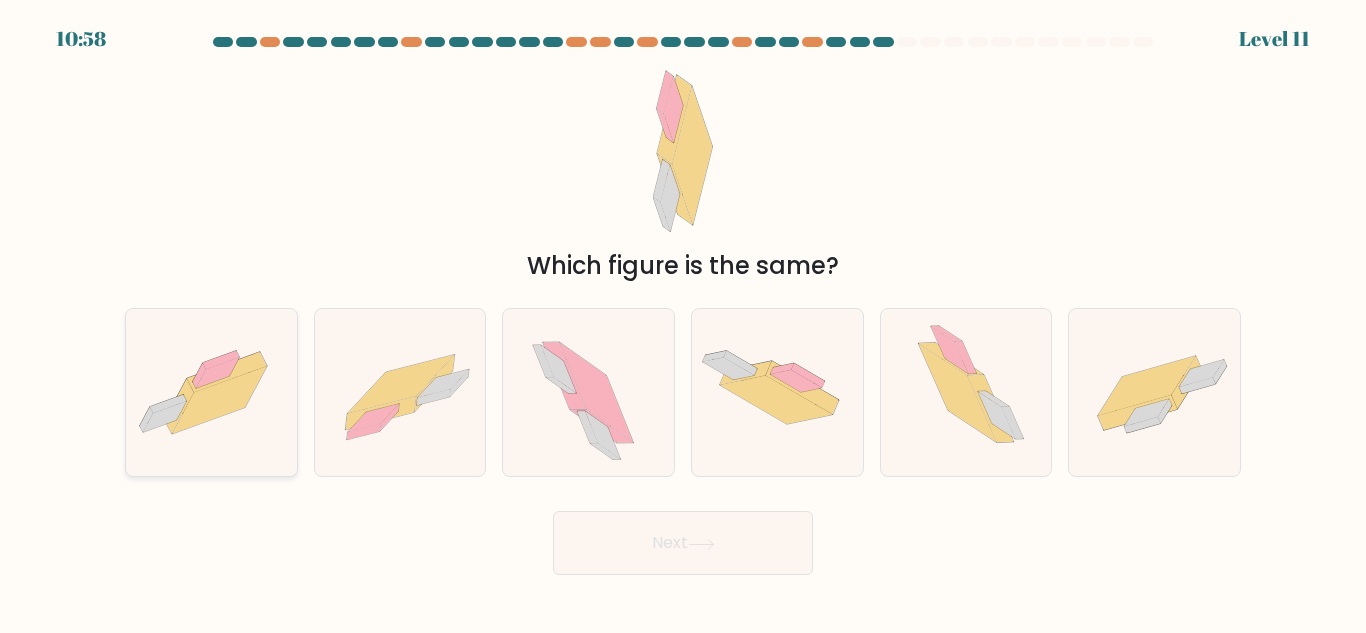 click at bounding box center [219, 399] 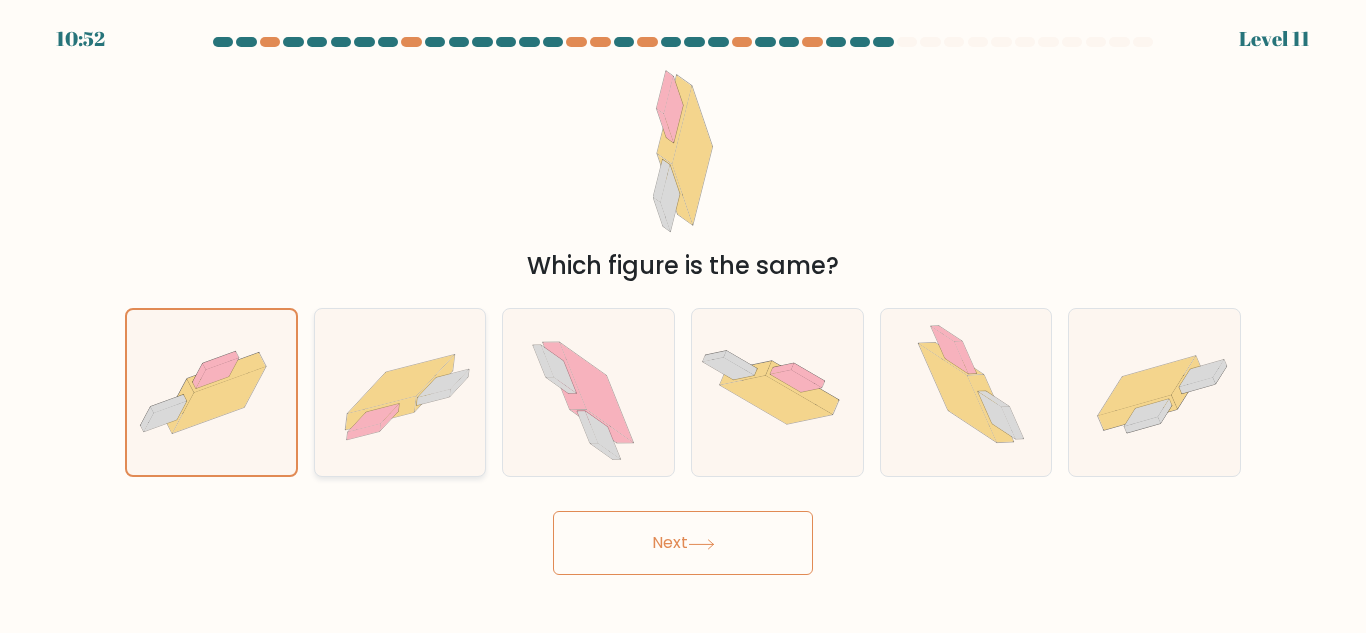 click at bounding box center (400, 392) 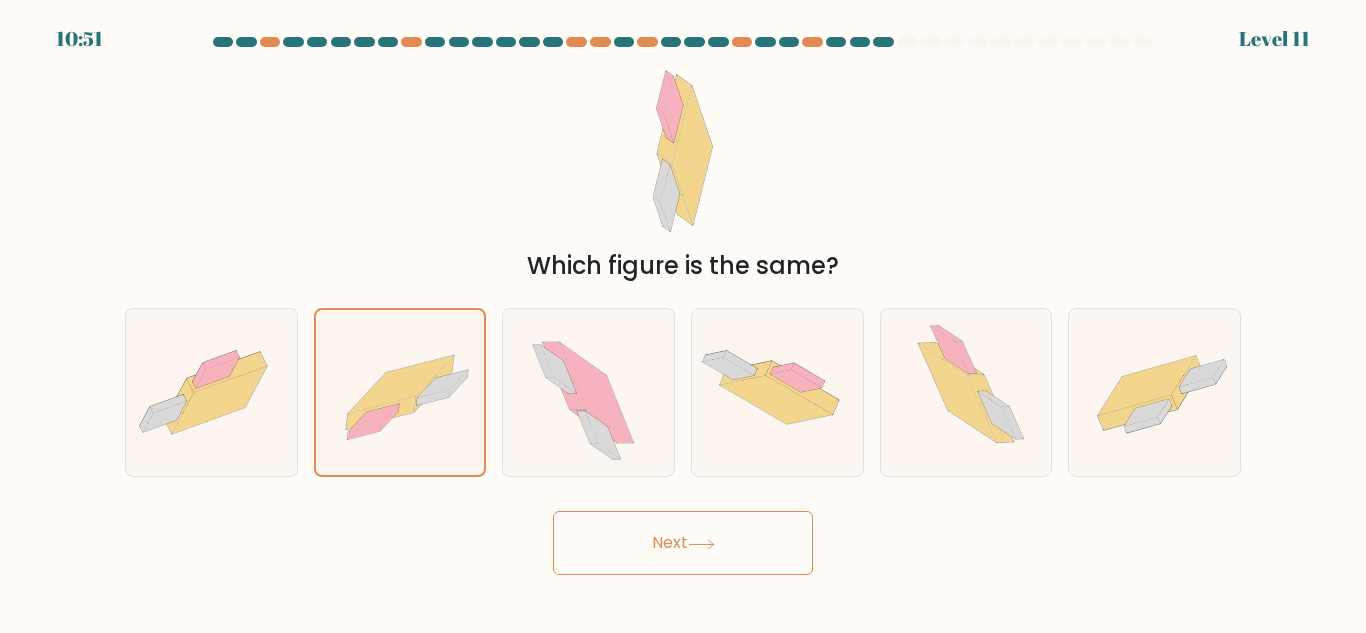 click on "Next" at bounding box center (683, 543) 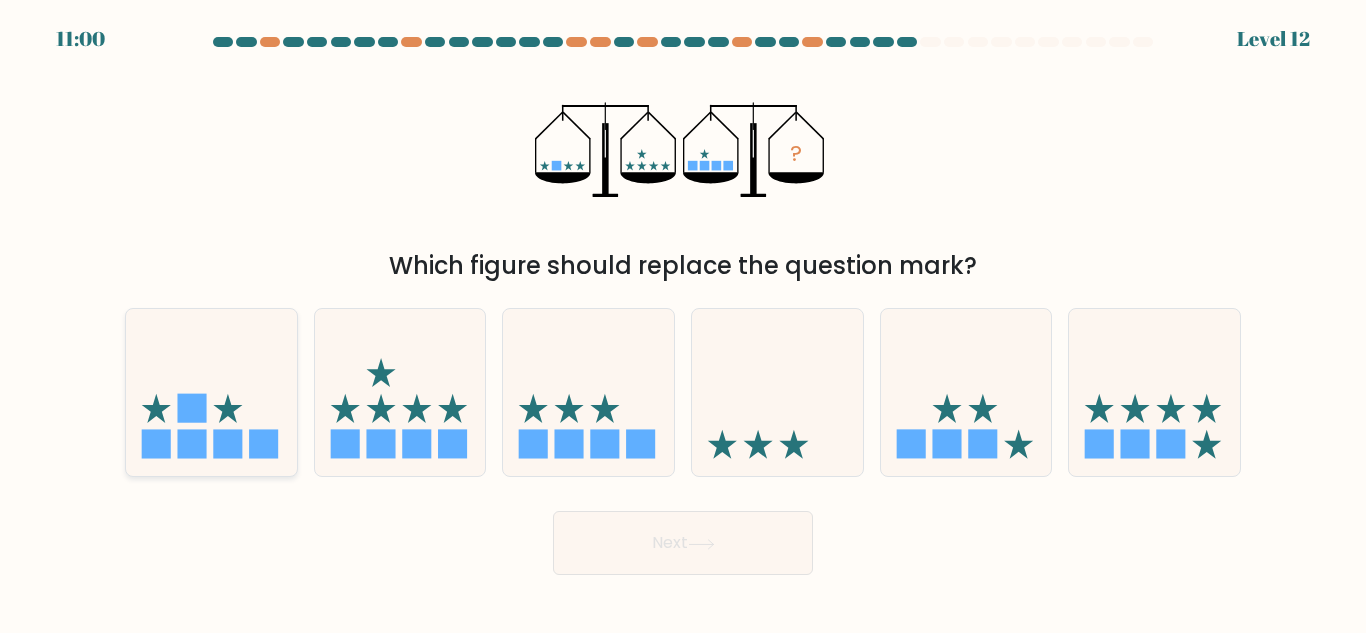 click at bounding box center [211, 392] 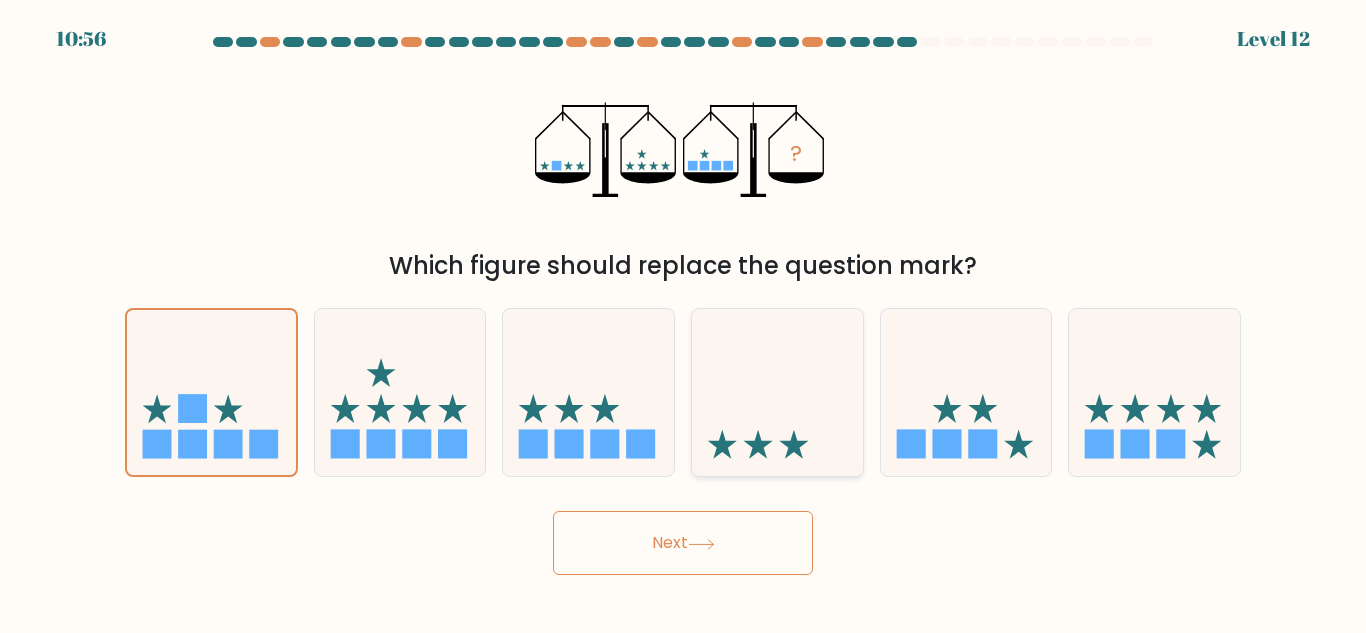 click at bounding box center [758, 444] 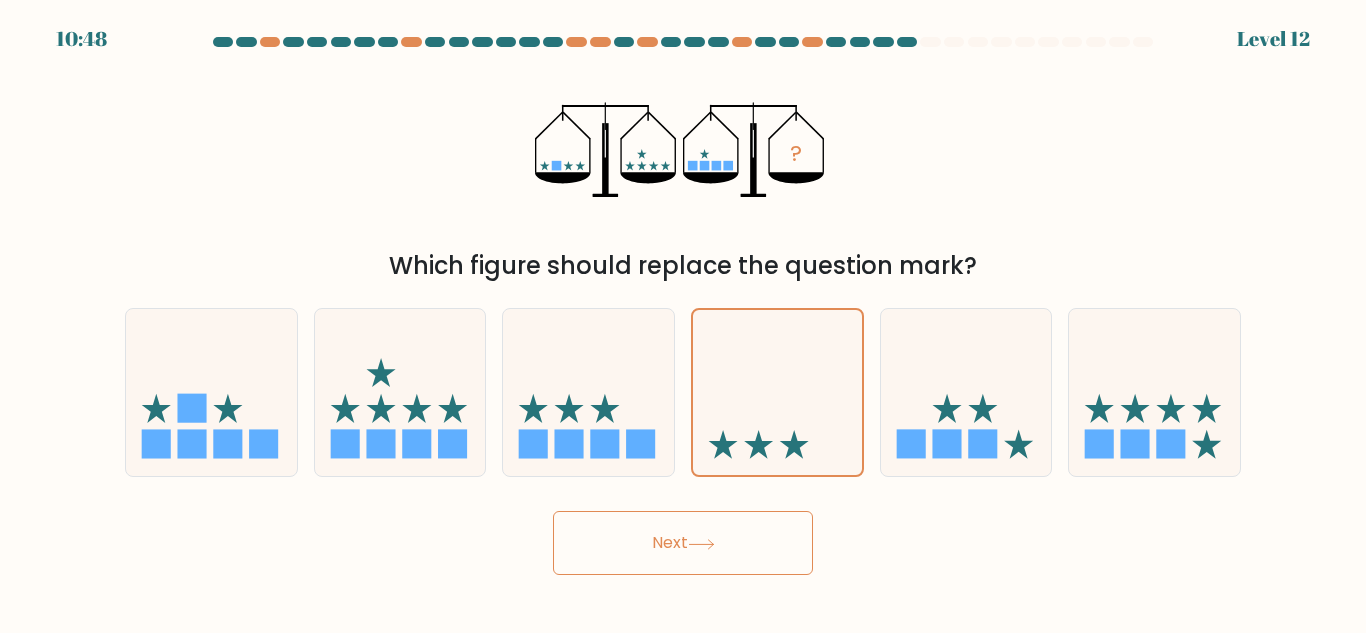 click on "Next" at bounding box center (683, 543) 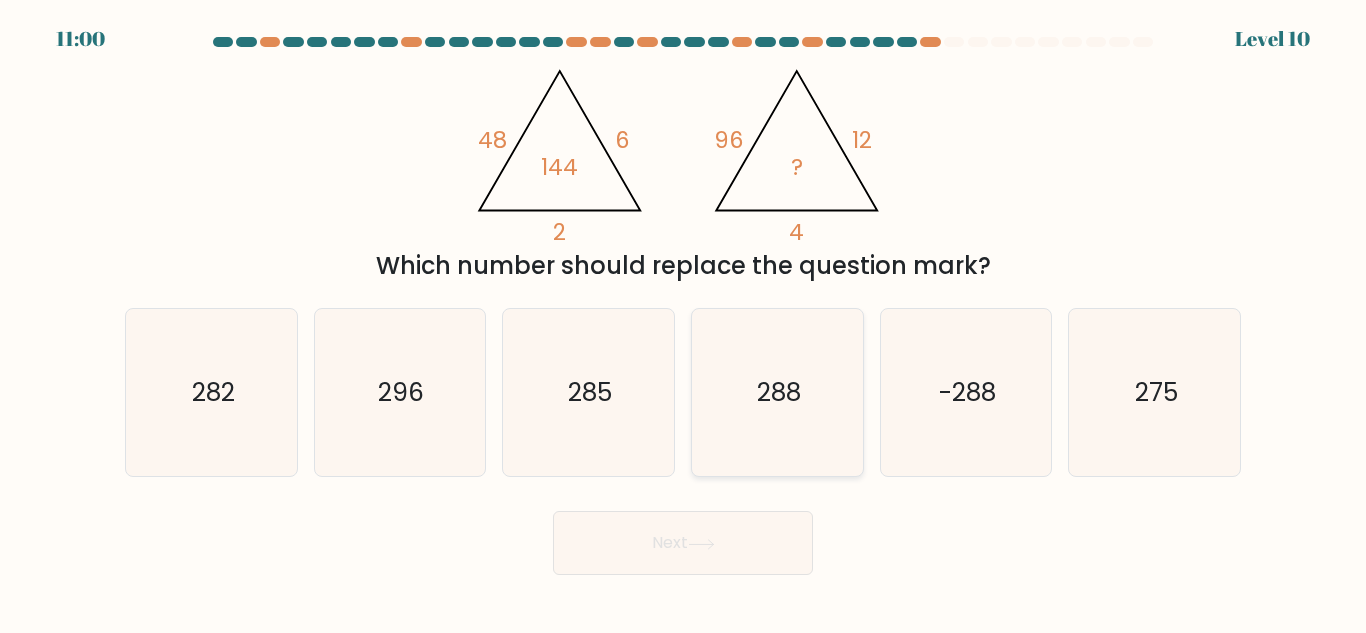 click on "288" at bounding box center (779, 392) 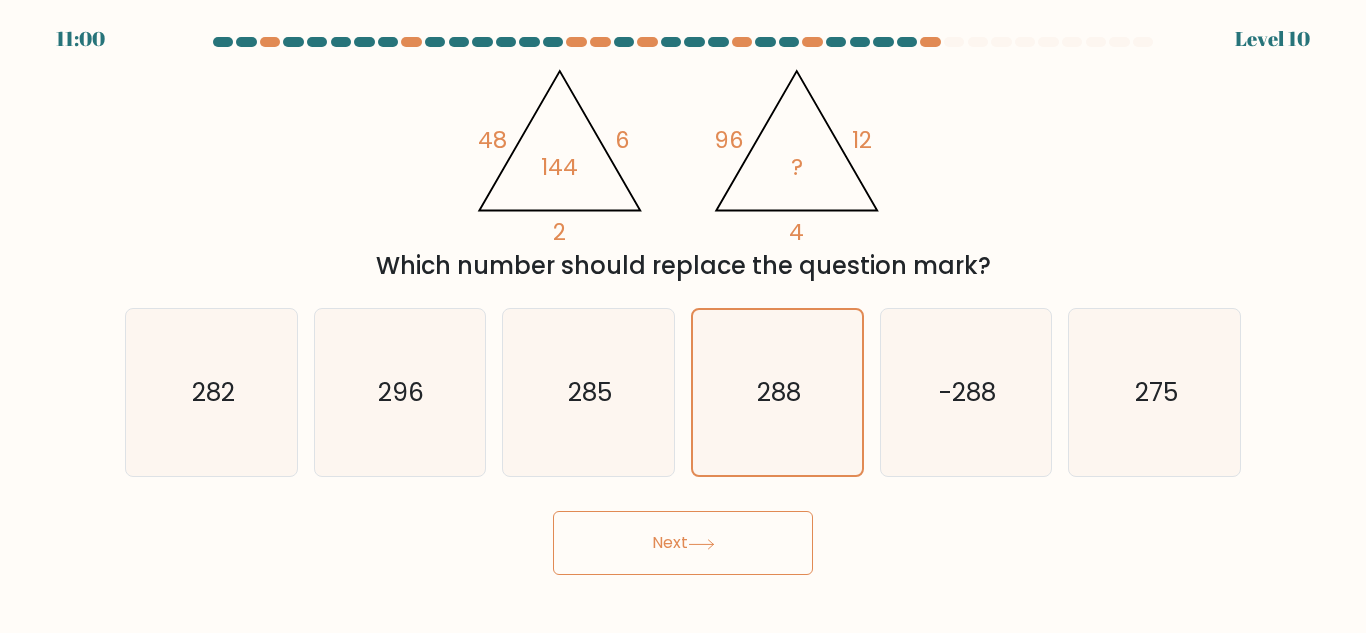 click on "11:00
Level 10" at bounding box center (683, 316) 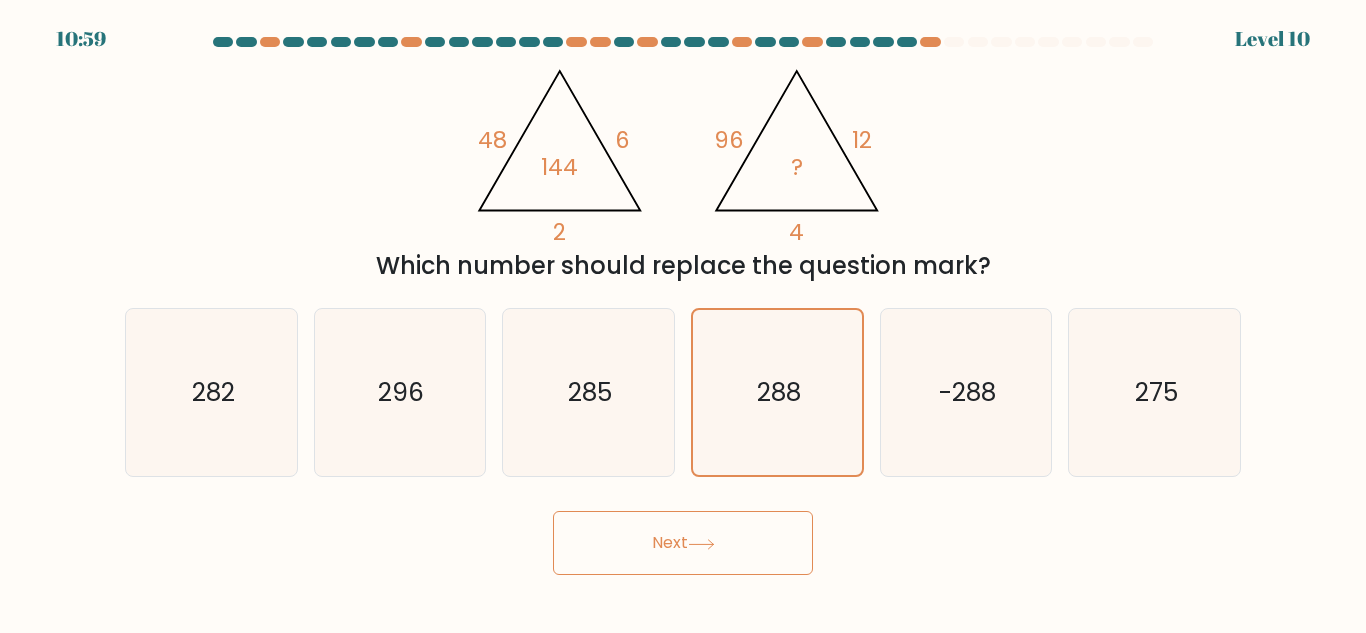 click on "Next" at bounding box center (683, 543) 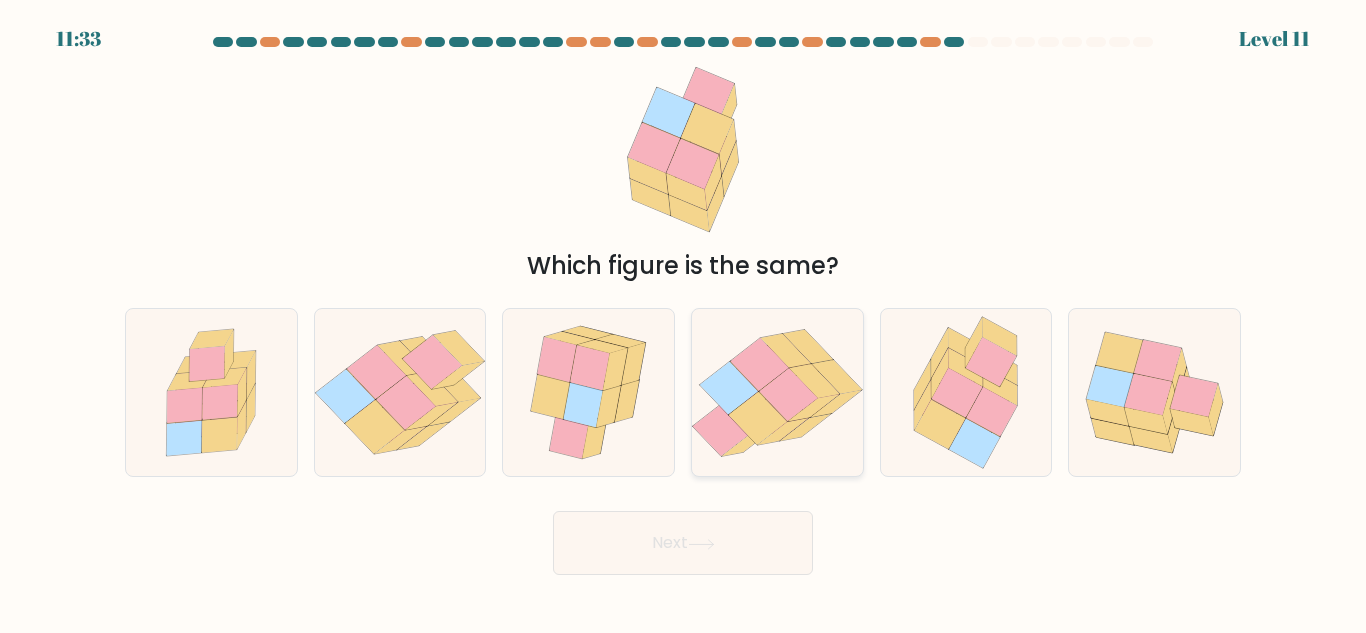 click at bounding box center (788, 394) 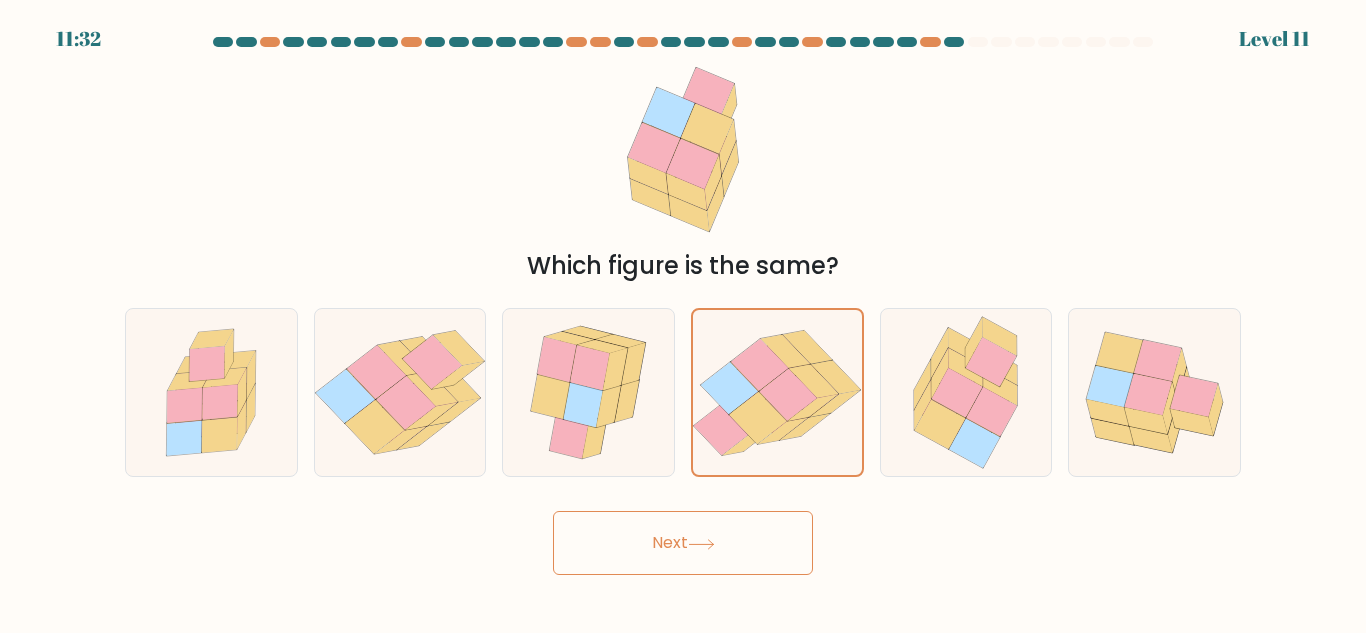 click on "Next" at bounding box center [683, 543] 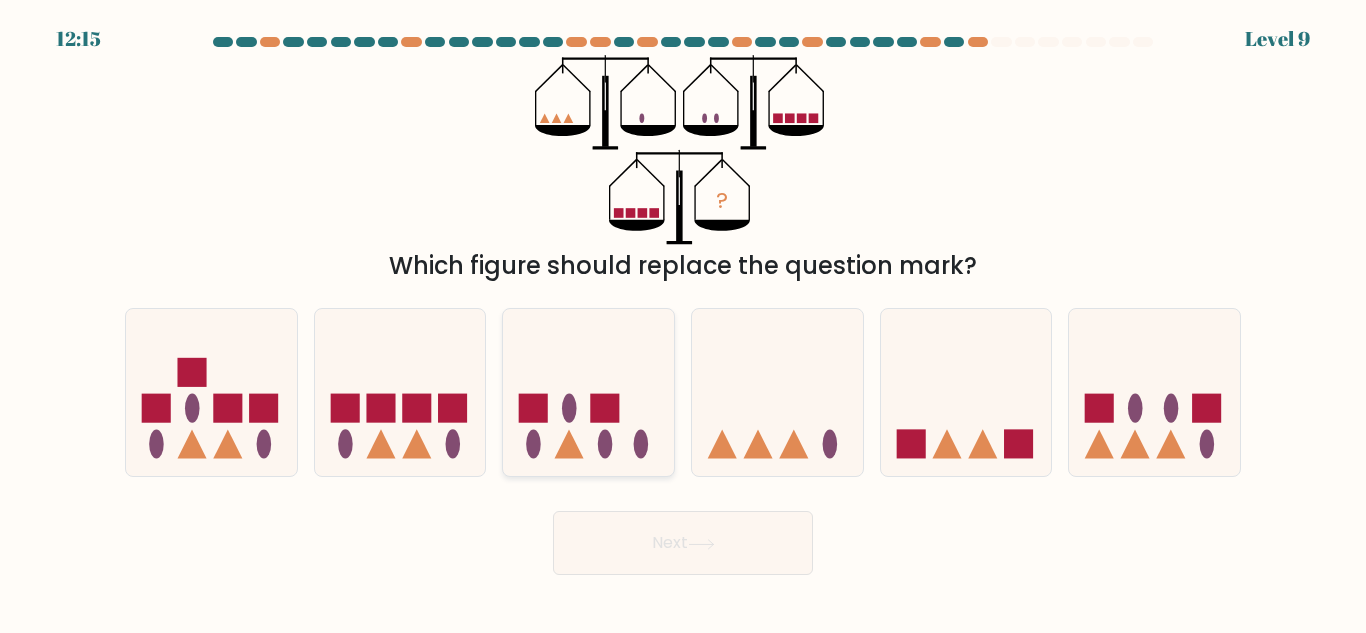 click at bounding box center (588, 392) 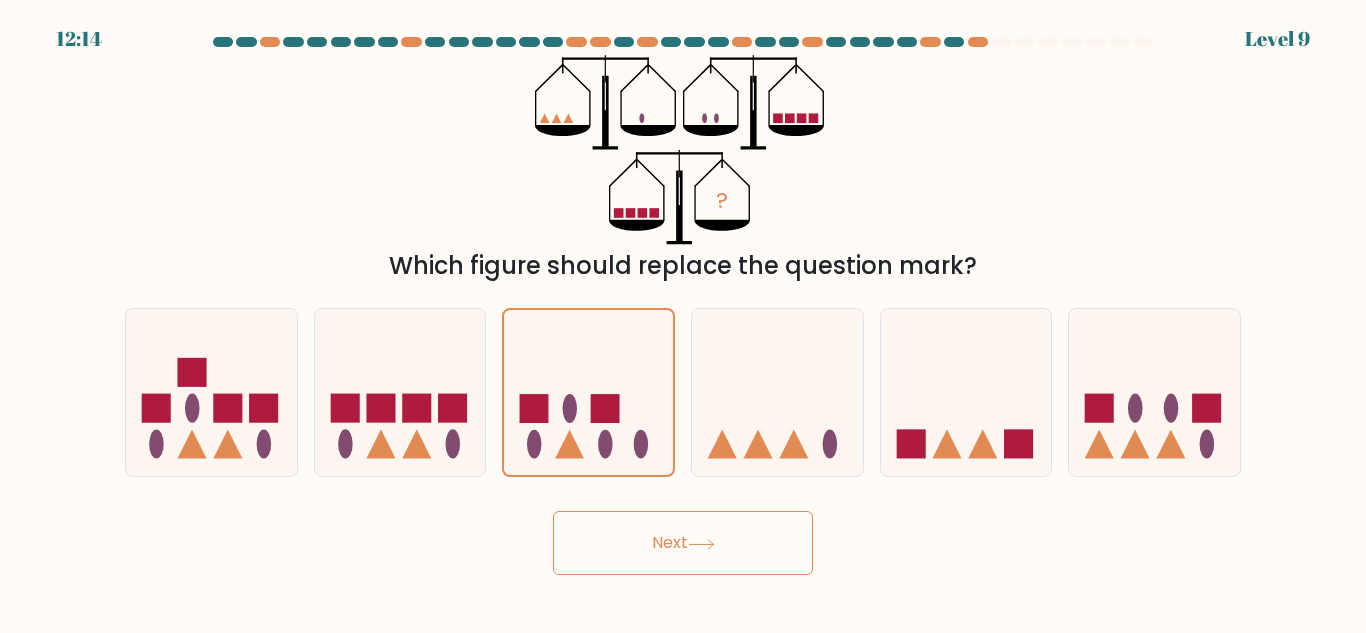click on "Next" at bounding box center (683, 543) 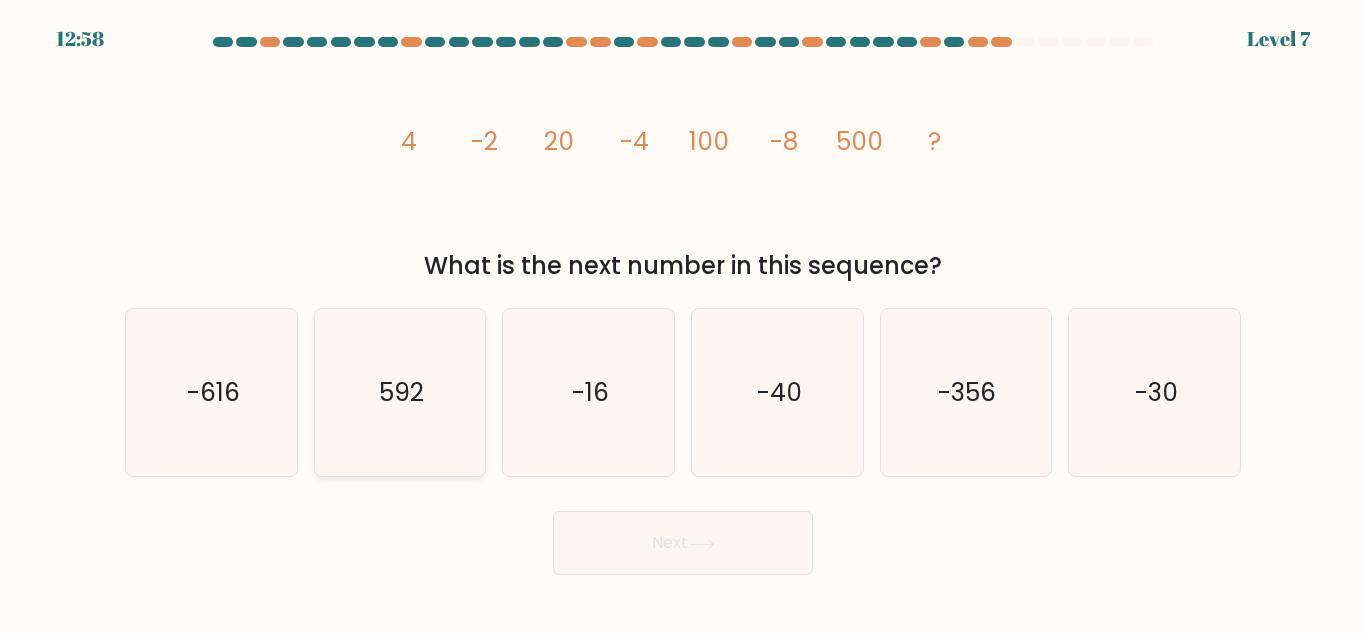 click on "592" at bounding box center (399, 392) 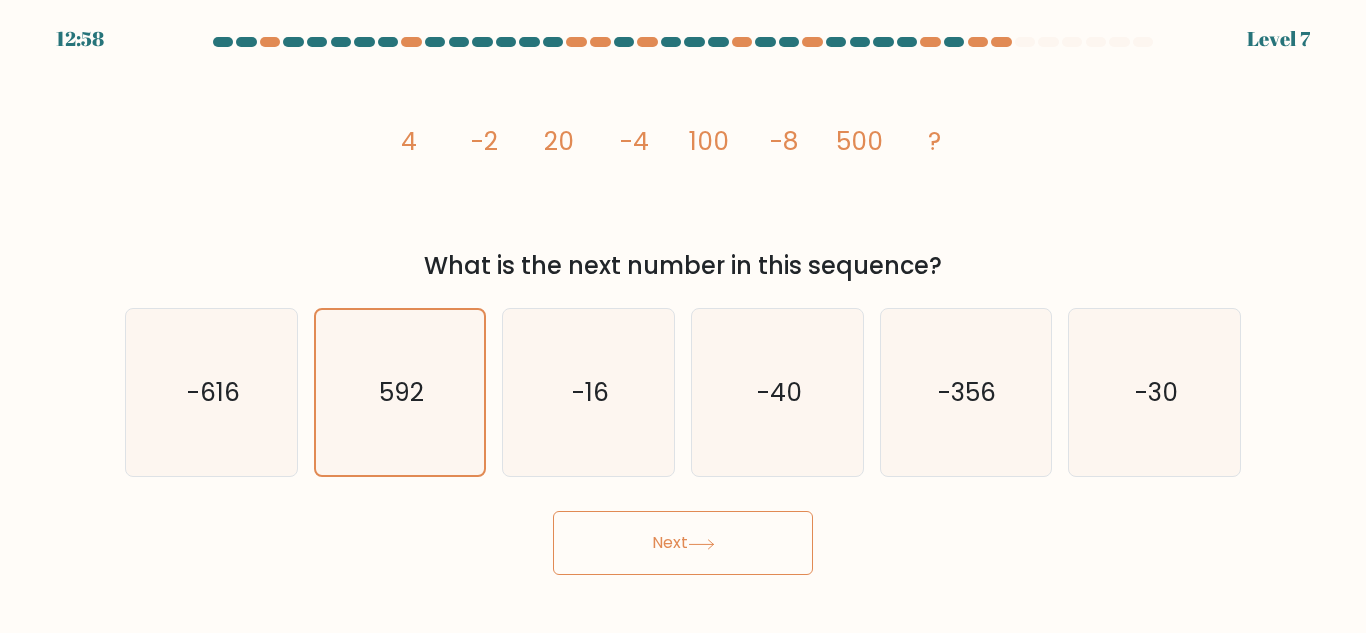 click on "Next" at bounding box center [683, 543] 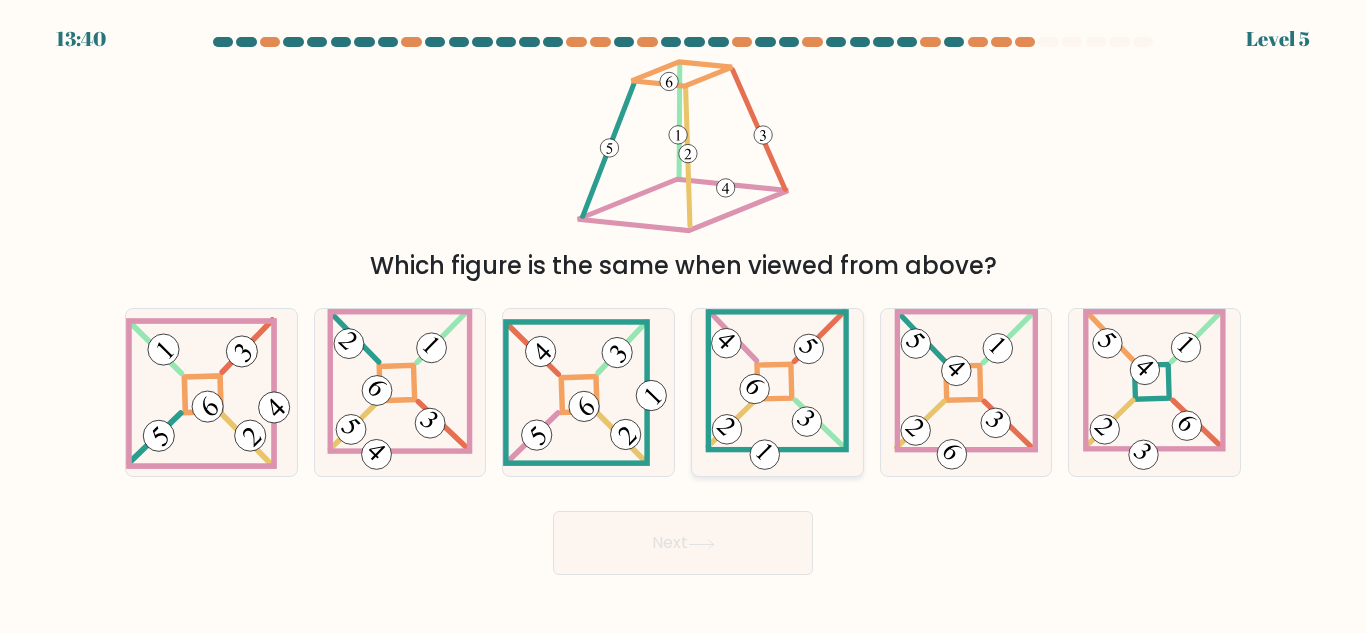 click at bounding box center (777, 392) 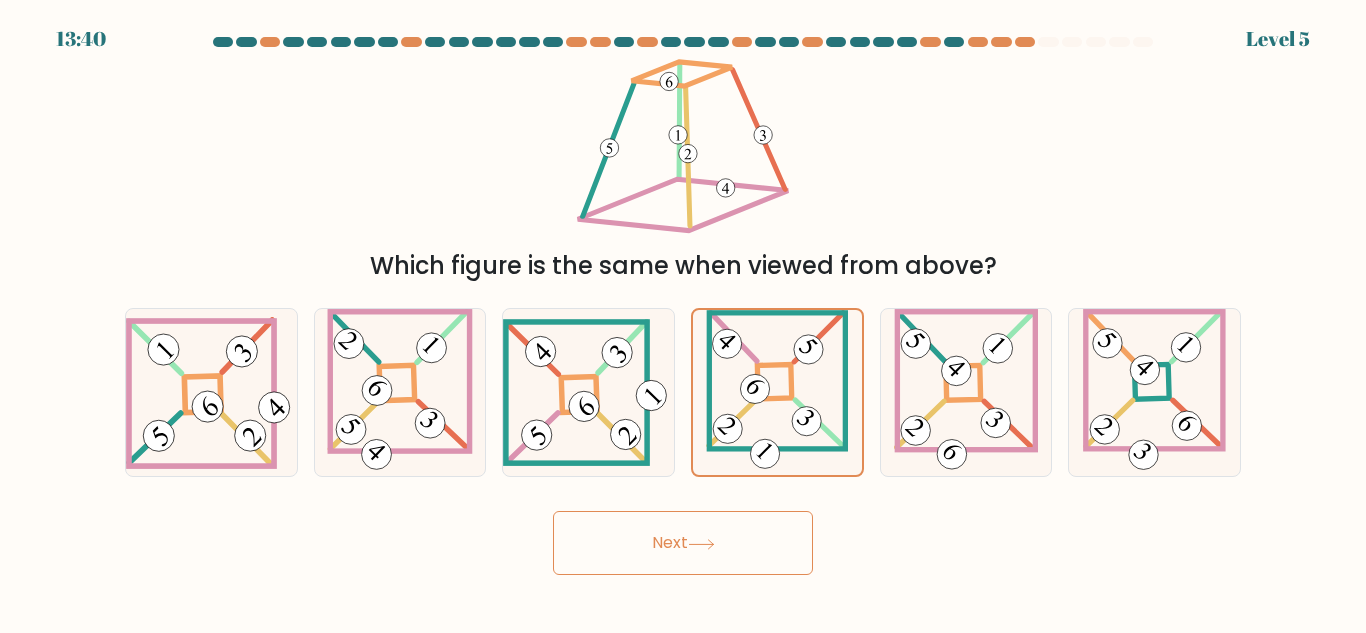 click on "Next" at bounding box center [683, 543] 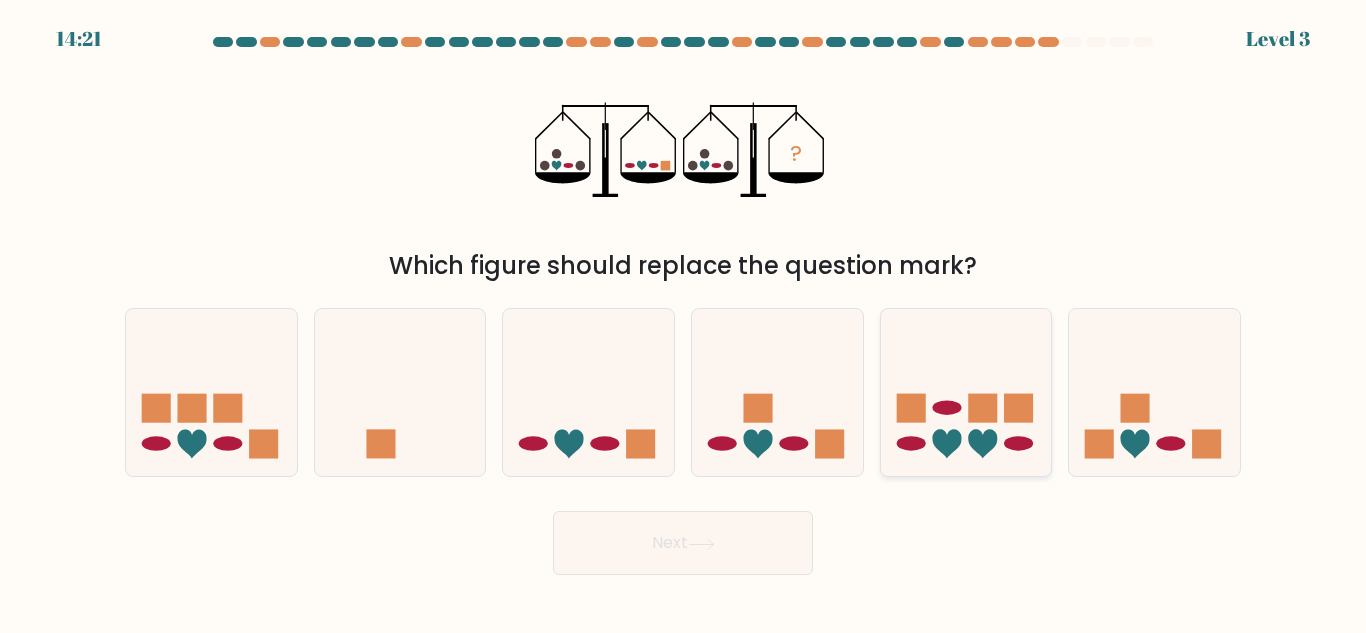 click at bounding box center [966, 392] 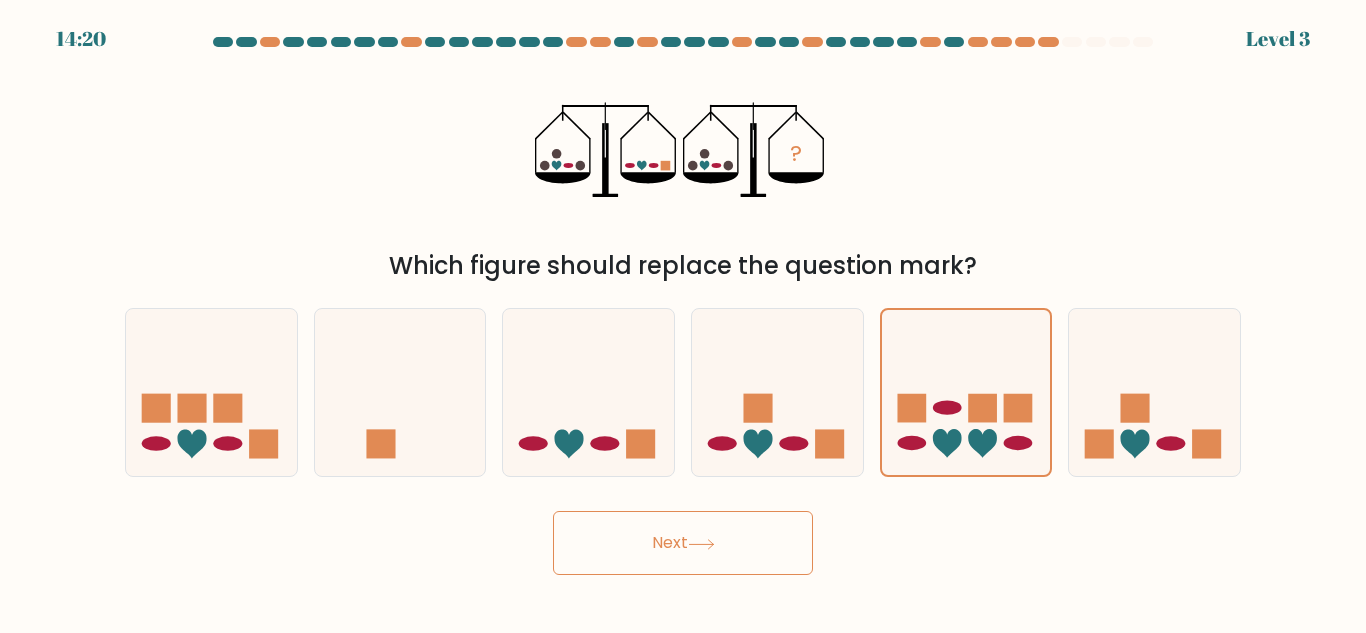click on "Next" at bounding box center [683, 538] 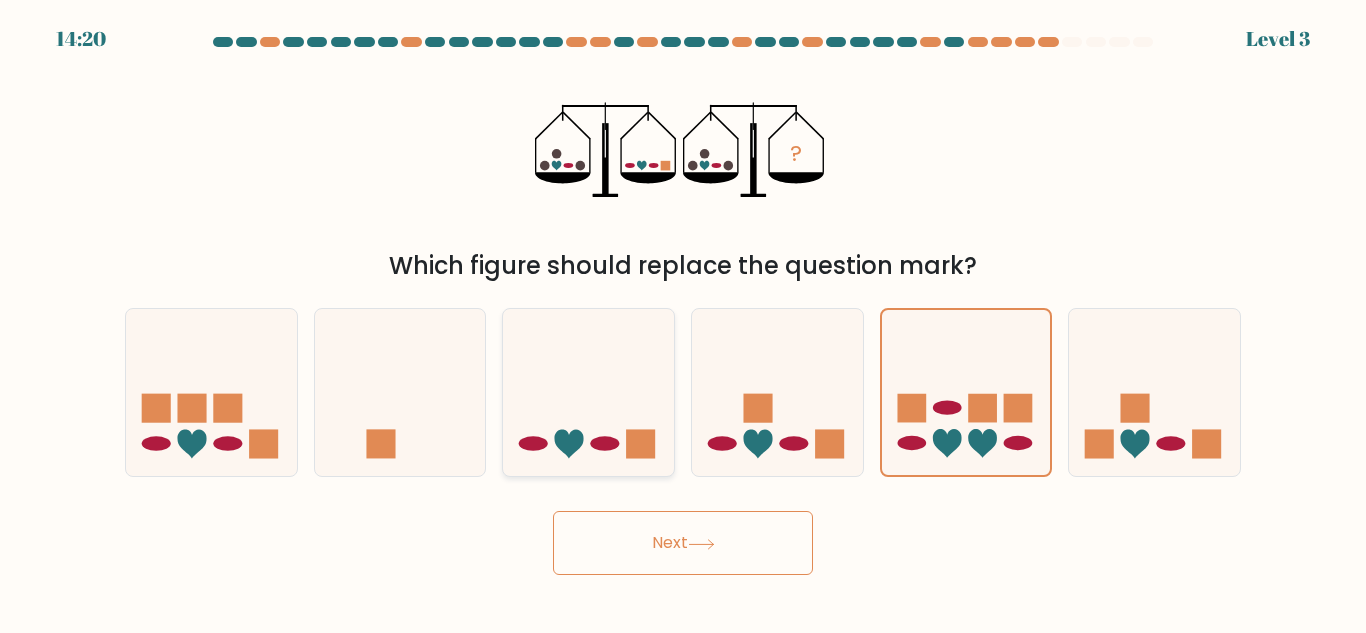 click at bounding box center (641, 444) 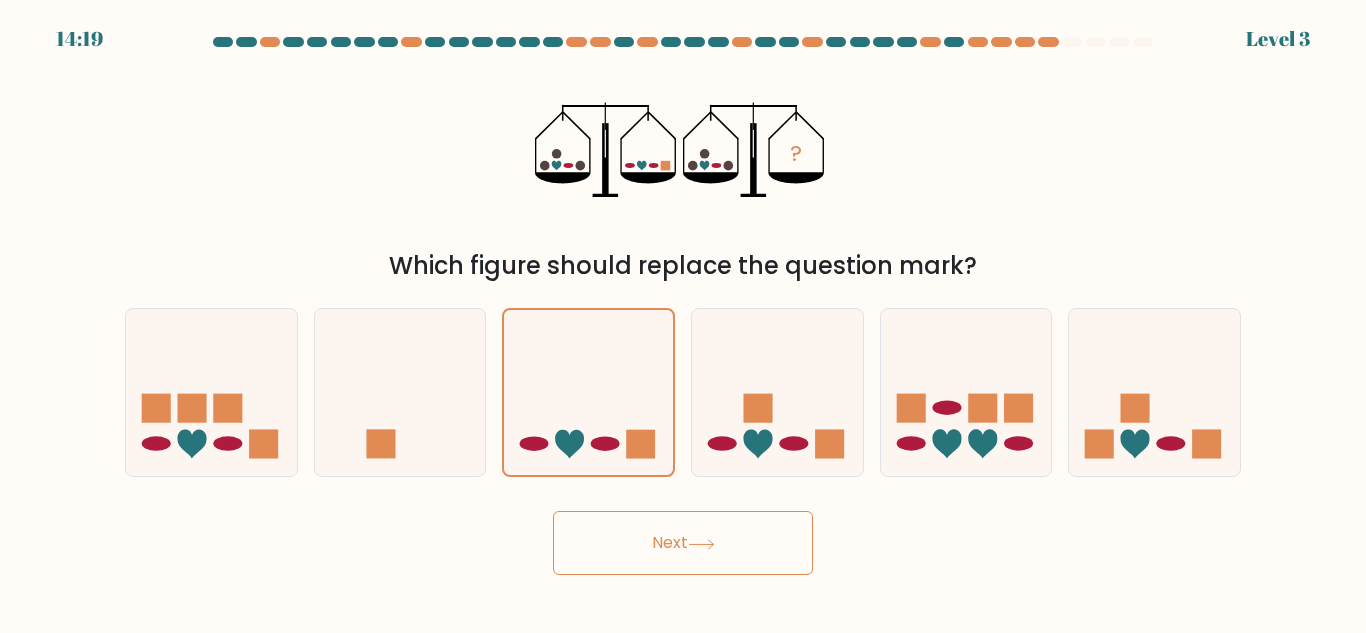 click on "Next" at bounding box center (683, 543) 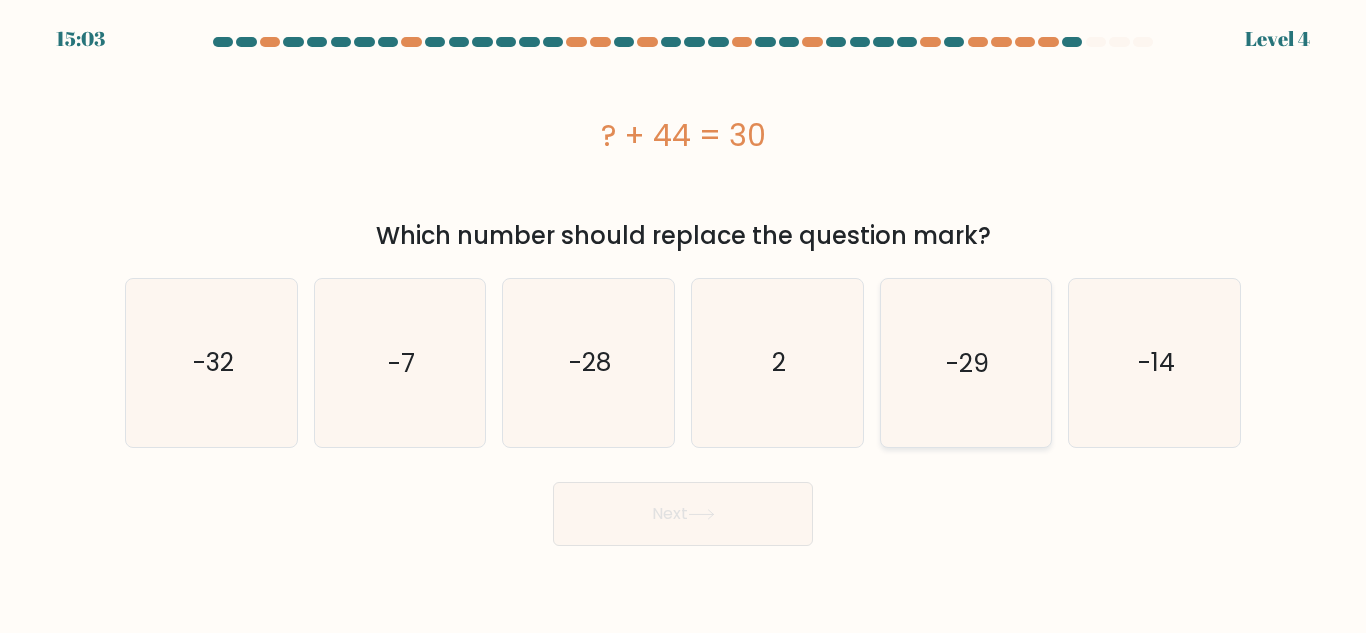 click on "-29" at bounding box center (965, 362) 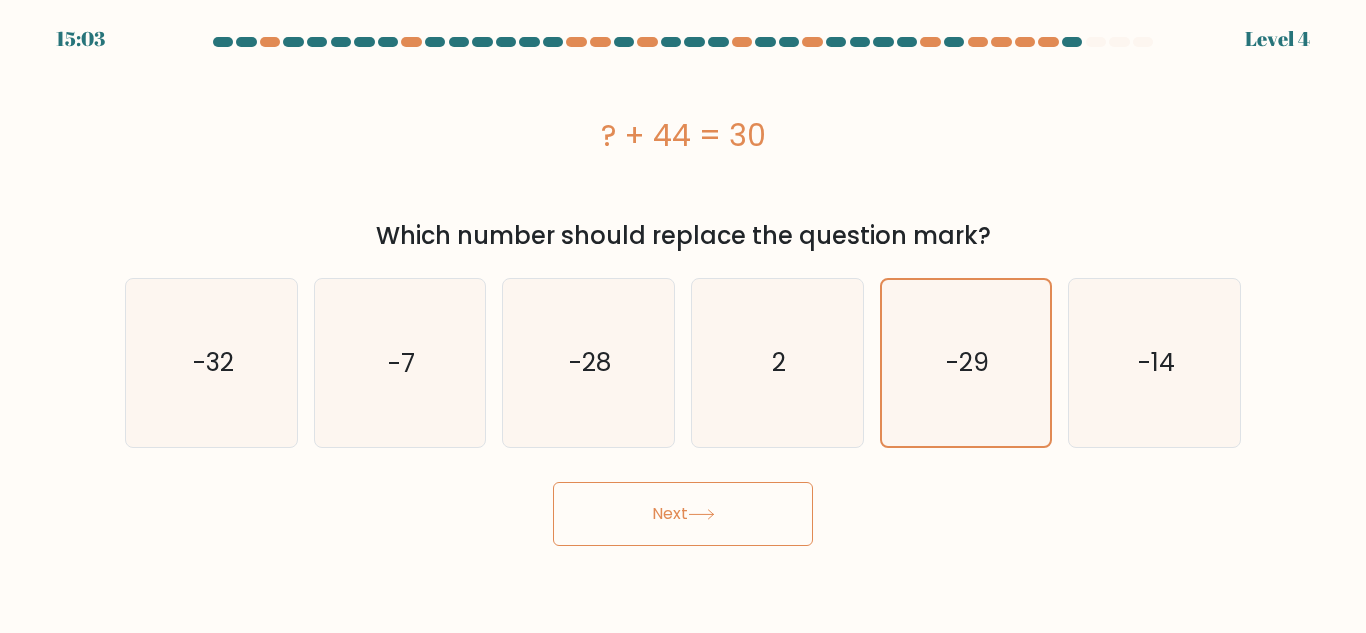 click on "Next" at bounding box center [683, 514] 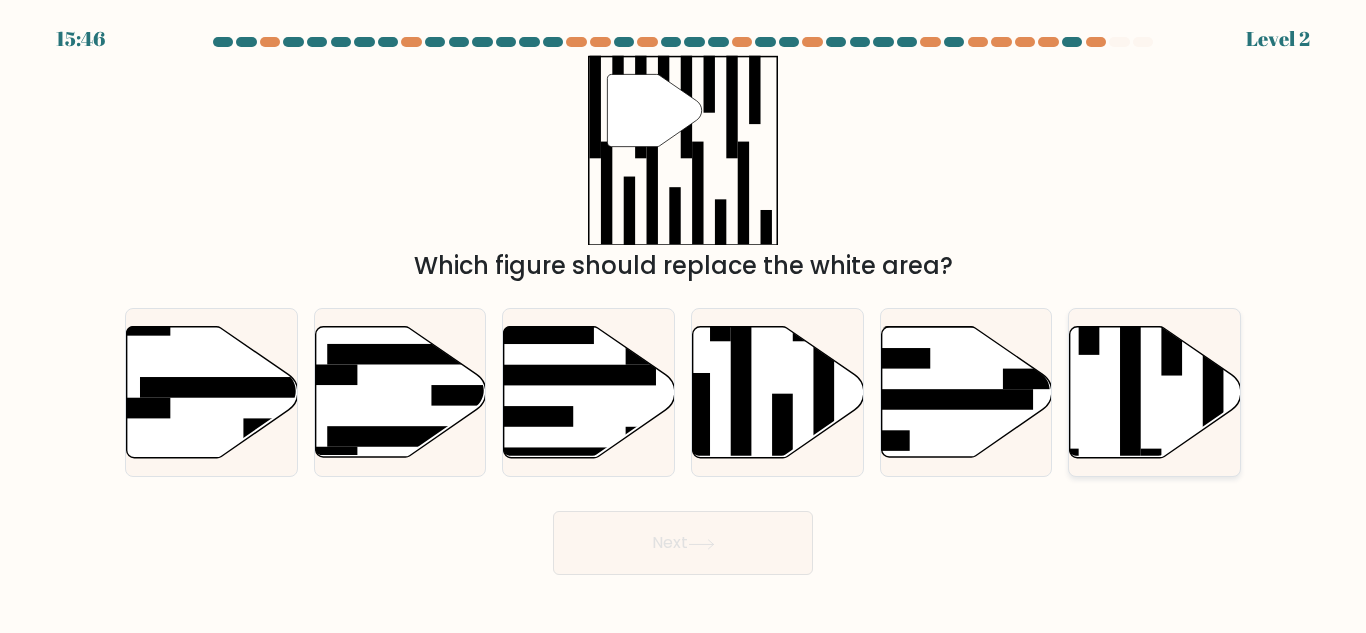 click at bounding box center (1155, 392) 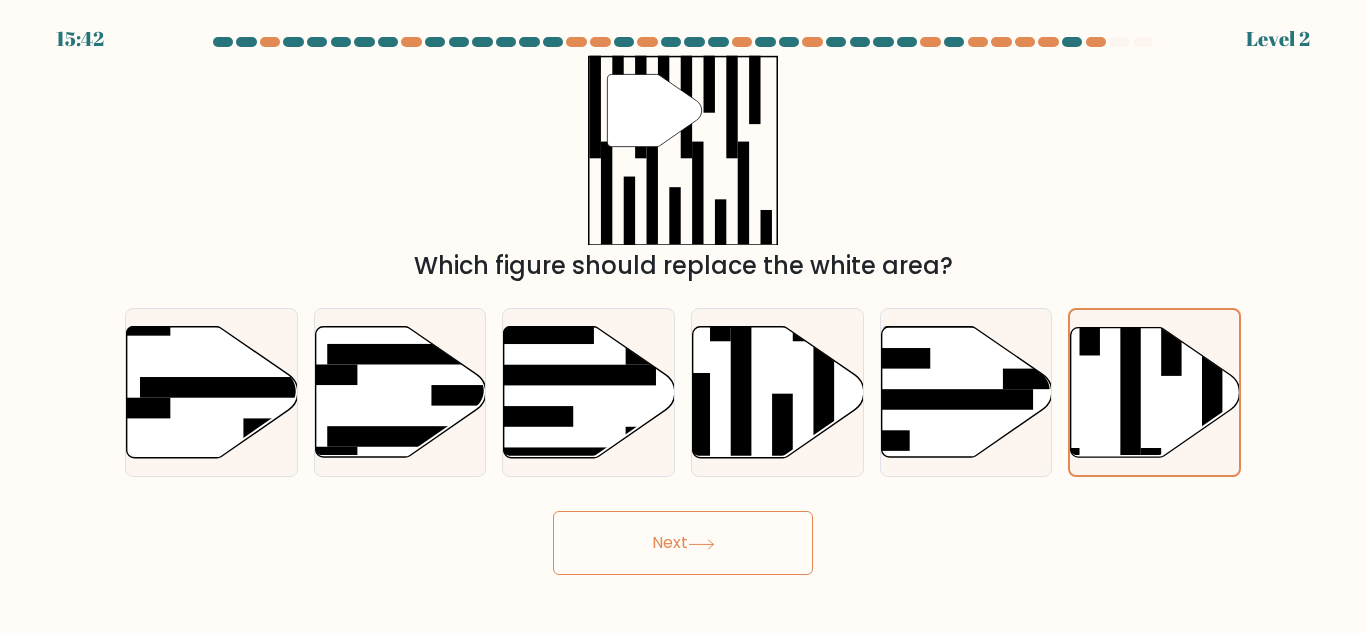 click on "Next" at bounding box center [683, 543] 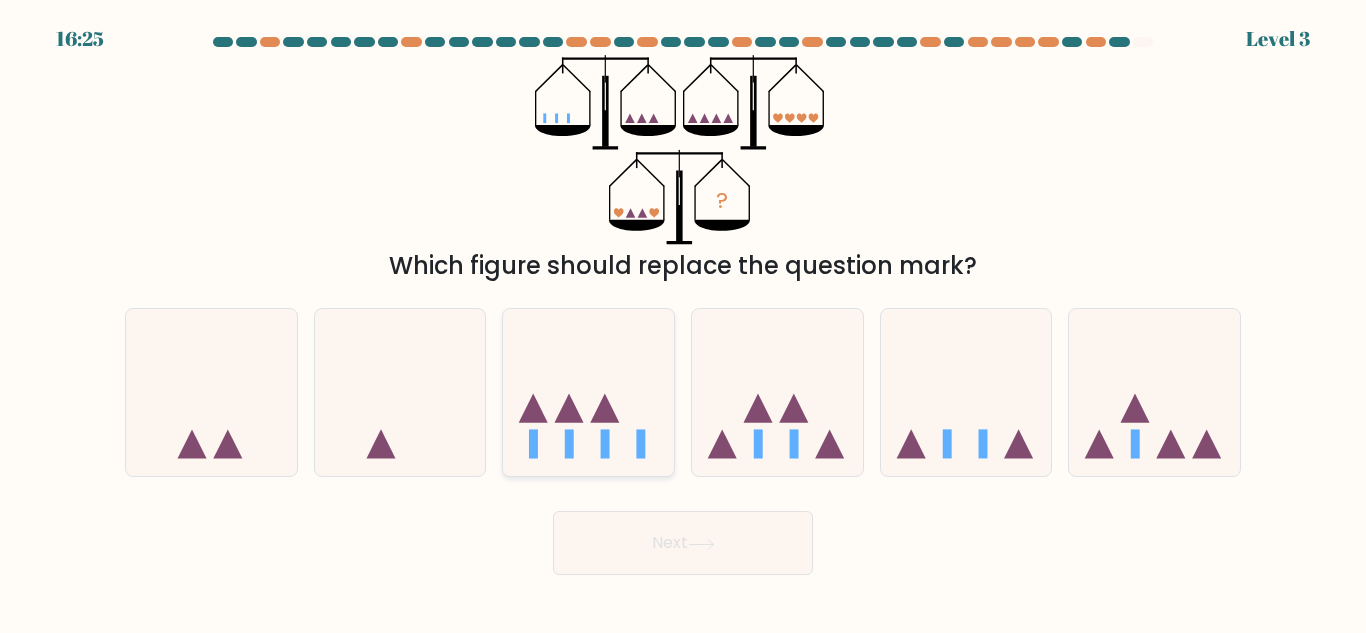 click at bounding box center (588, 392) 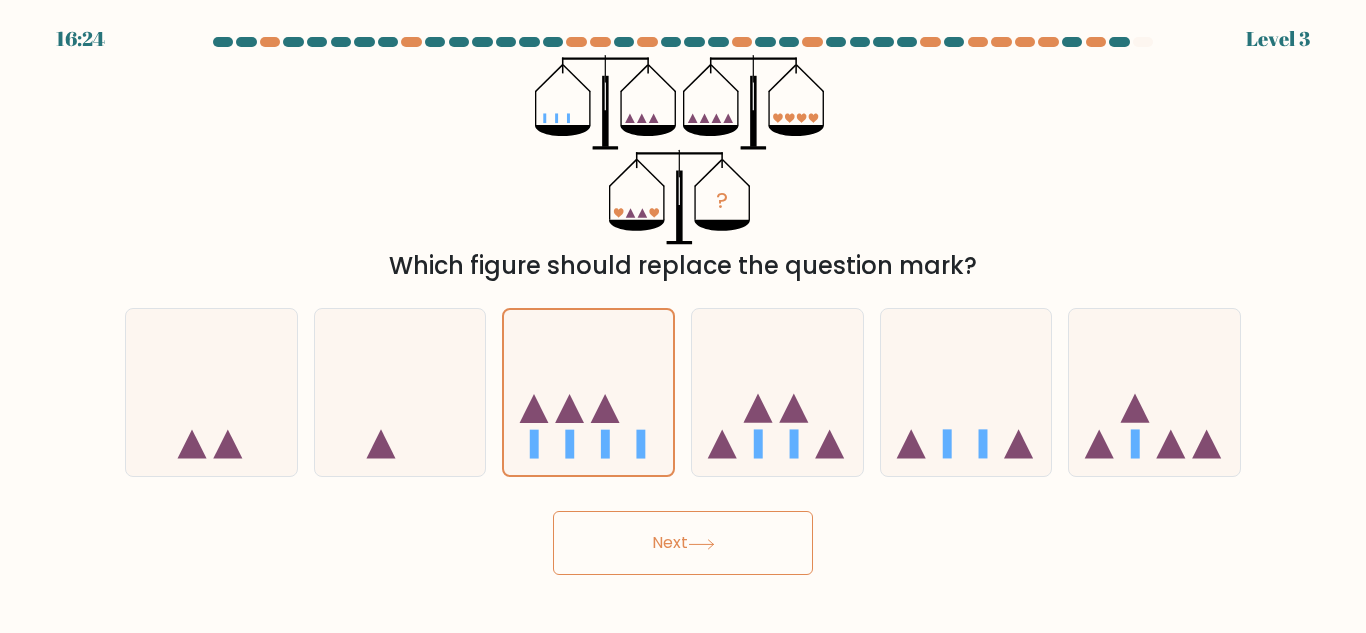 click on "Next" at bounding box center [683, 543] 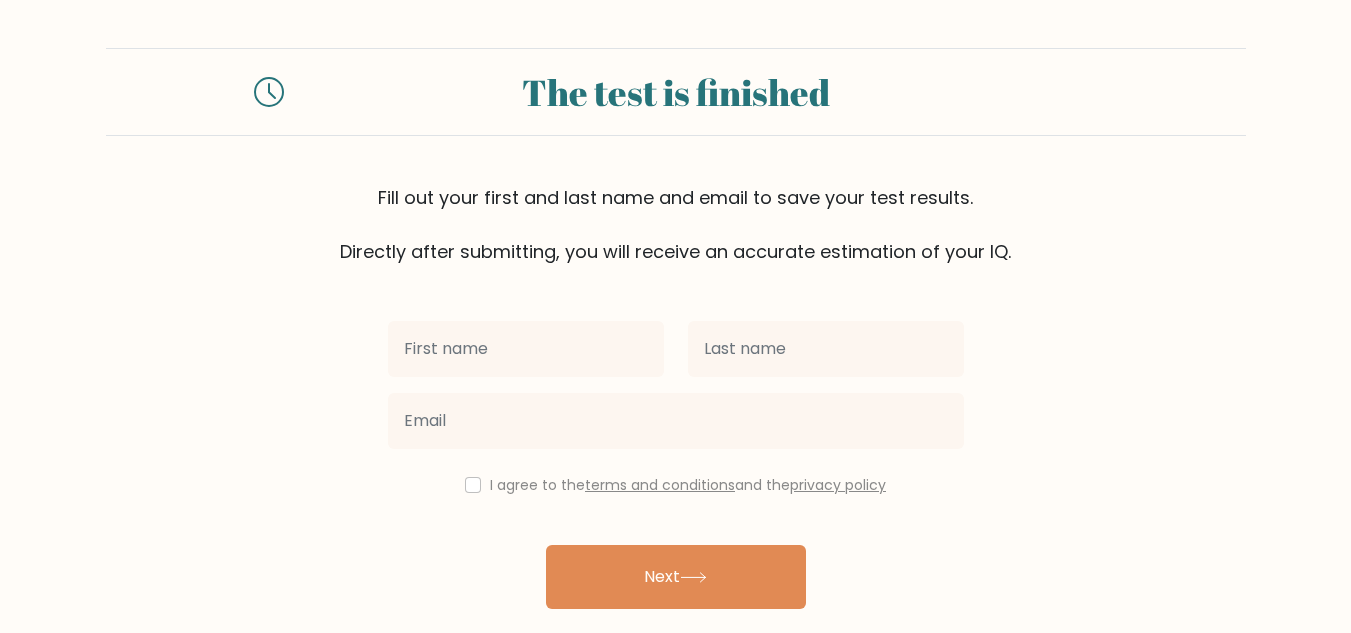 scroll, scrollTop: 0, scrollLeft: 0, axis: both 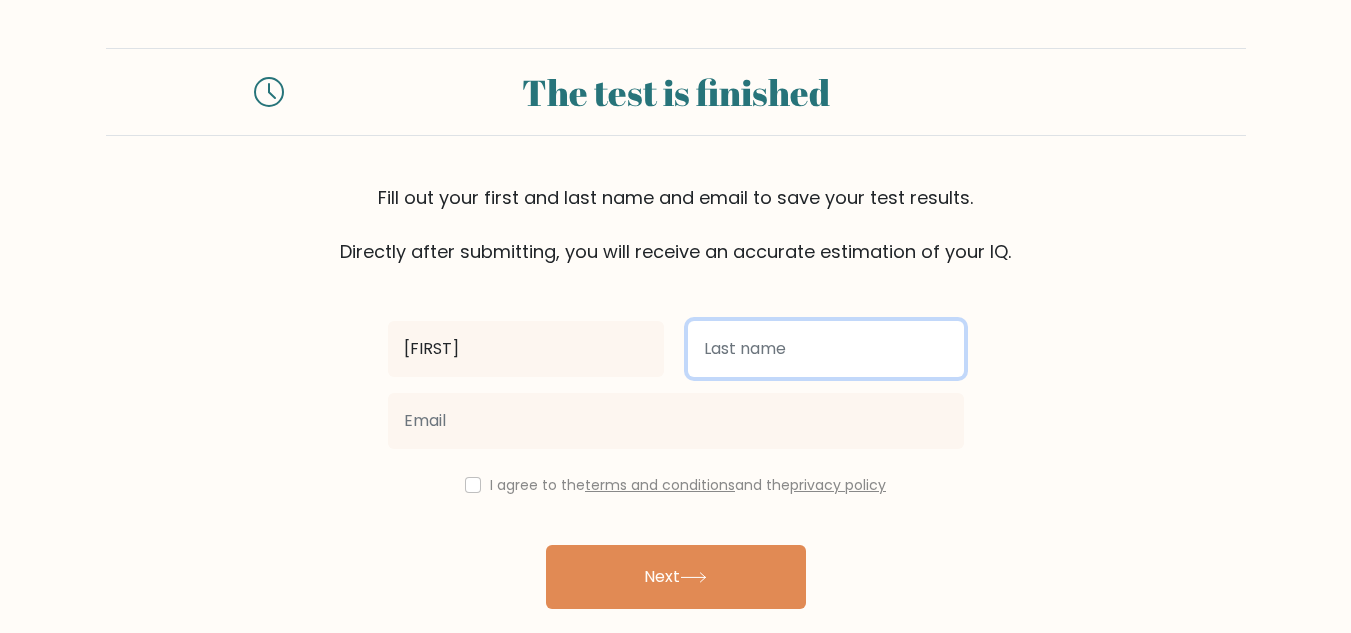 click at bounding box center (826, 349) 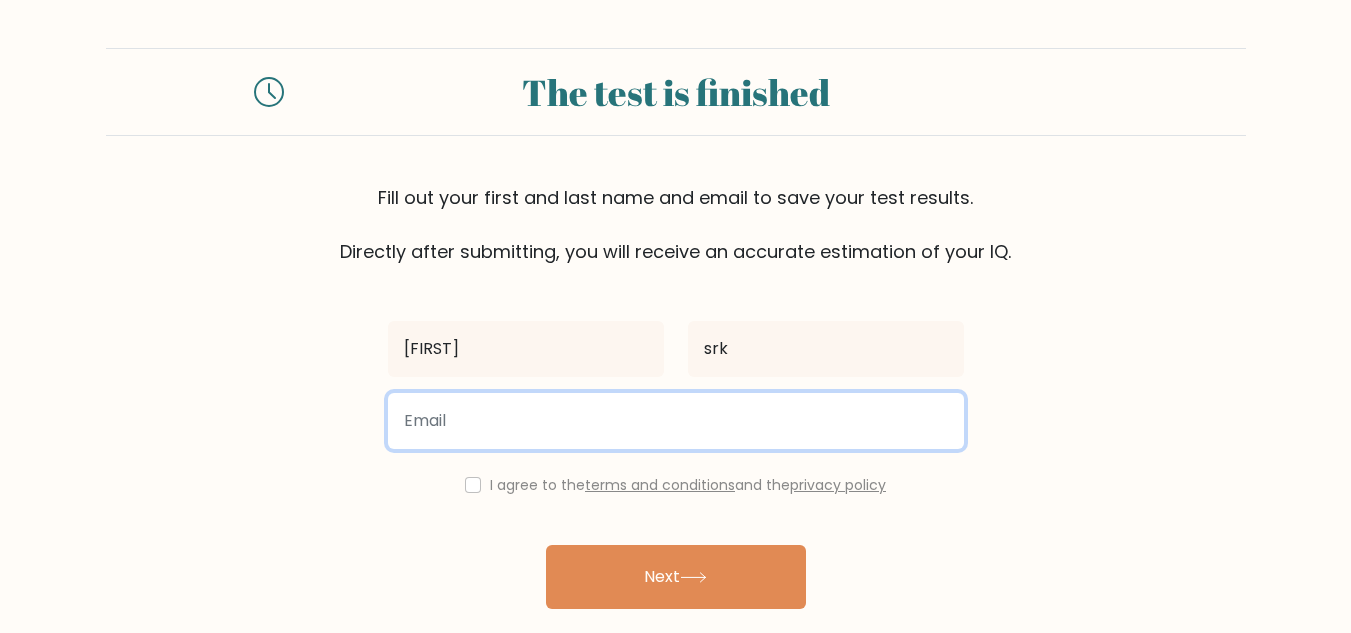 click at bounding box center (676, 421) 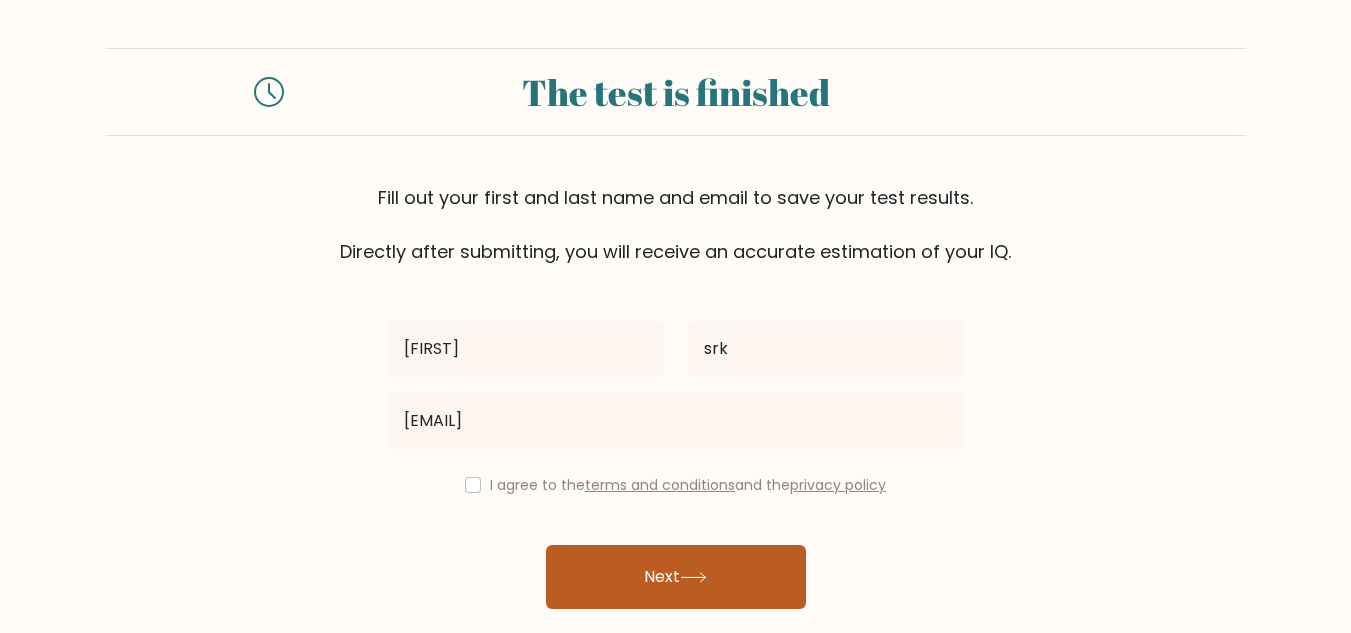click on "Next" at bounding box center (676, 577) 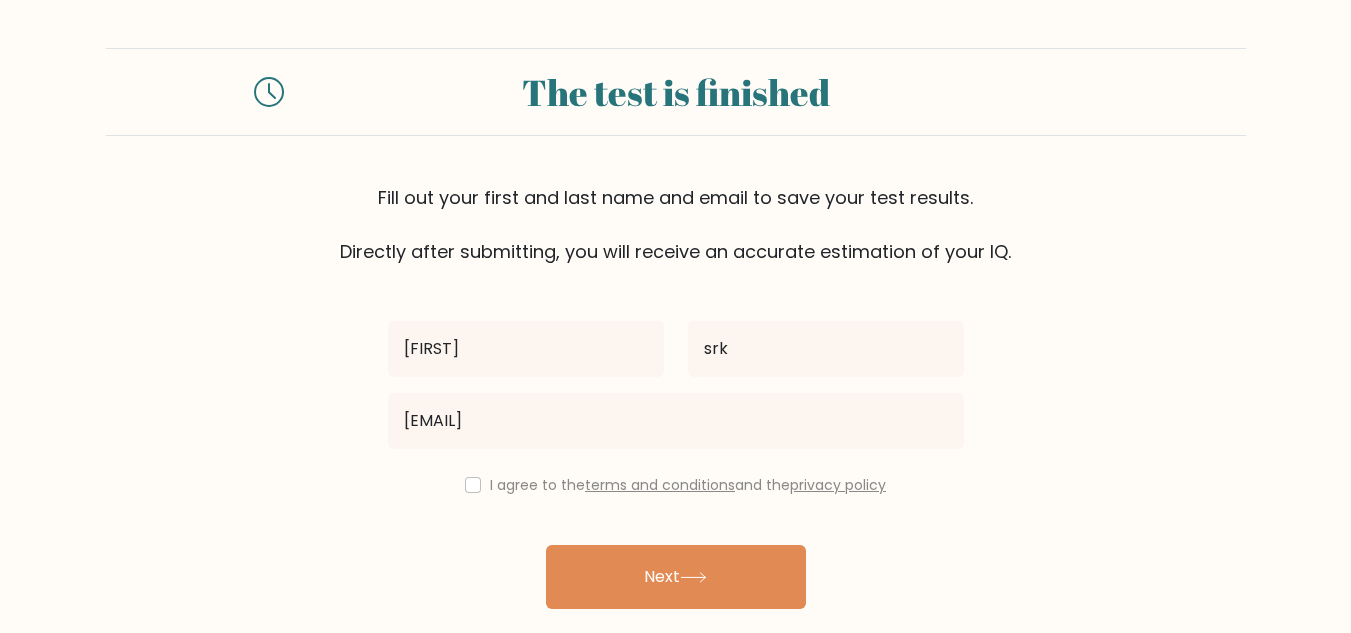 click on "I agree to the  terms and conditions  and the  privacy policy" at bounding box center [676, 485] 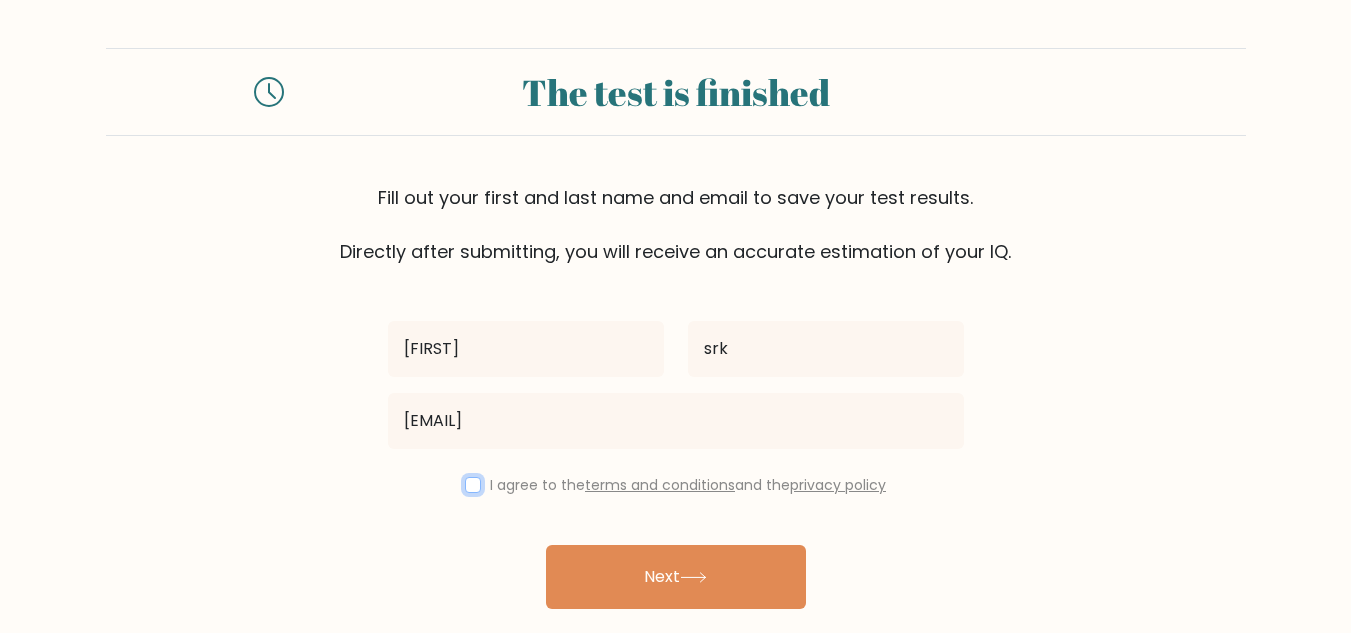 click at bounding box center (473, 485) 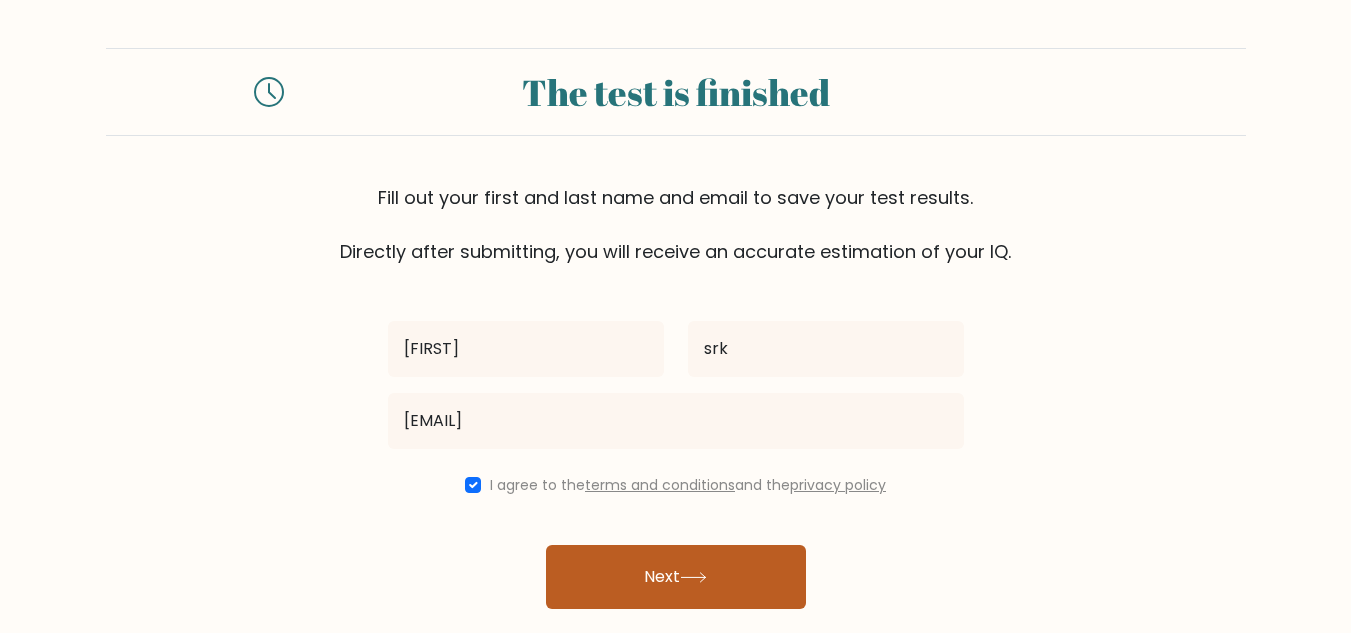 click on "Next" at bounding box center [676, 577] 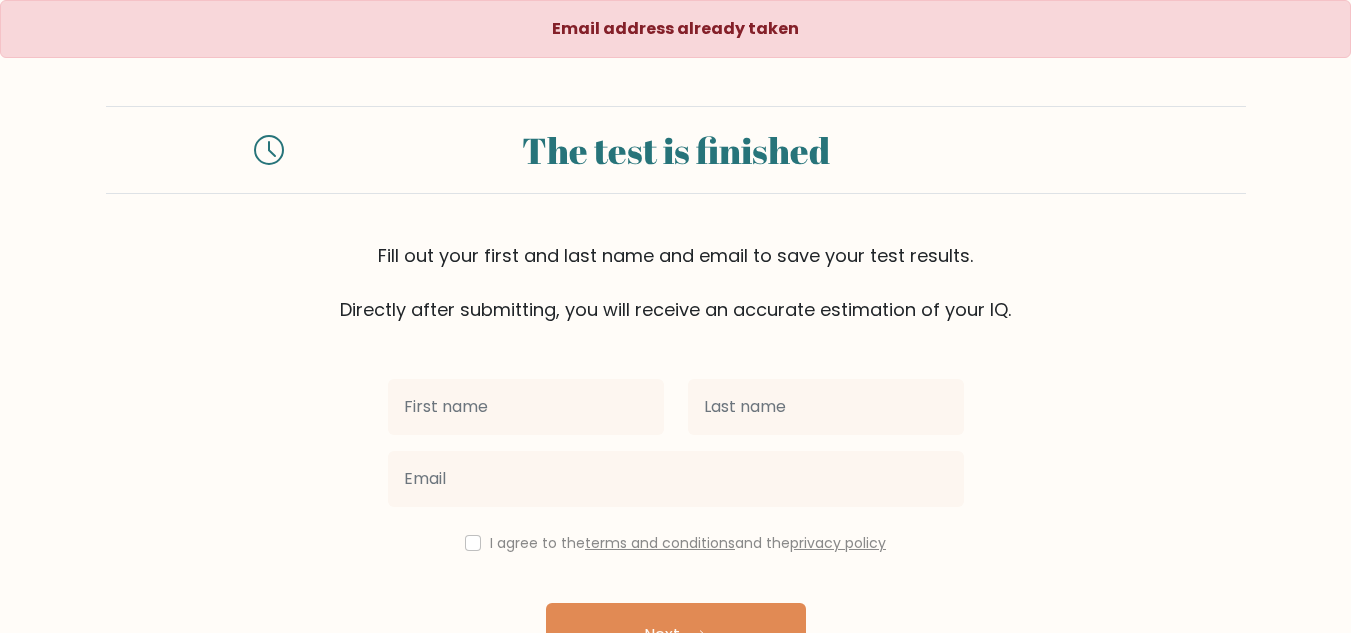 scroll, scrollTop: 0, scrollLeft: 0, axis: both 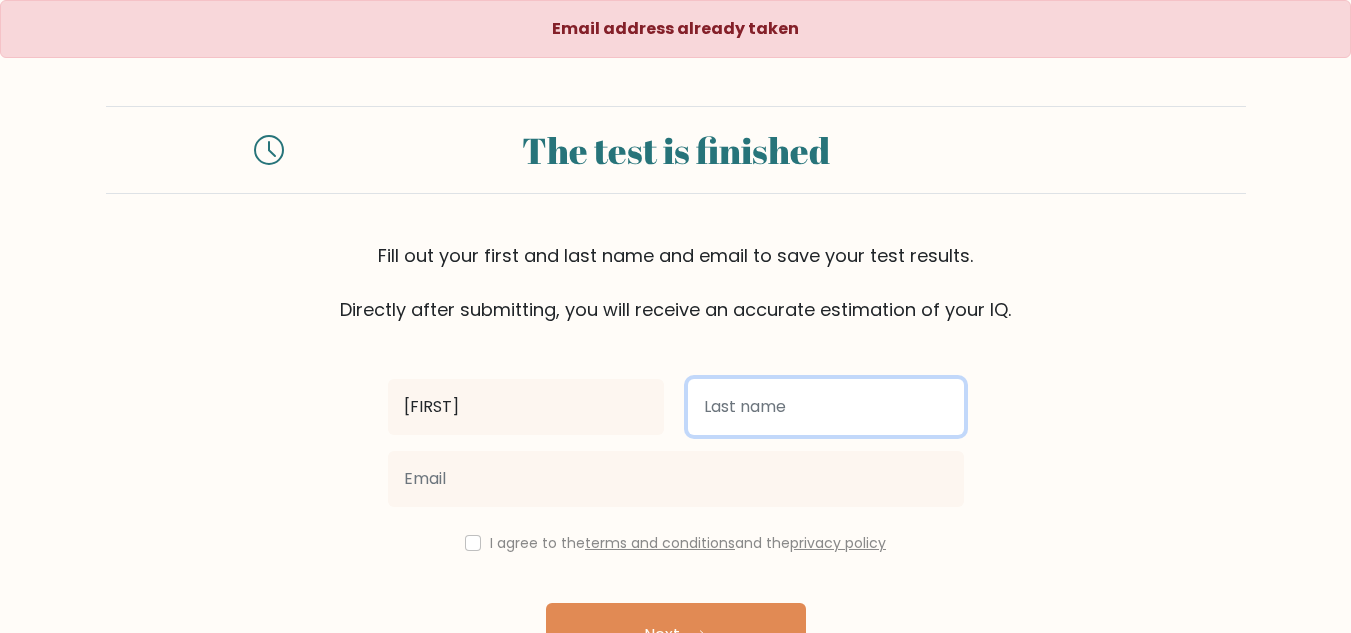 click at bounding box center [826, 407] 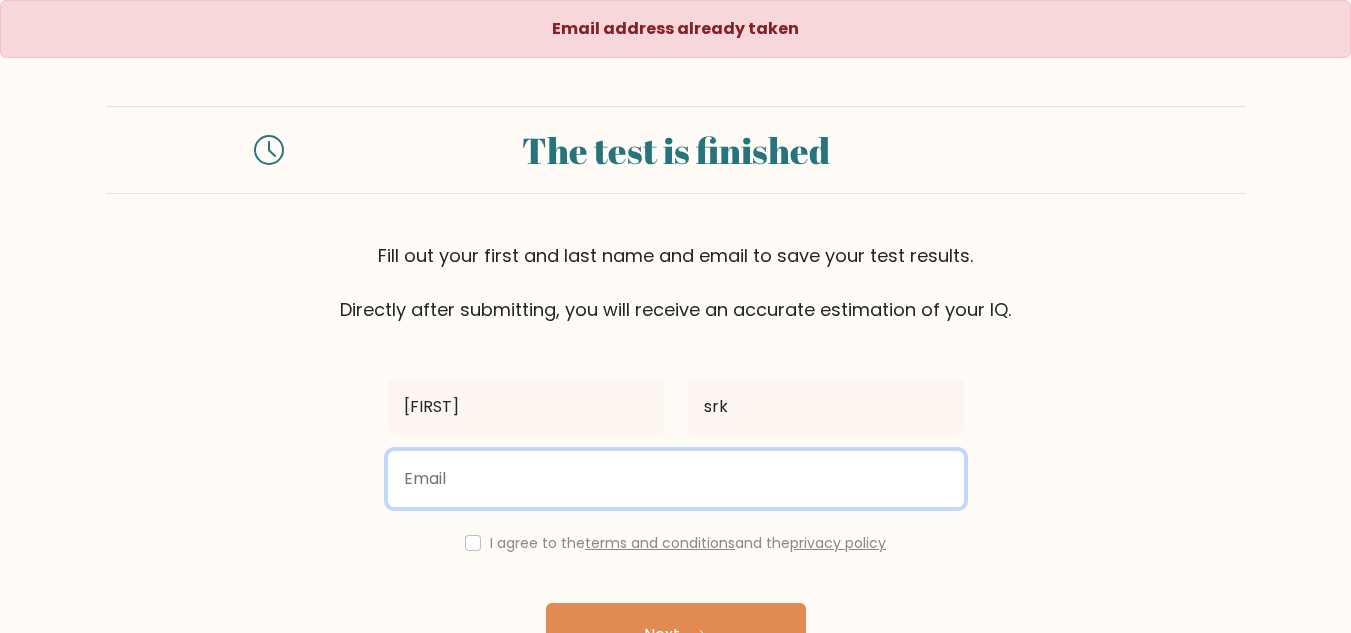 click at bounding box center (676, 479) 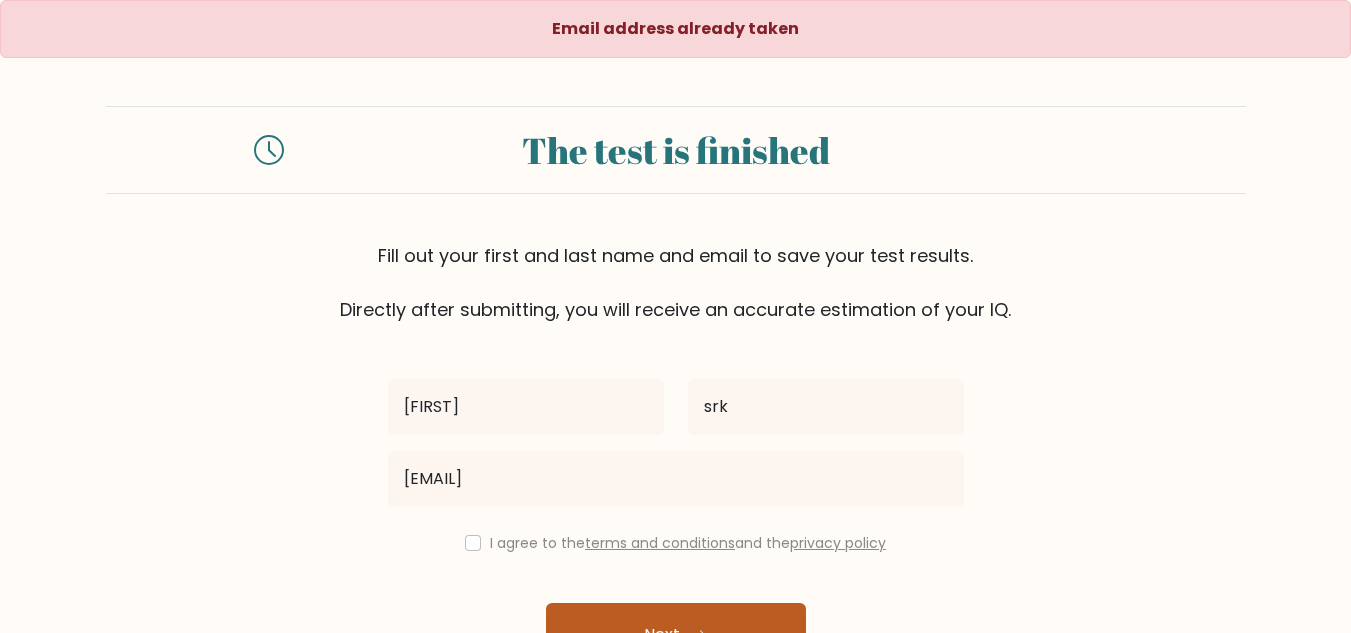 click on "Next" at bounding box center [676, 635] 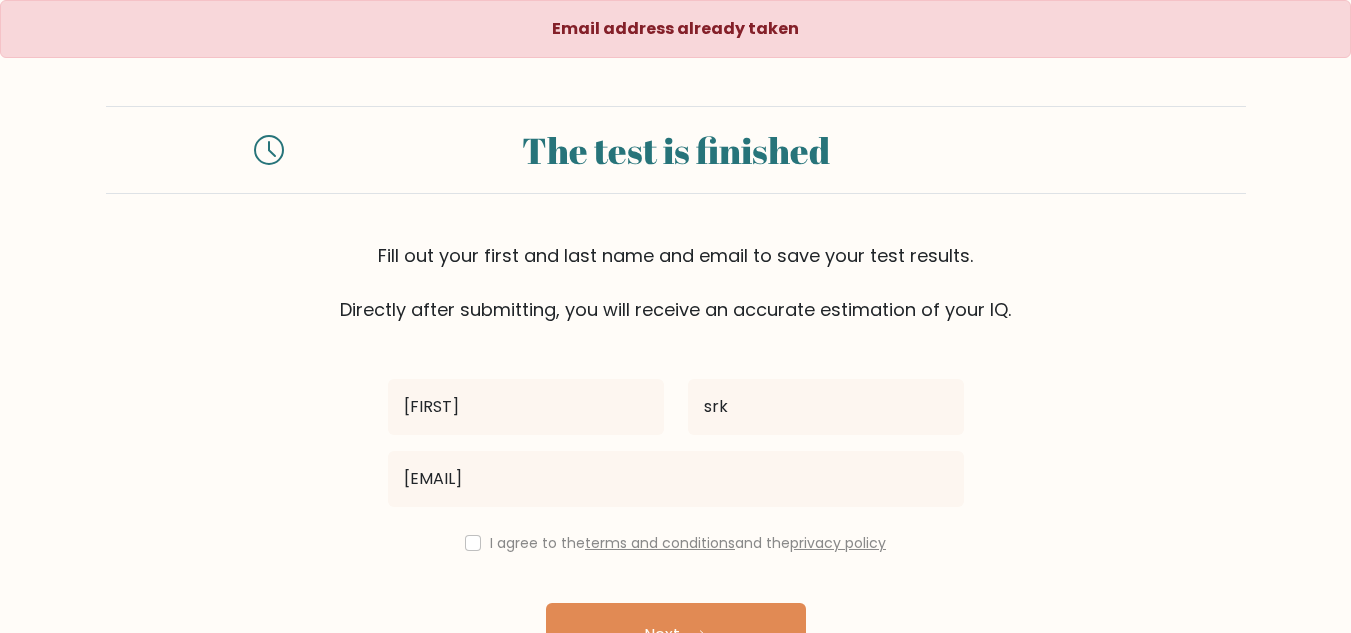 click on "I agree to the  terms and conditions  and the  privacy policy" at bounding box center (676, 543) 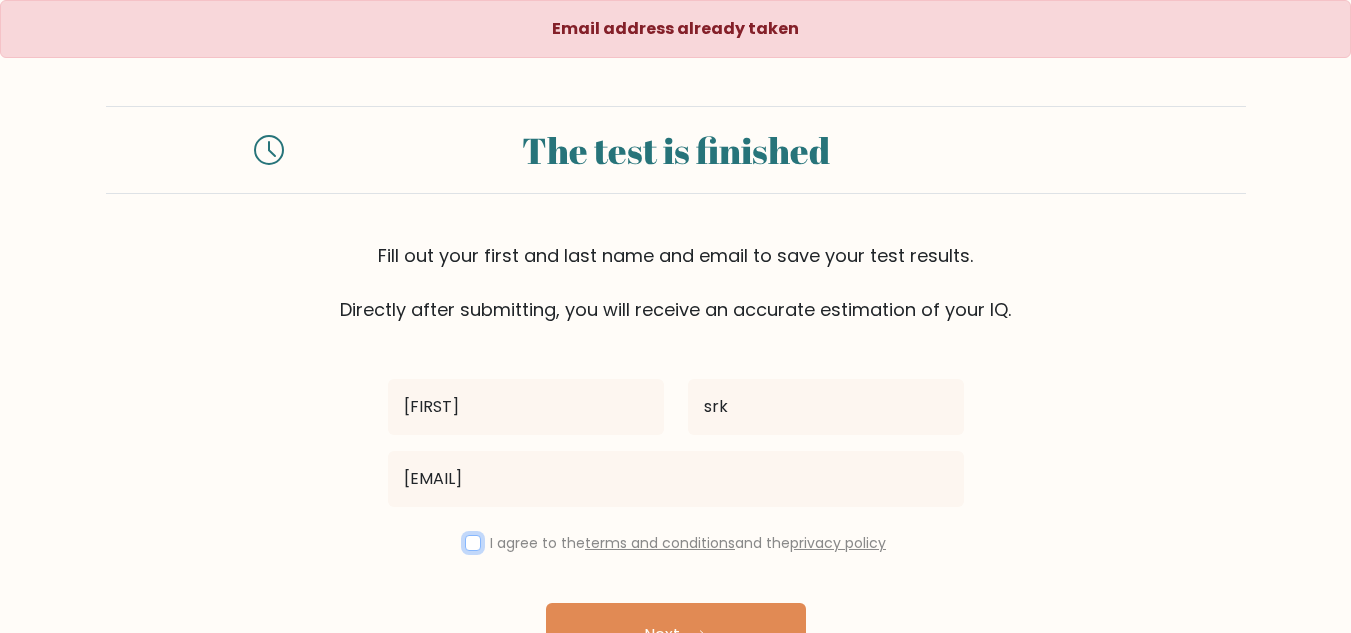 click at bounding box center (473, 543) 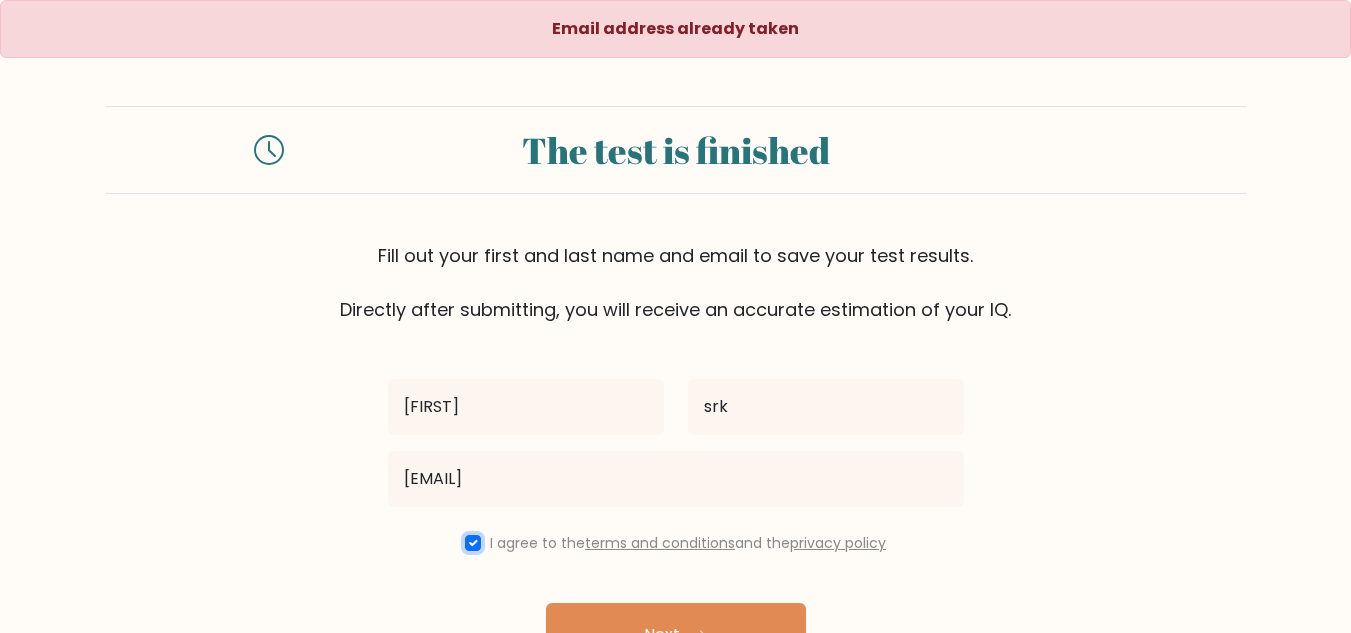 click at bounding box center (473, 543) 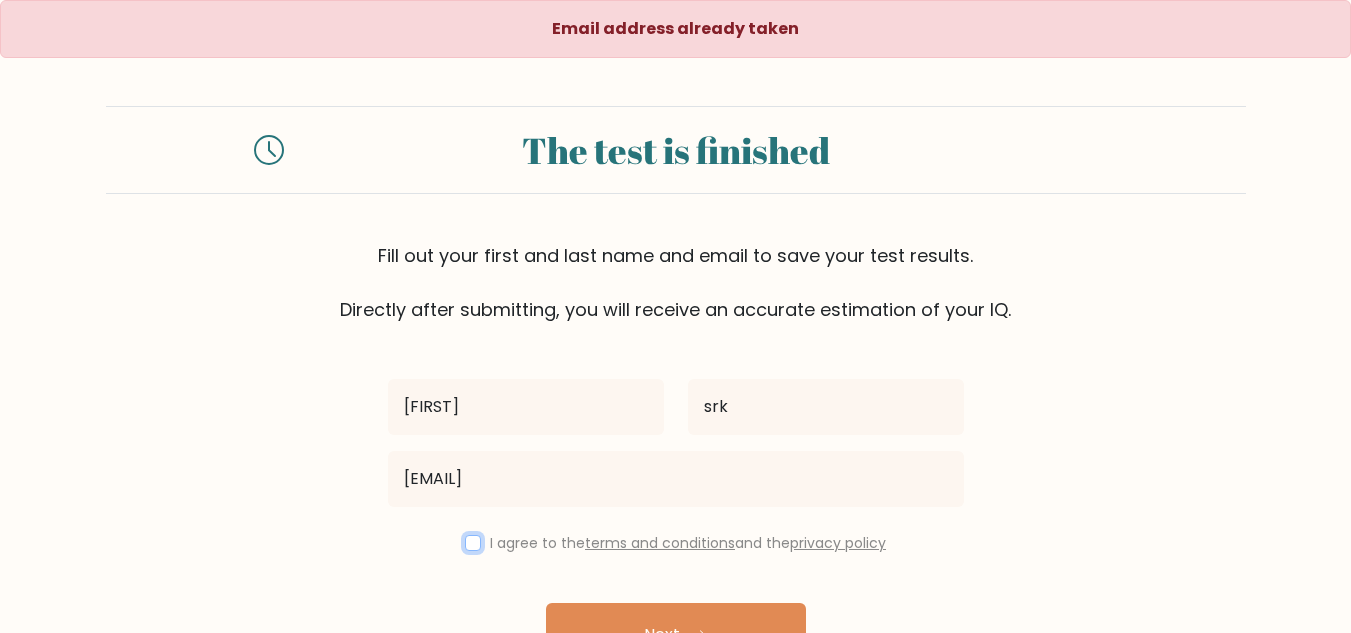 click at bounding box center (473, 543) 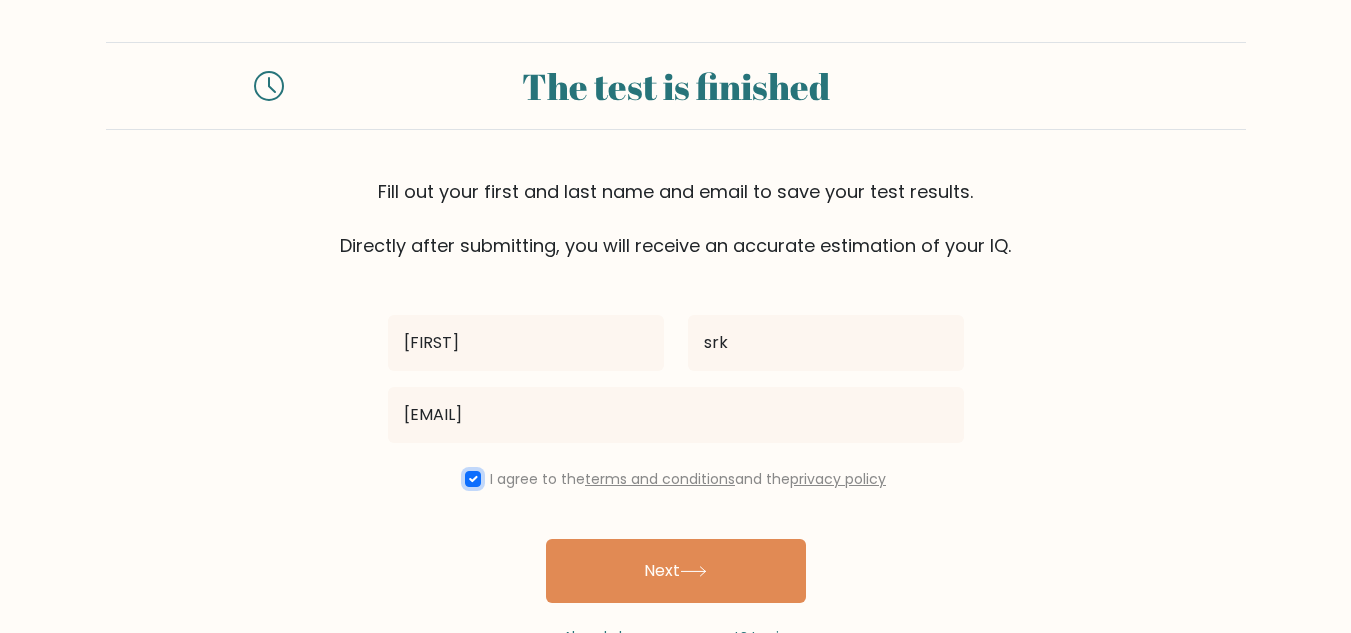 scroll, scrollTop: 127, scrollLeft: 0, axis: vertical 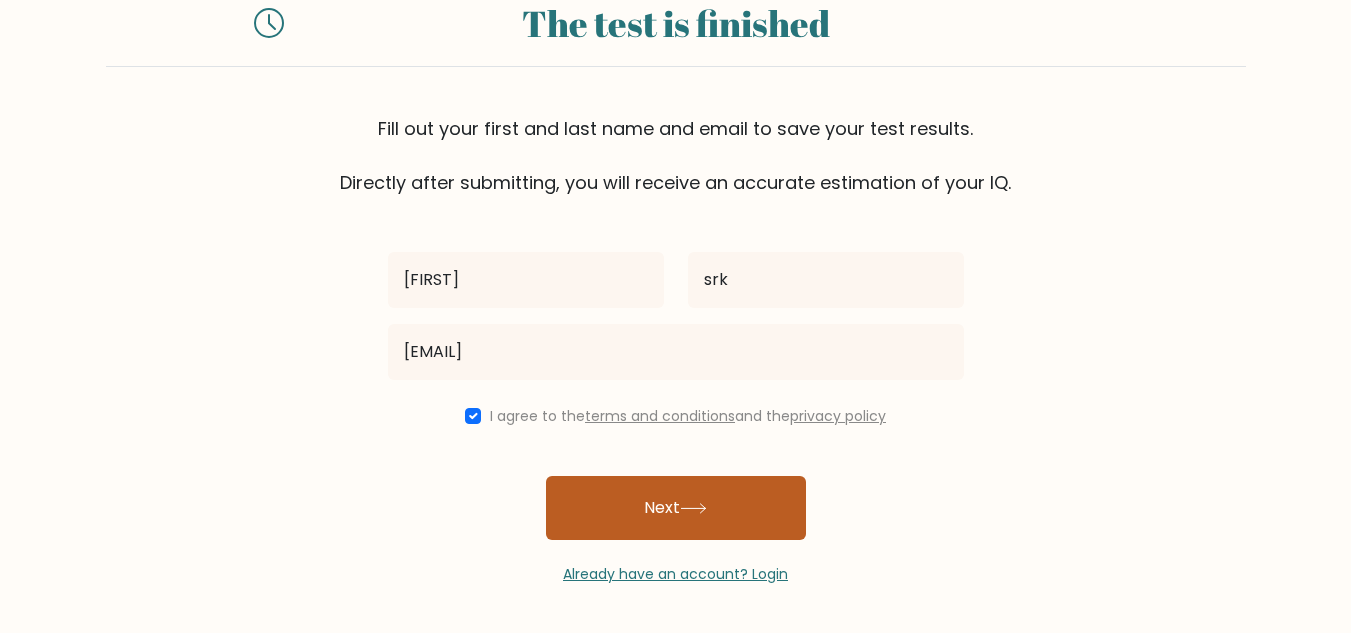 click on "Next" at bounding box center (676, 508) 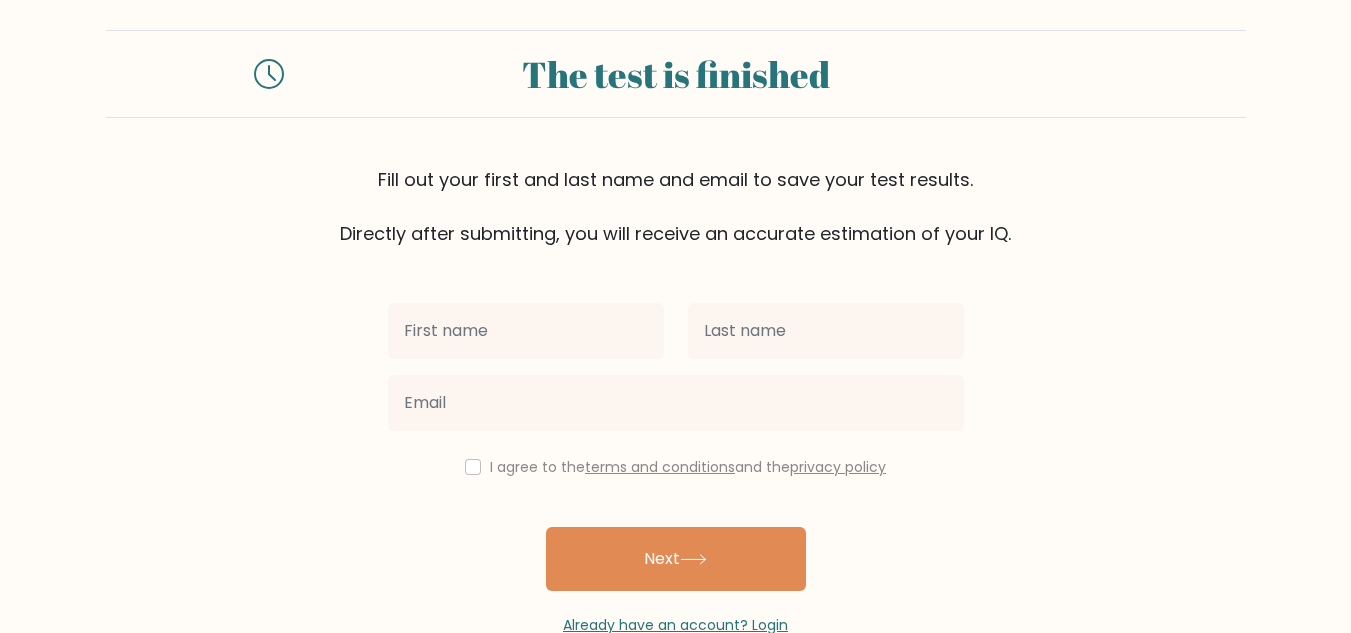 scroll, scrollTop: 127, scrollLeft: 0, axis: vertical 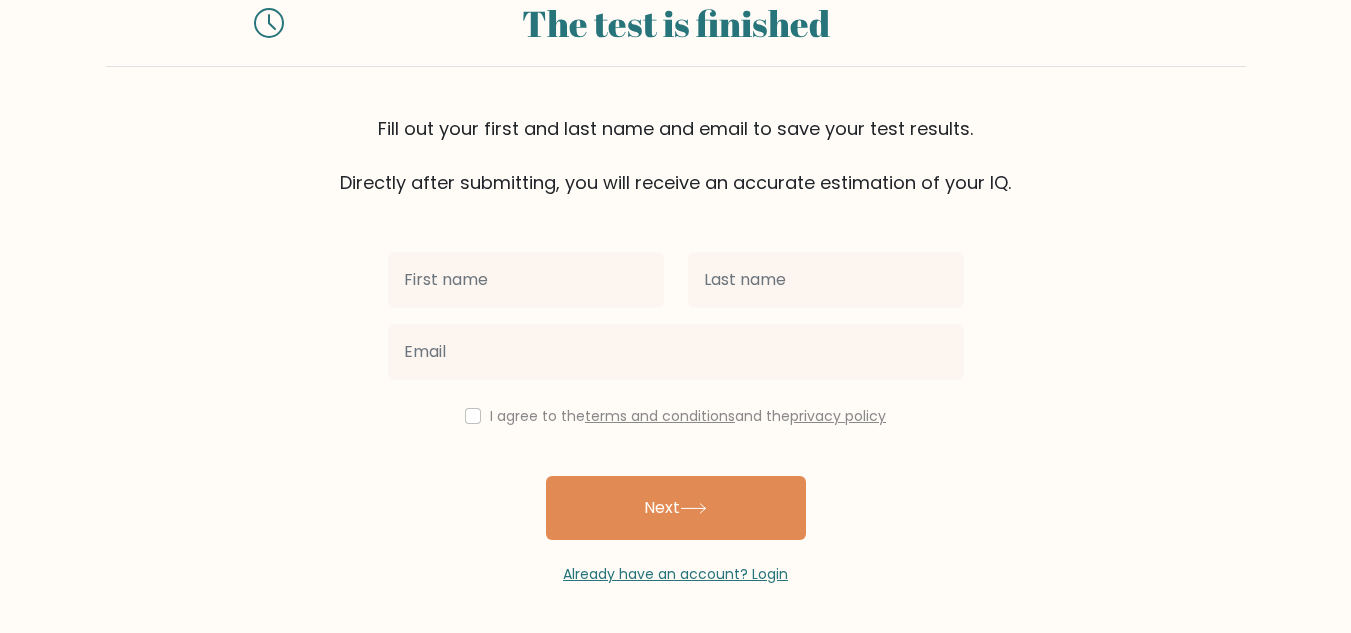 click on "Already have an account? Login" at bounding box center (676, 562) 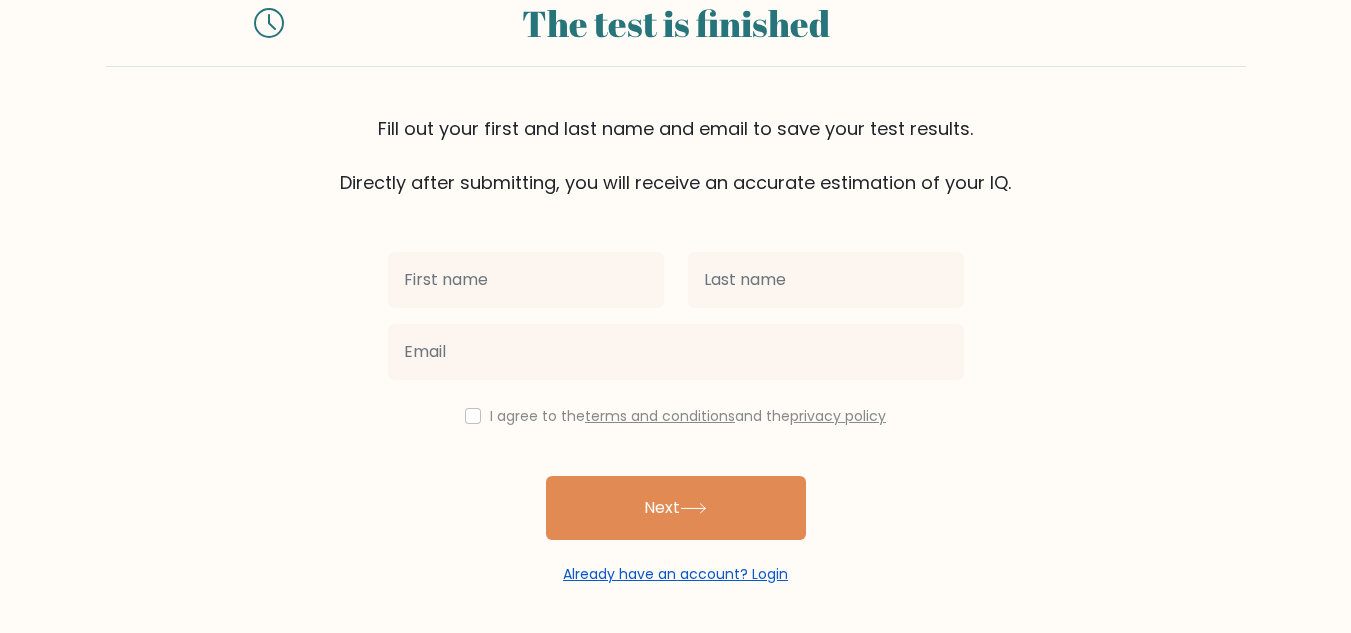 click on "Already have an account? Login" at bounding box center (675, 574) 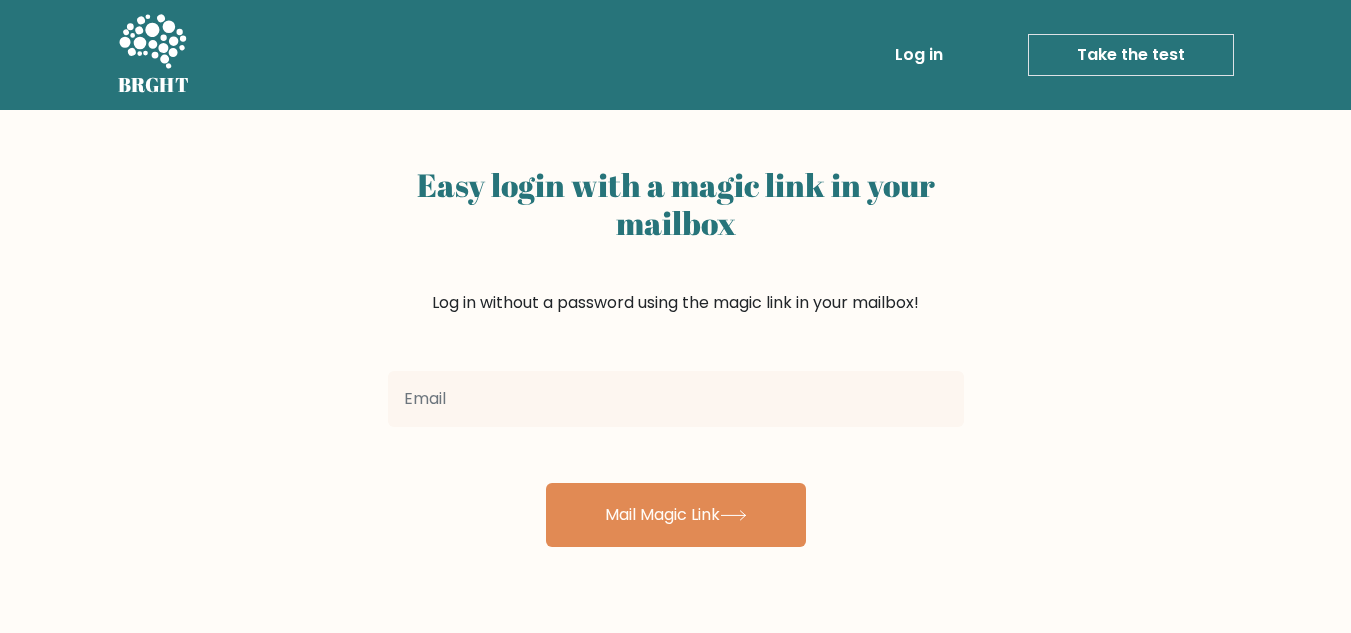 scroll, scrollTop: 0, scrollLeft: 0, axis: both 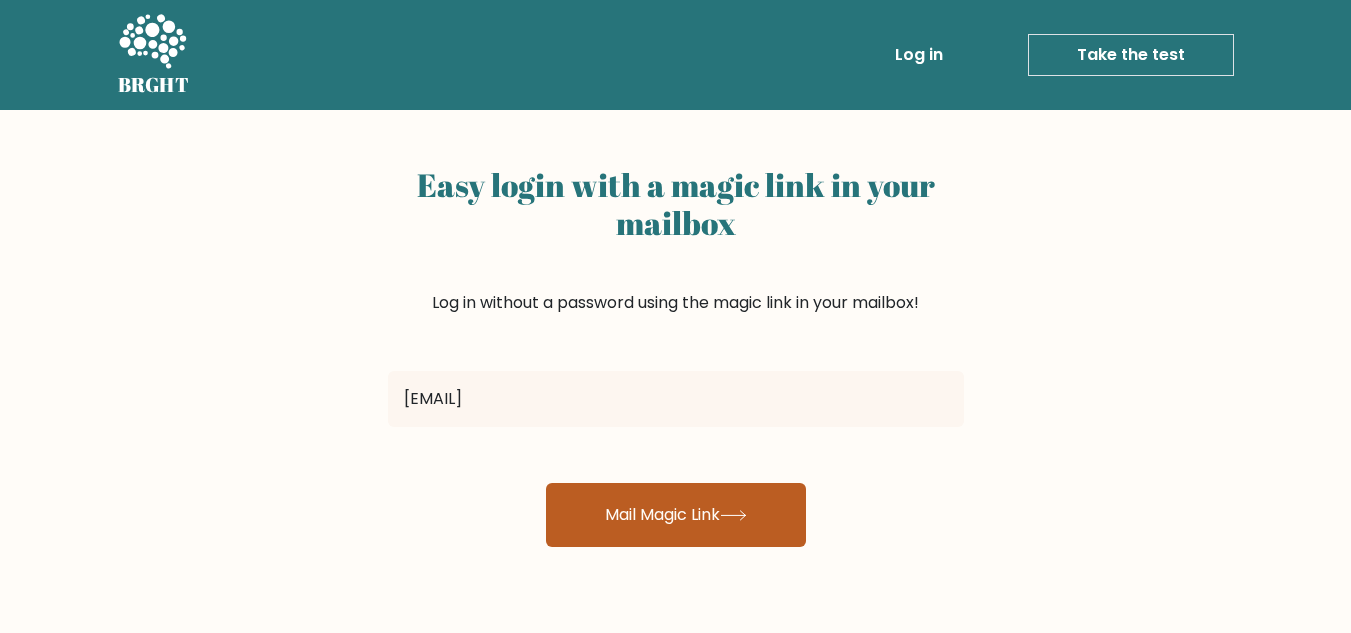 click on "Mail Magic Link" at bounding box center [676, 515] 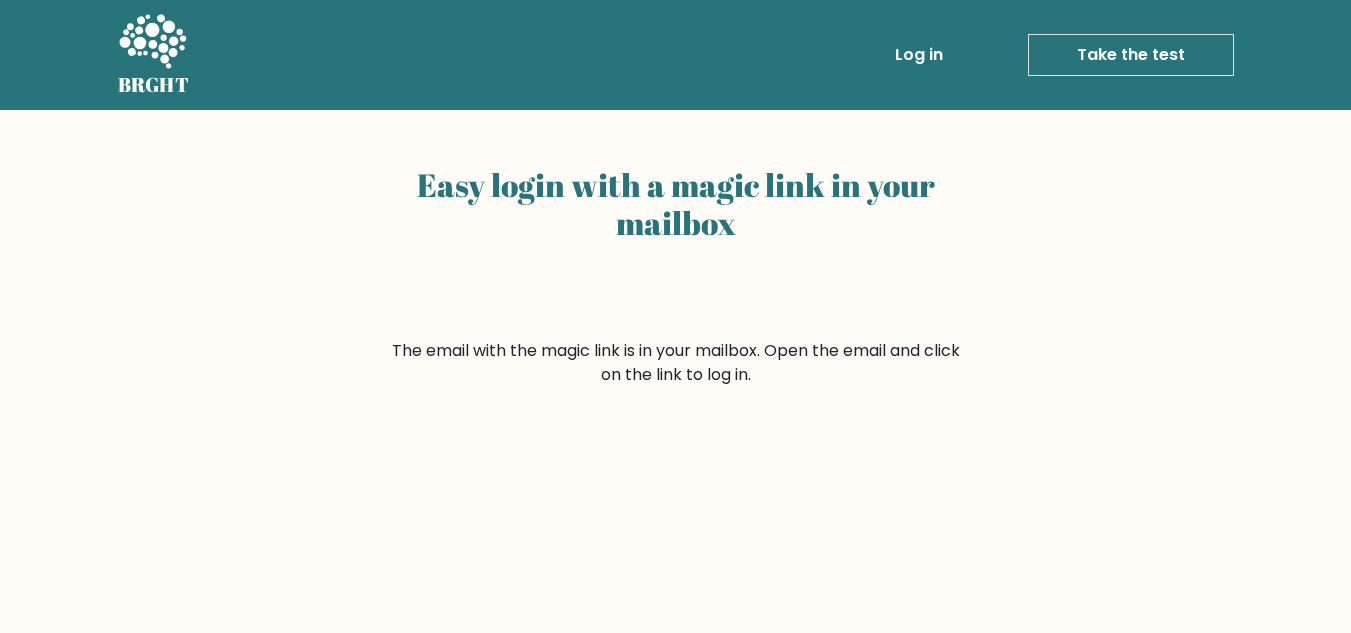 scroll, scrollTop: 0, scrollLeft: 0, axis: both 